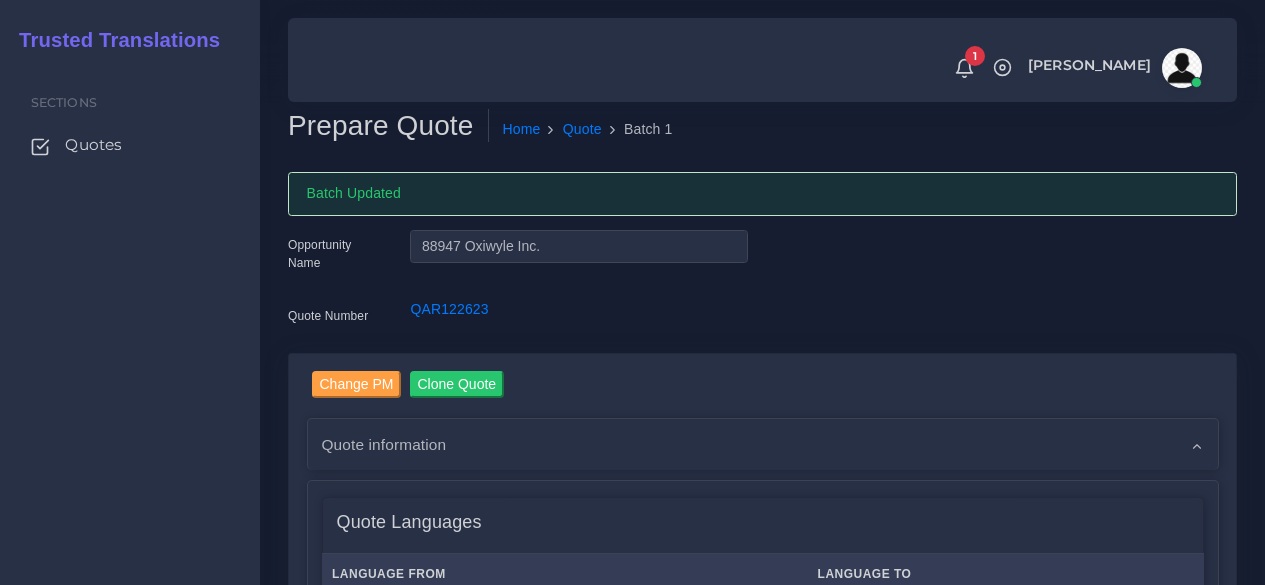 scroll, scrollTop: 300, scrollLeft: 0, axis: vertical 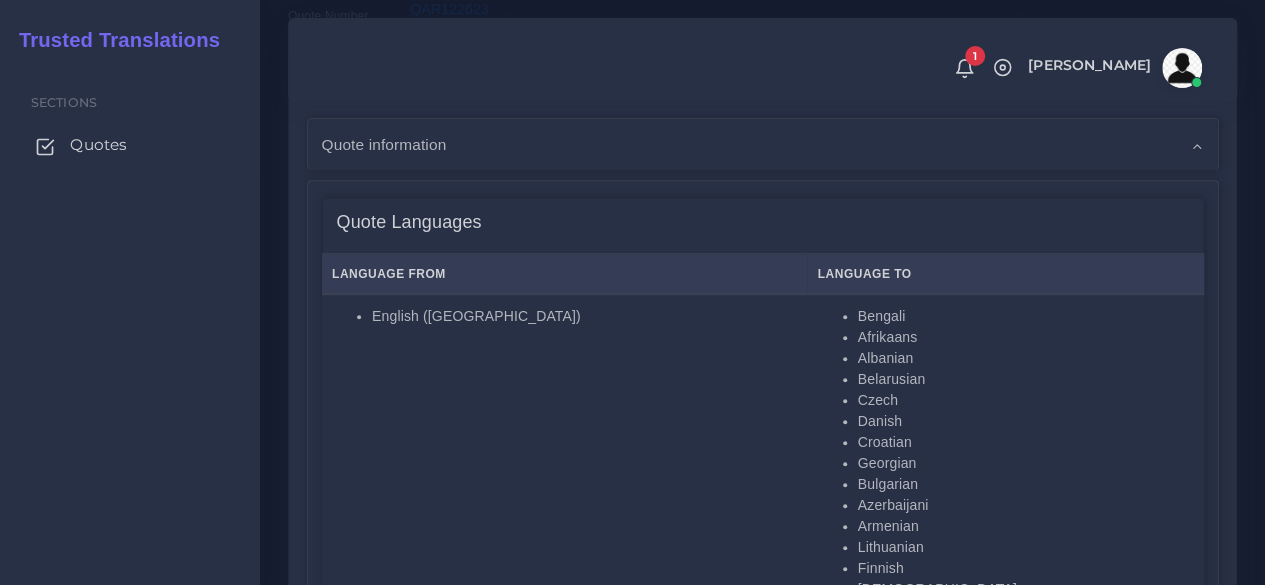 click on "Quotes" at bounding box center [130, 145] 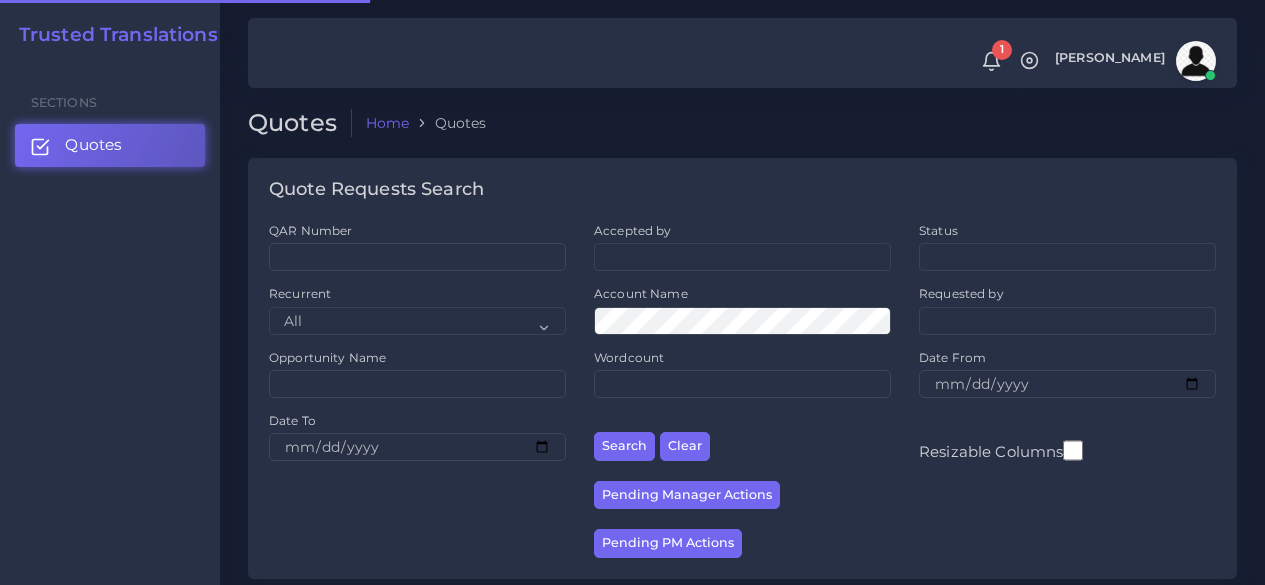 scroll, scrollTop: 0, scrollLeft: 0, axis: both 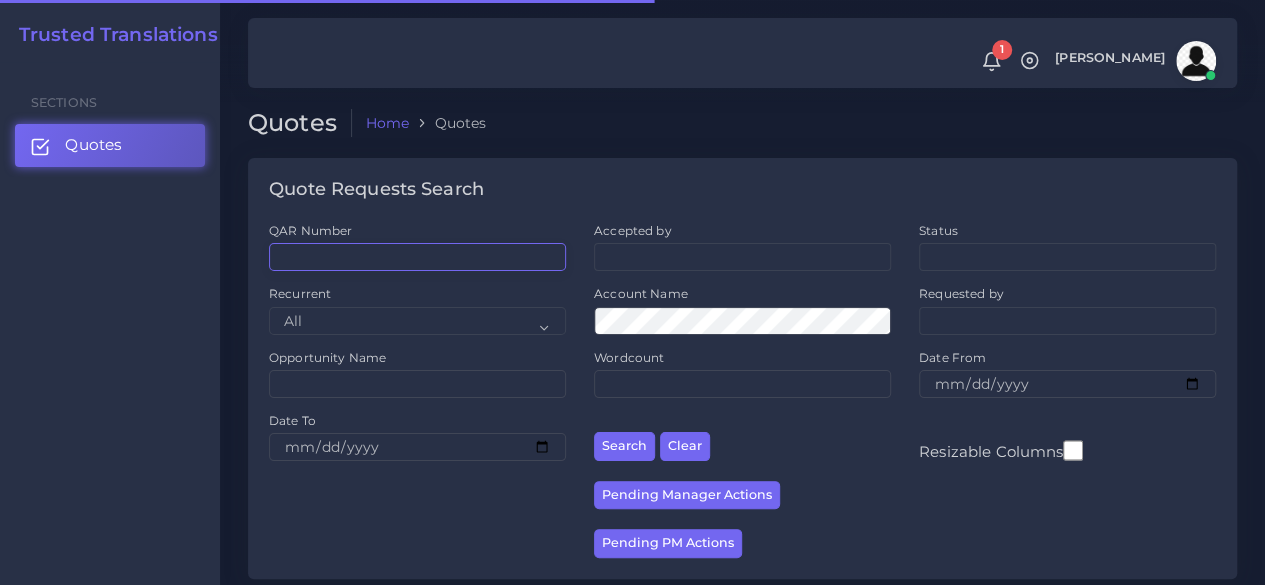click on "QAR Number" at bounding box center (417, 257) 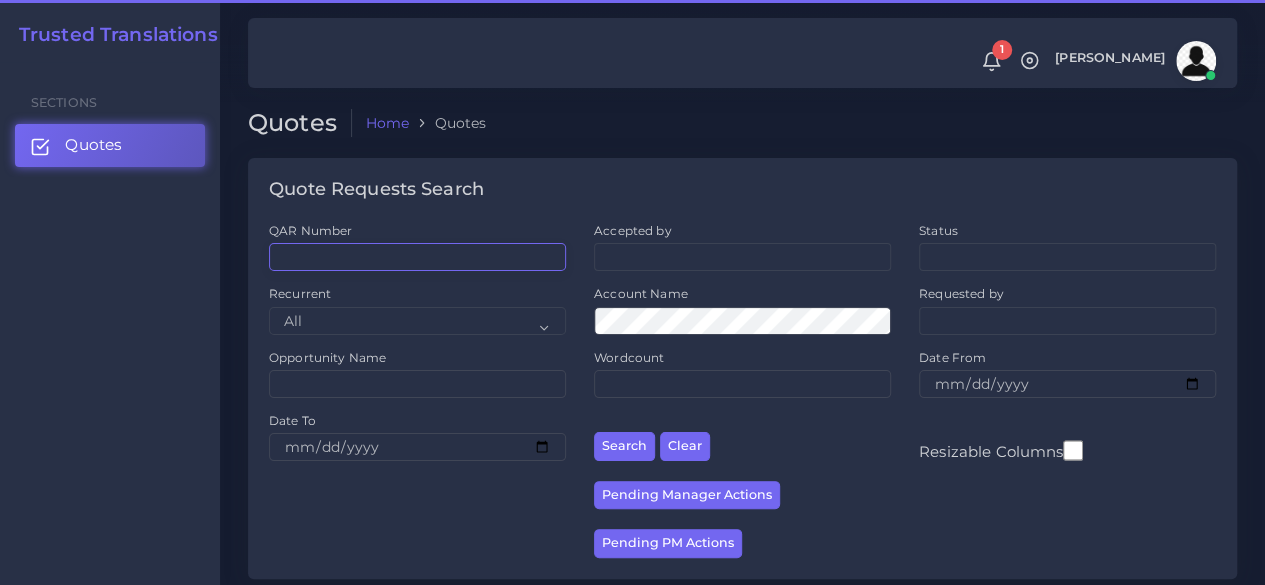 paste on "QAR122514" 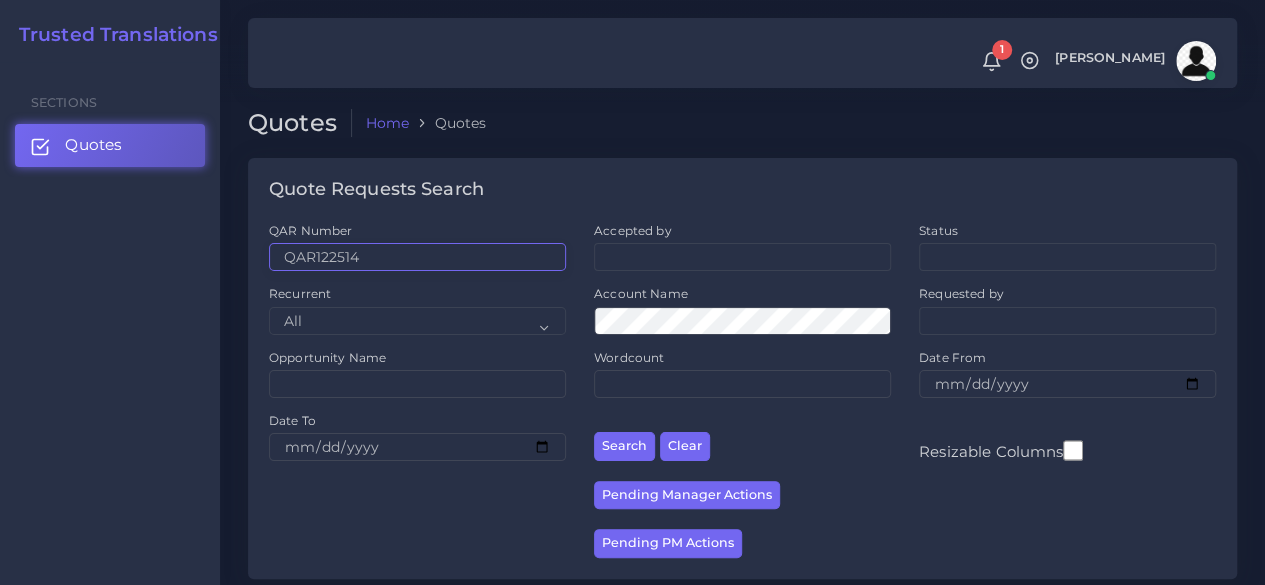 type on "QAR122514" 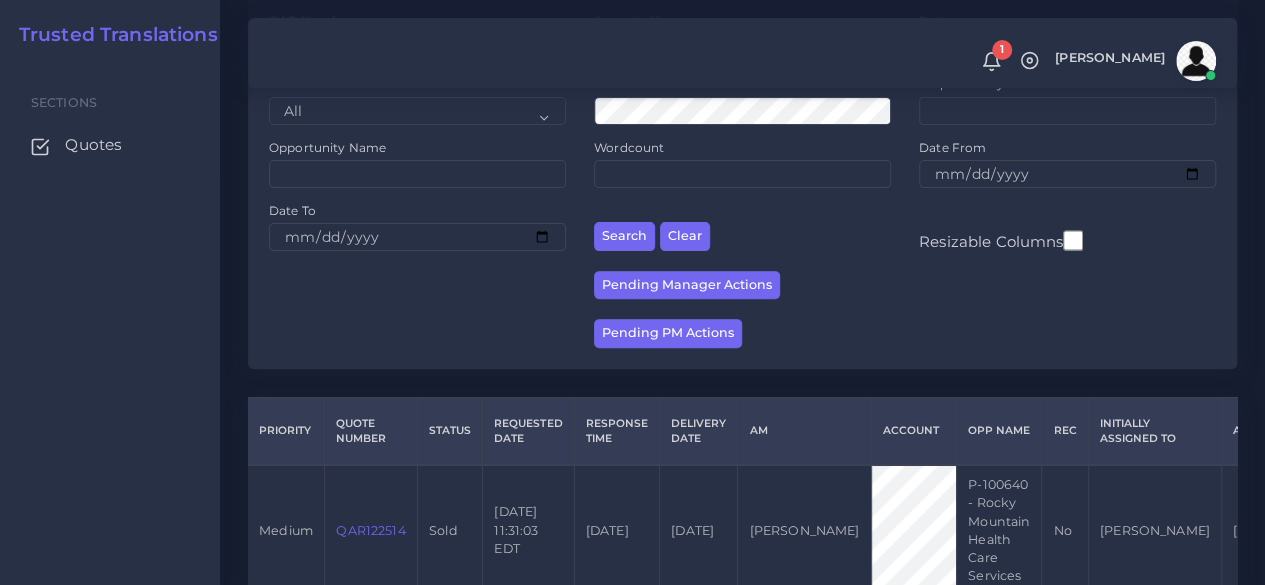 scroll, scrollTop: 310, scrollLeft: 0, axis: vertical 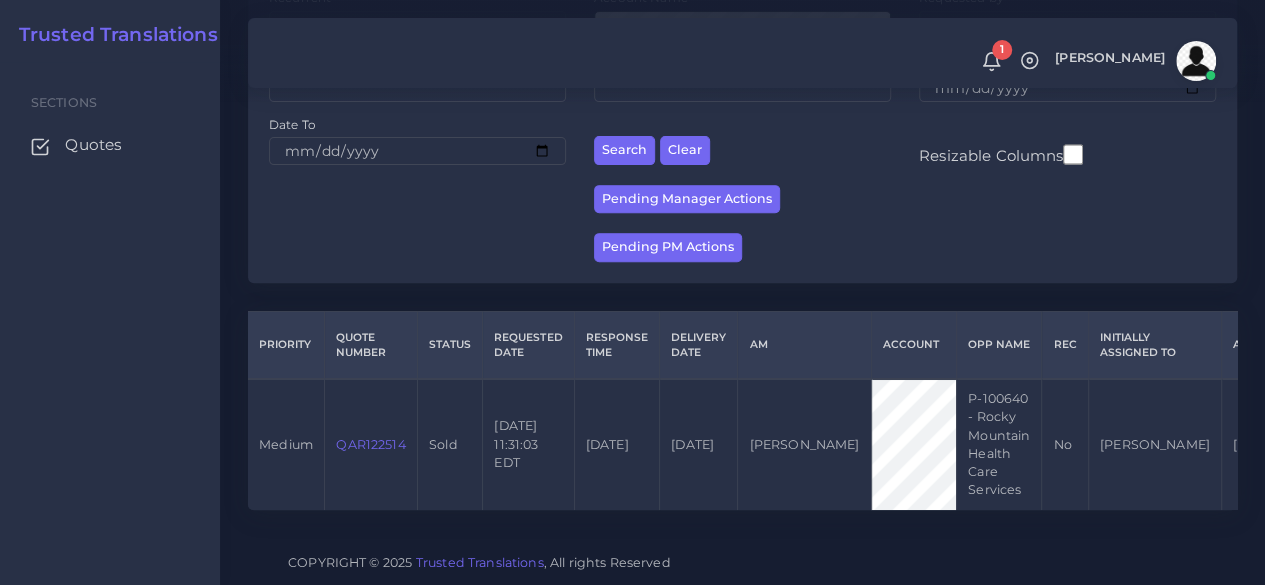 click on "QAR122514" at bounding box center [370, 444] 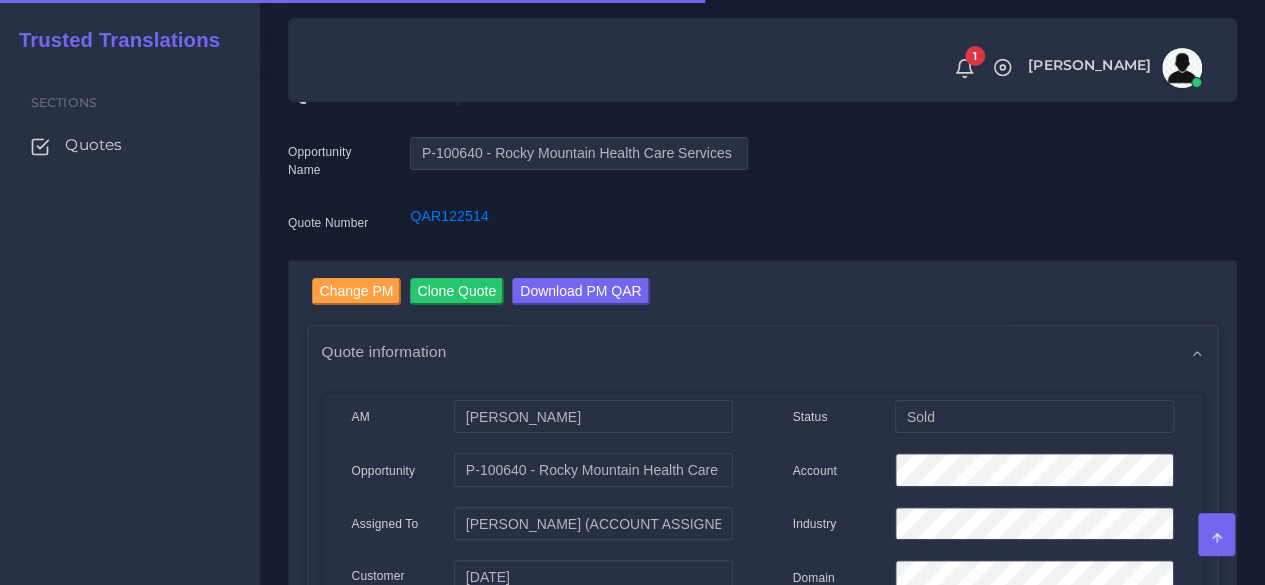 scroll, scrollTop: 700, scrollLeft: 0, axis: vertical 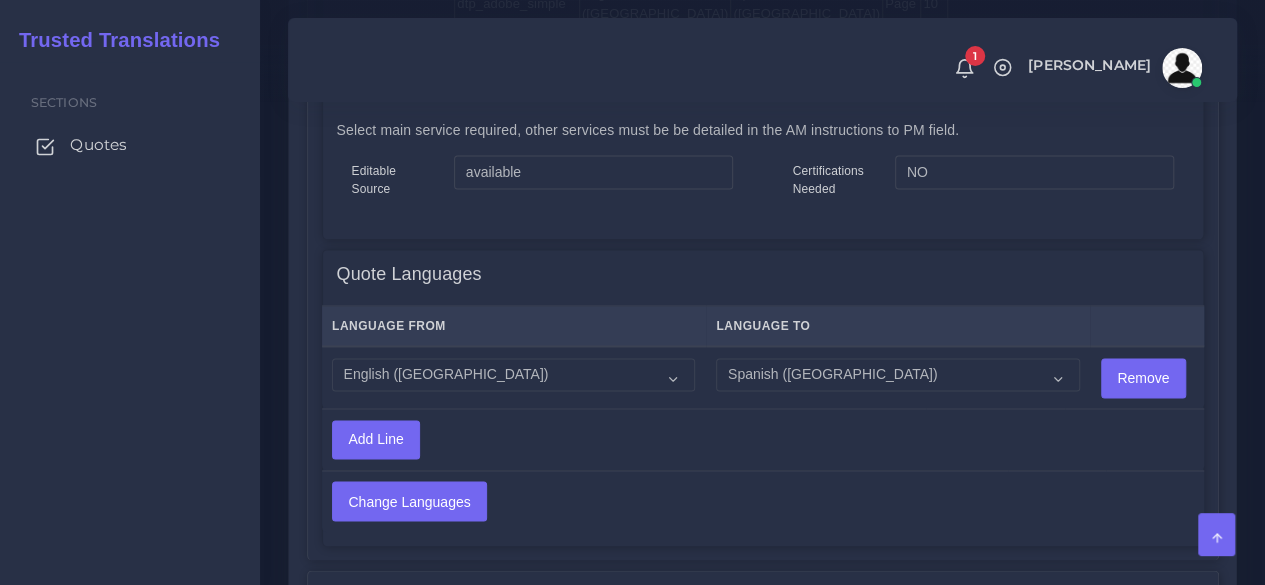 click on "Quotes" at bounding box center (98, 145) 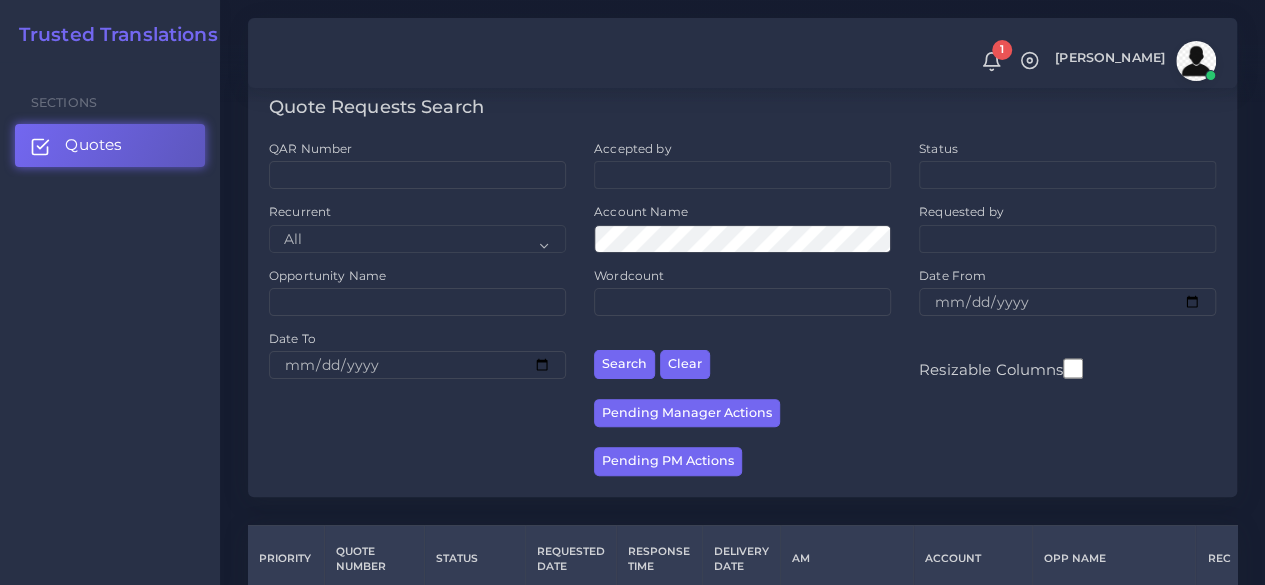 scroll, scrollTop: 400, scrollLeft: 0, axis: vertical 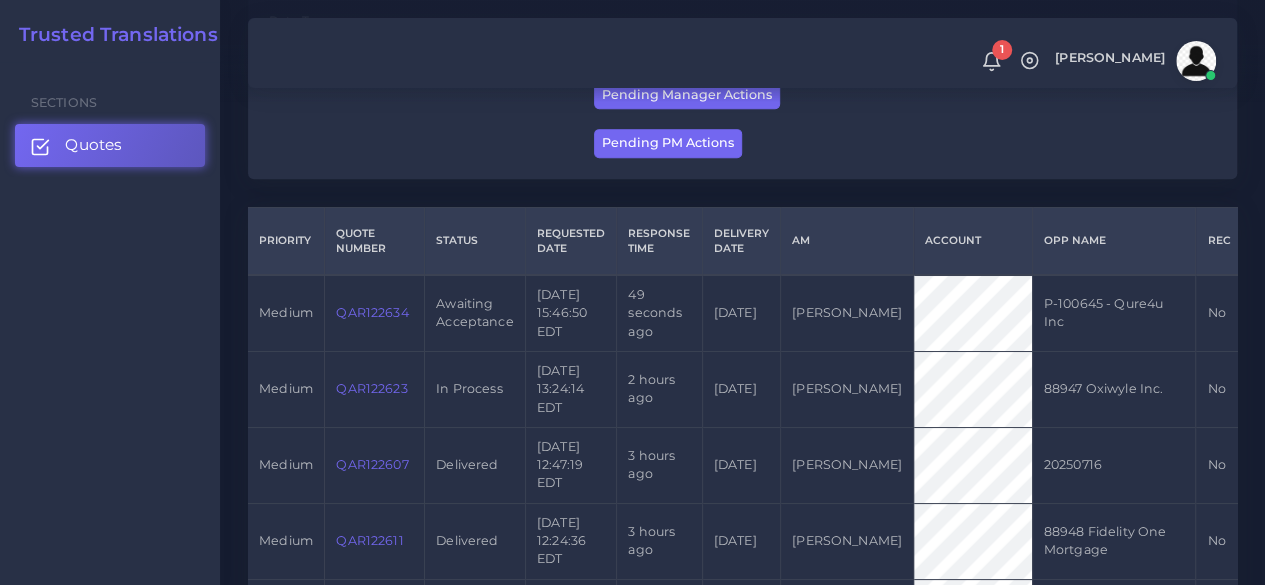 click on "QAR122634" at bounding box center [372, 312] 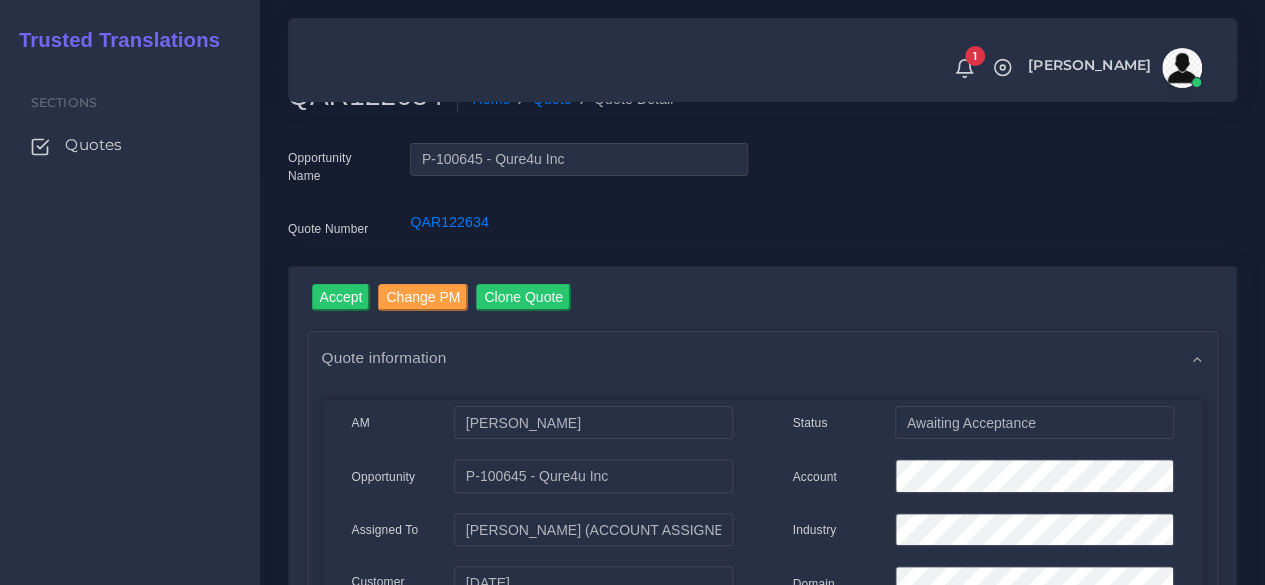 scroll, scrollTop: 0, scrollLeft: 0, axis: both 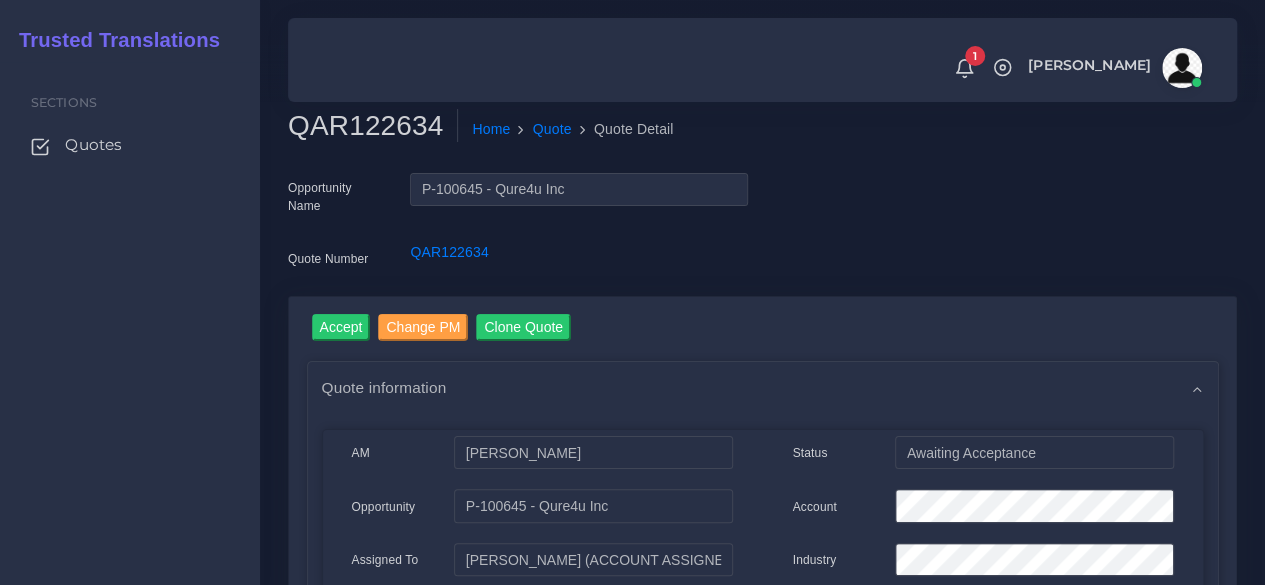 click on "QAR122634" at bounding box center (373, 126) 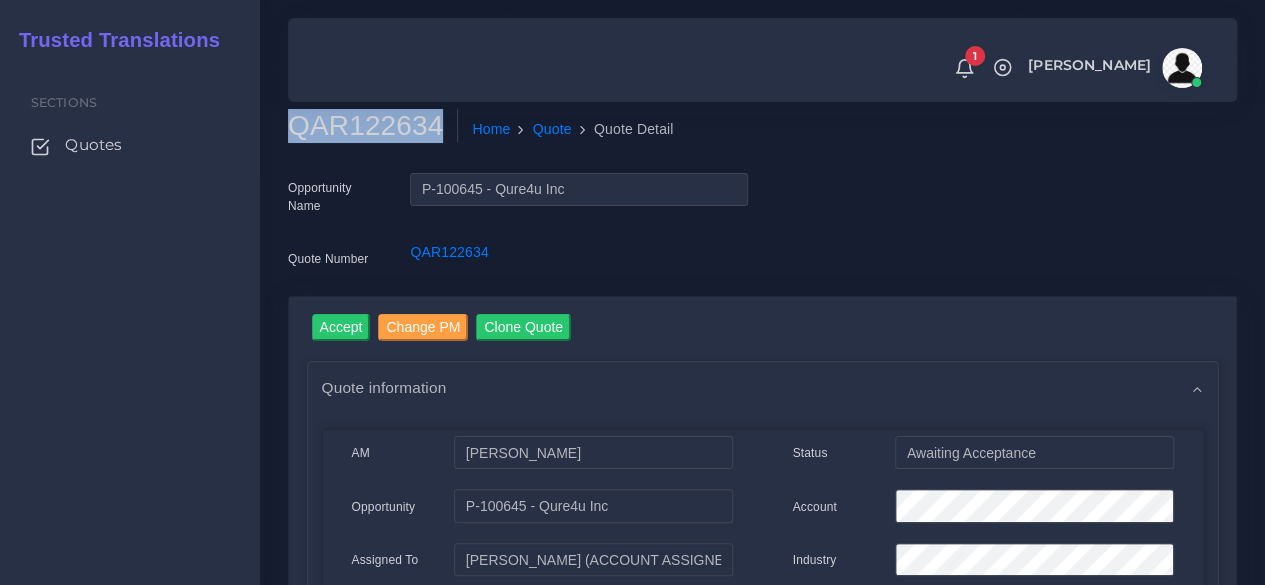 click on "QAR122634" at bounding box center [373, 126] 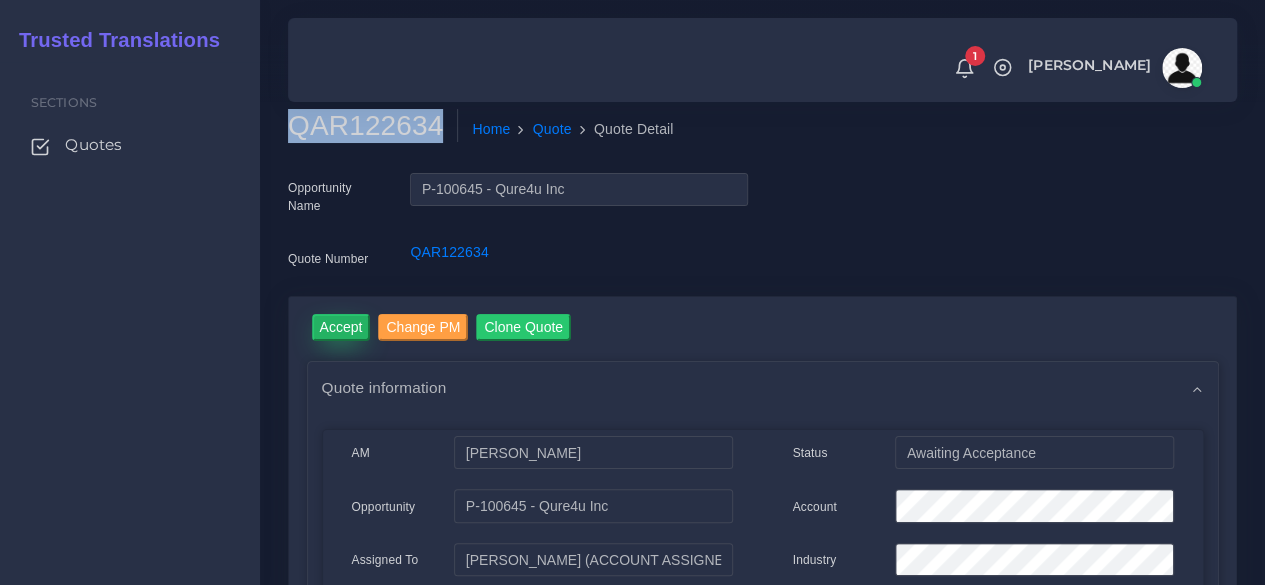 click on "Accept" at bounding box center (341, 327) 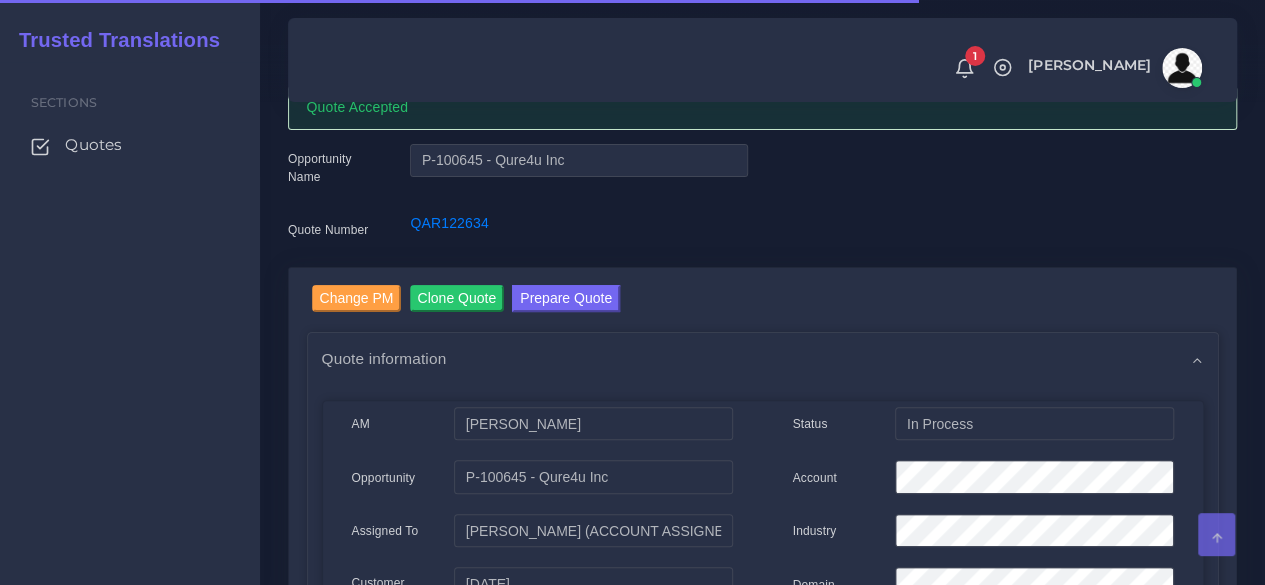 scroll, scrollTop: 200, scrollLeft: 0, axis: vertical 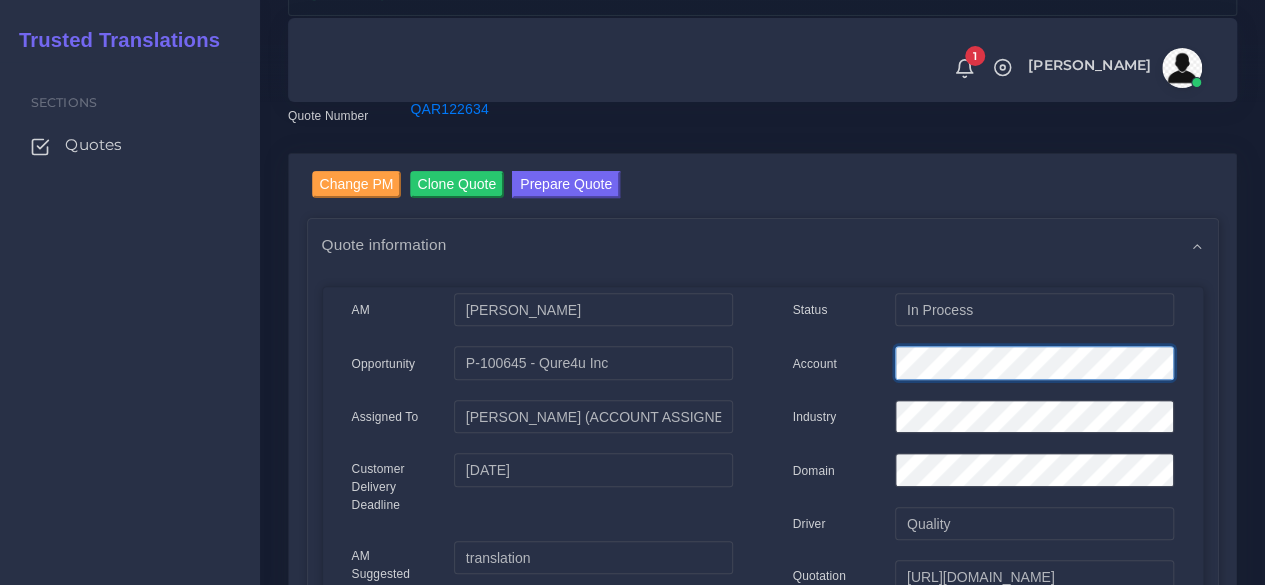 click on "Account" at bounding box center (983, 366) 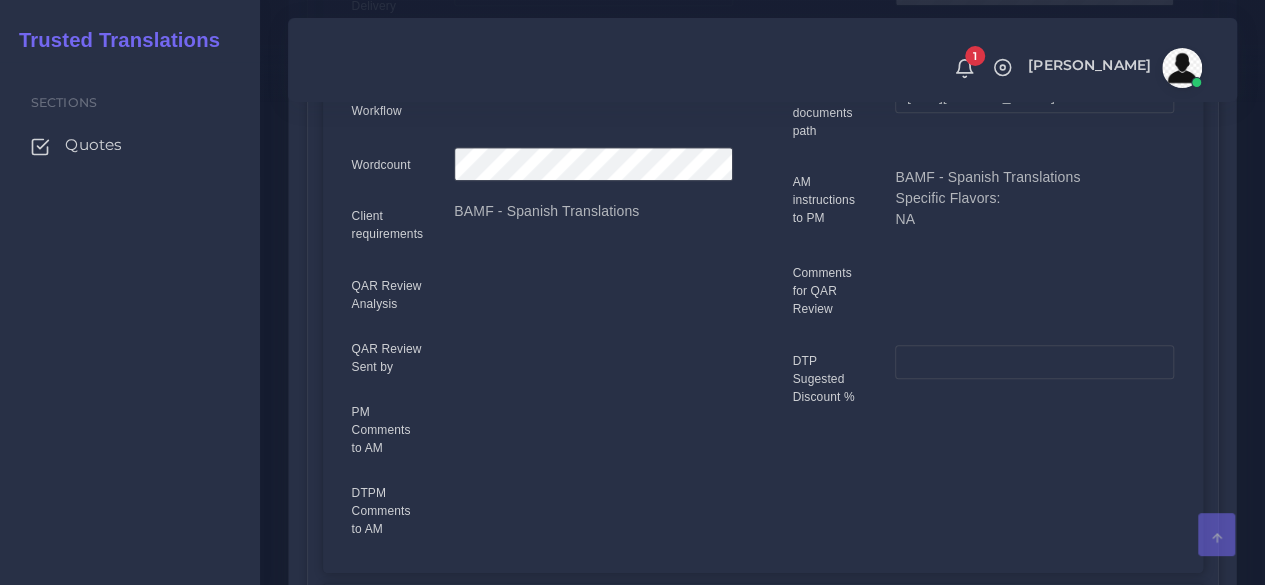 scroll, scrollTop: 700, scrollLeft: 0, axis: vertical 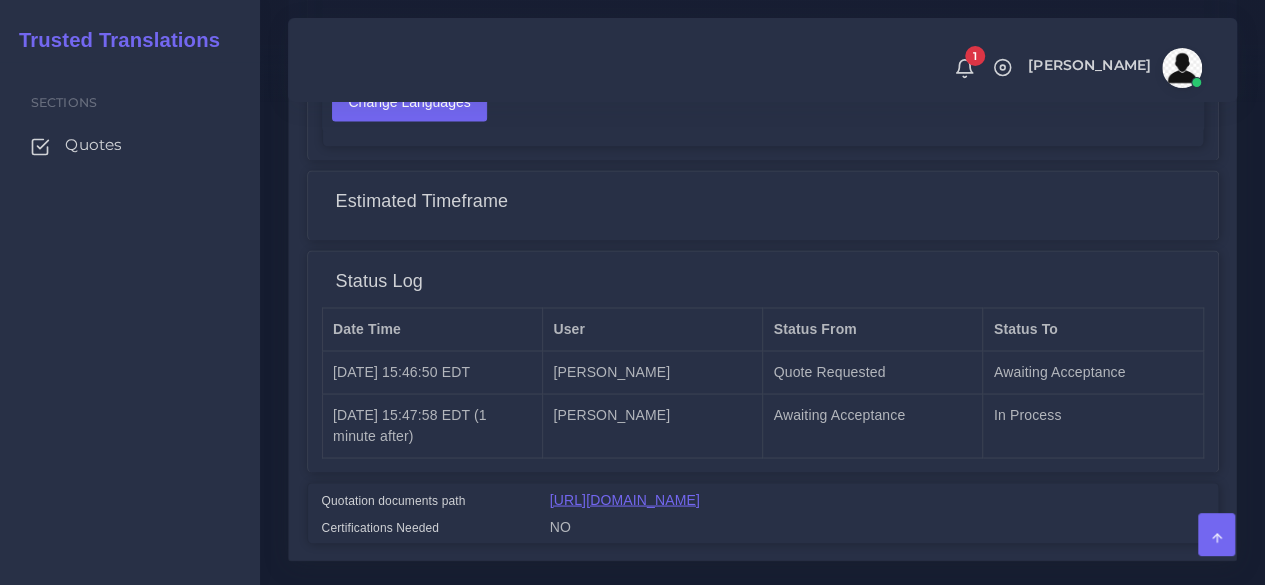 click on "[URL][DOMAIN_NAME]" at bounding box center (625, 499) 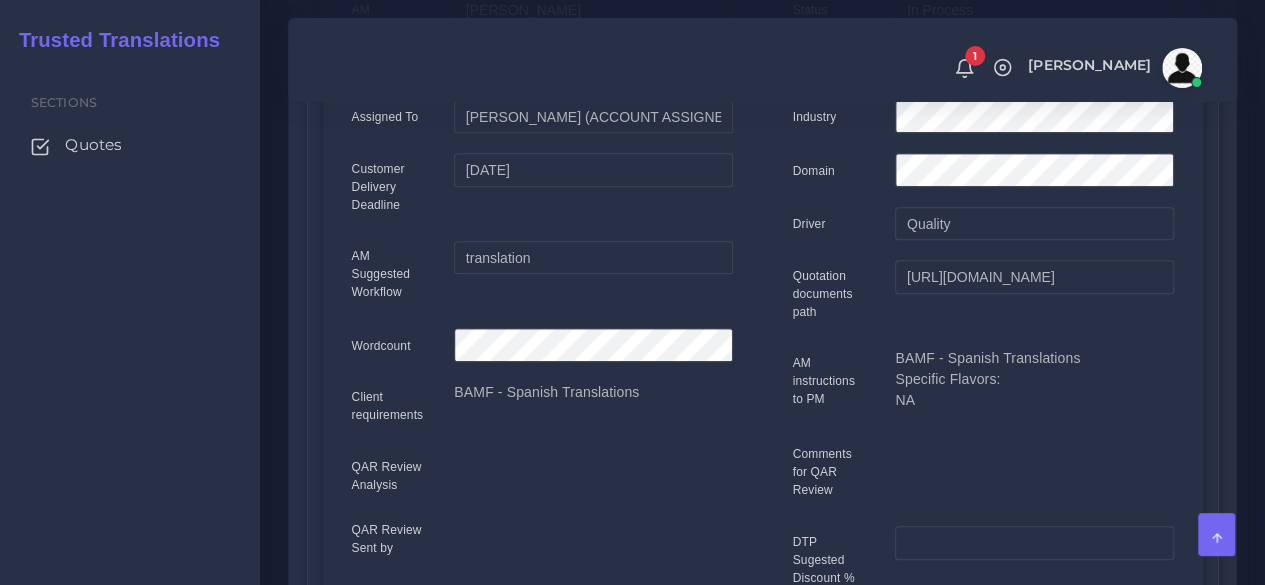 scroll, scrollTop: 200, scrollLeft: 0, axis: vertical 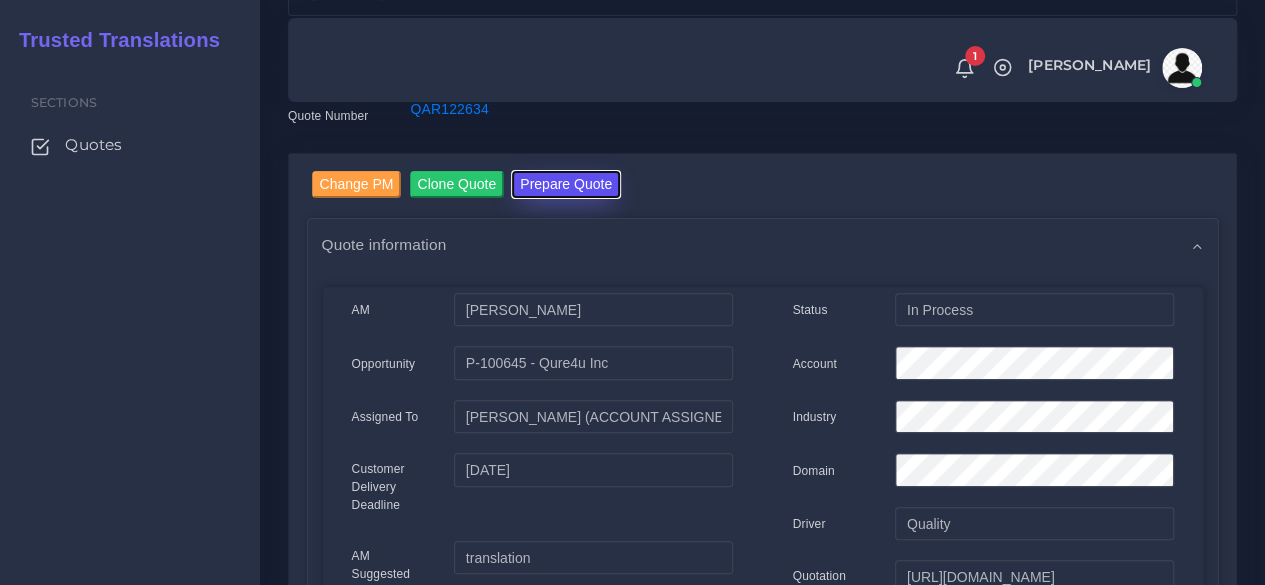 click on "Prepare Quote" at bounding box center (566, 184) 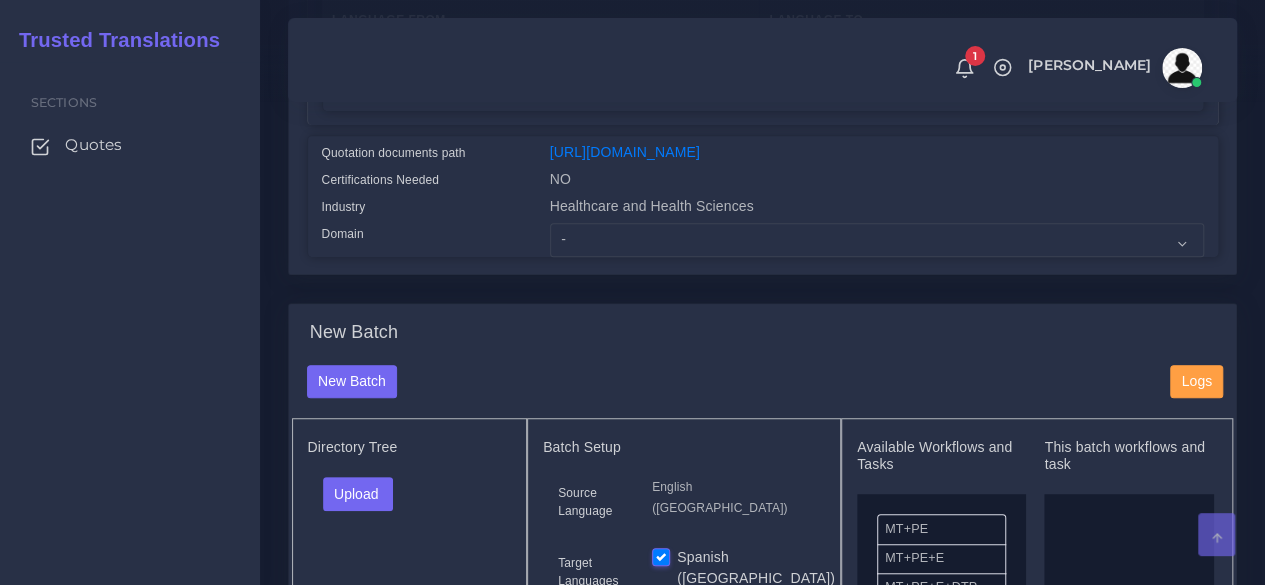 scroll, scrollTop: 500, scrollLeft: 0, axis: vertical 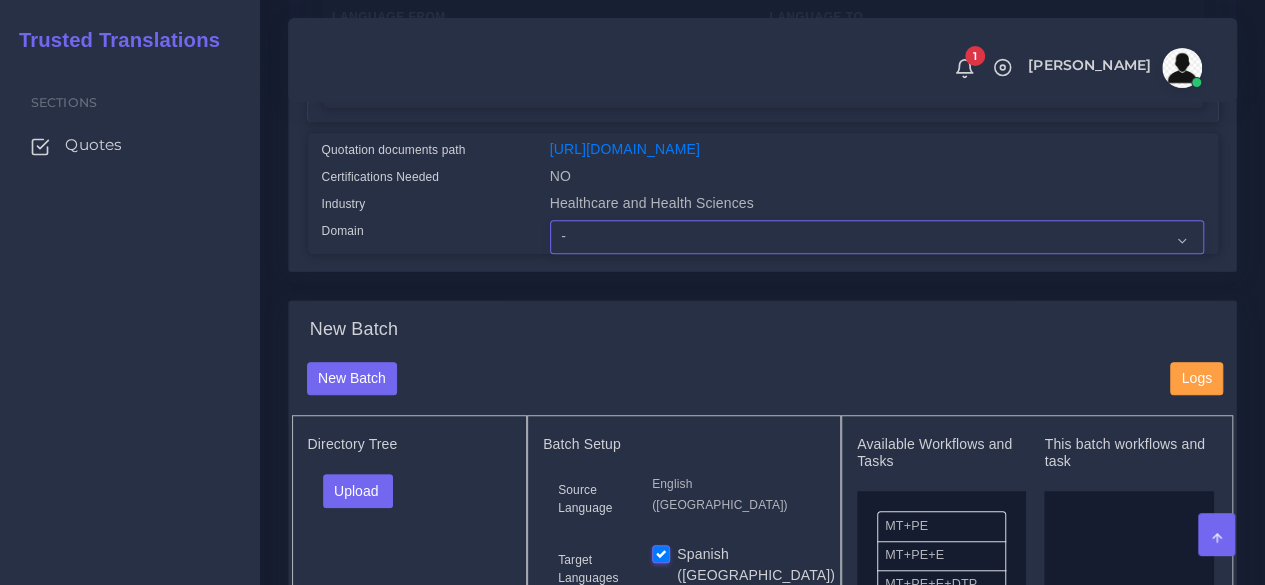 click on "-
Advertising and Media
Agriculture, Forestry and Fishing
Architecture, Building and Construction
Automotive
Chemicals
Computer Hardware
Computer Software
Consumer Electronics - Home appliances
Education
Energy, Water, Transportation and Utilities
Finance - Banking
Food Manufacturing and Services
Healthcare and Health Sciences
Hospitality, Leisure, Tourism and Arts
Human Resources - HR
Industrial Electronics
Industrial Manufacturing Insurance" at bounding box center (877, 237) 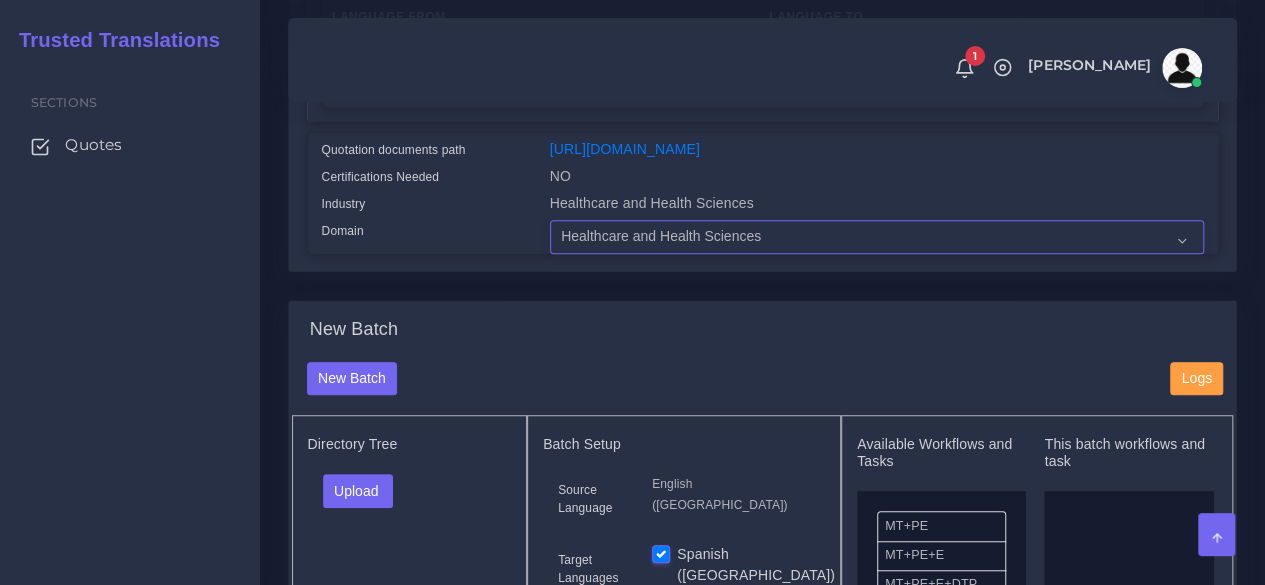 click on "-
Advertising and Media
Agriculture, Forestry and Fishing
Architecture, Building and Construction
Automotive
Chemicals
Computer Hardware
Computer Software
Consumer Electronics - Home appliances
Education
Energy, Water, Transportation and Utilities
Finance - Banking
Food Manufacturing and Services
Healthcare and Health Sciences
Hospitality, Leisure, Tourism and Arts
Human Resources - HR
Industrial Electronics
Industrial Manufacturing Insurance" at bounding box center [877, 237] 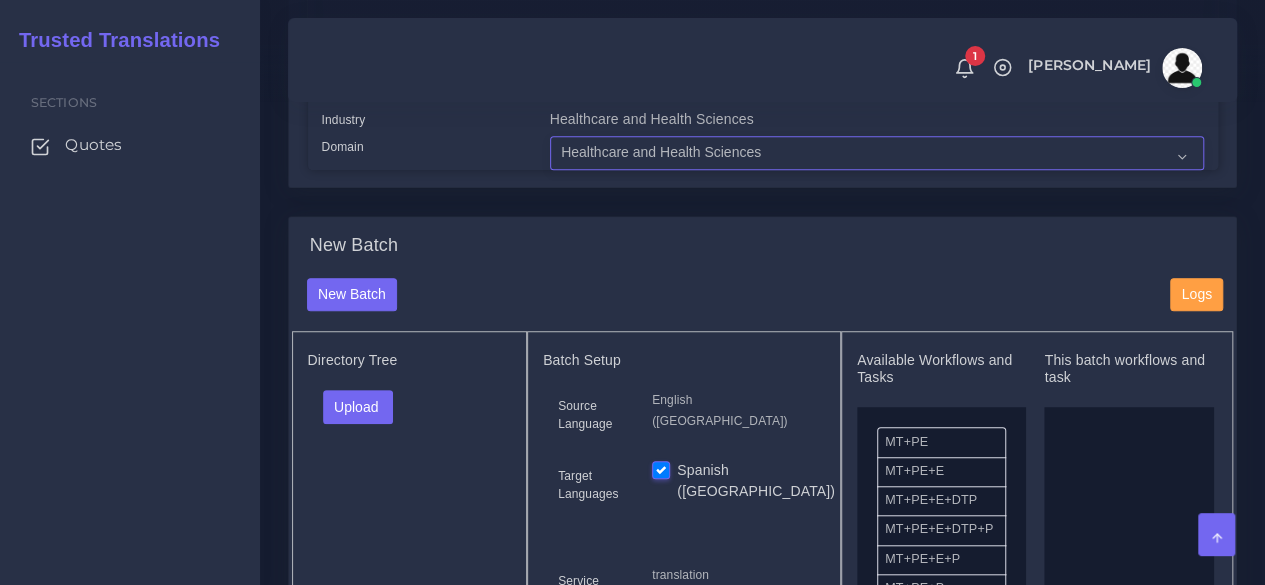 scroll, scrollTop: 700, scrollLeft: 0, axis: vertical 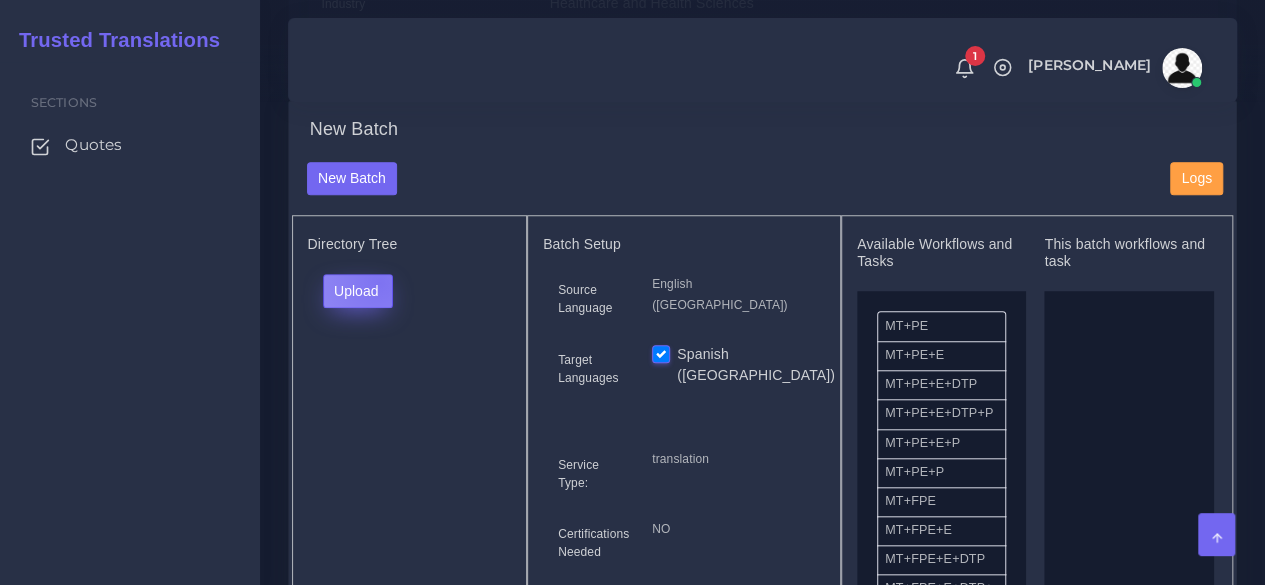 click on "Upload" at bounding box center (358, 291) 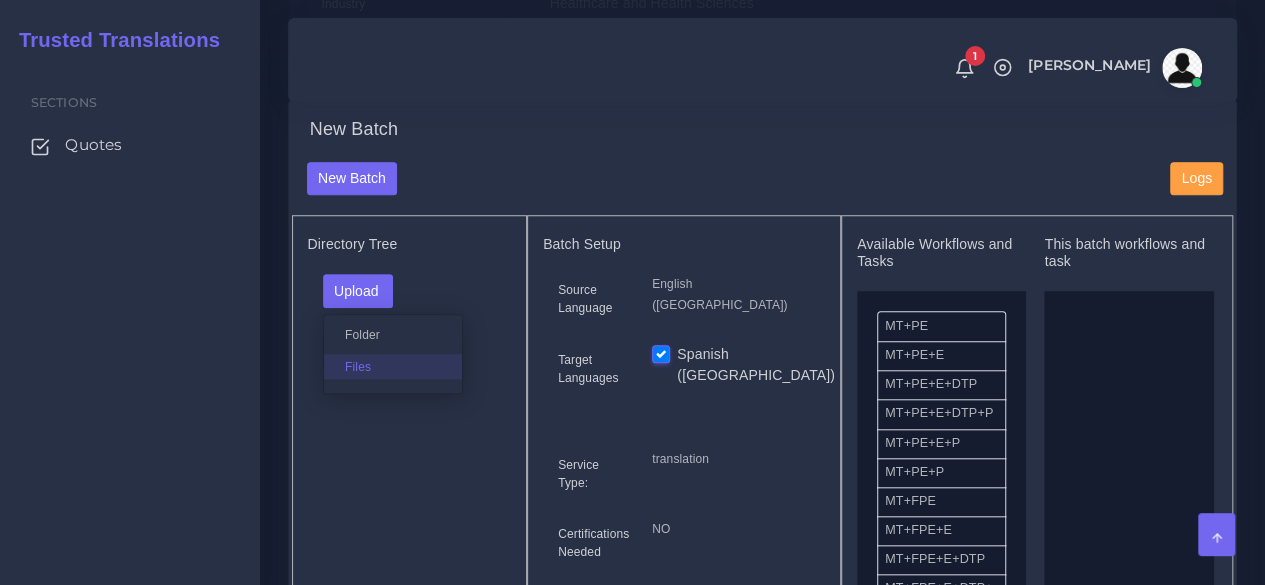 click on "Files" at bounding box center [393, 366] 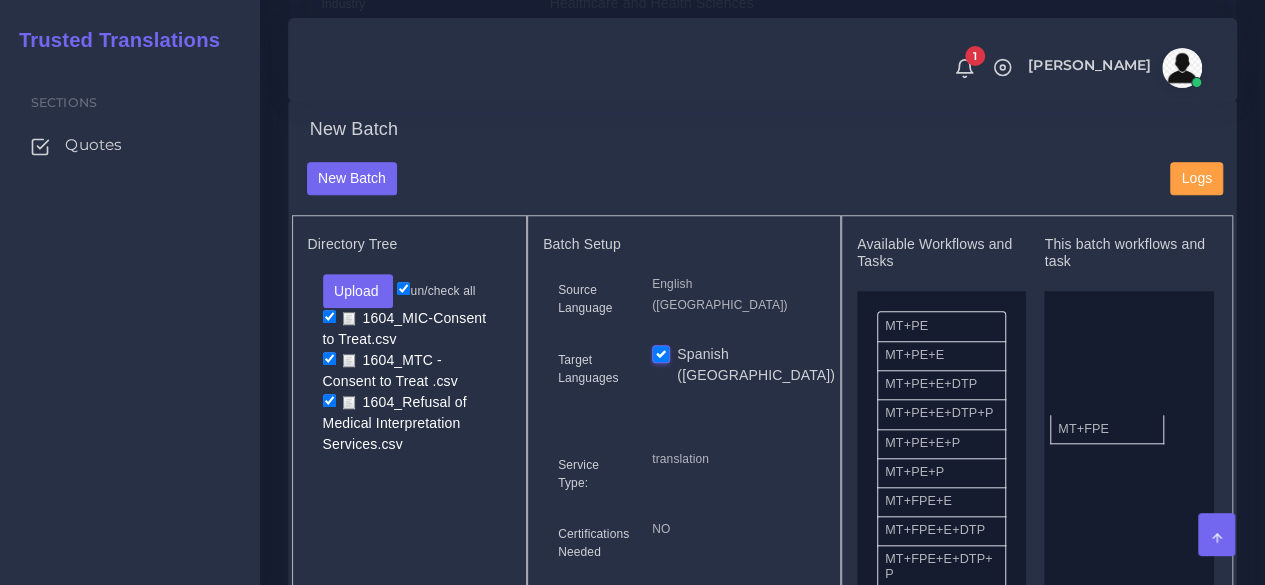 drag, startPoint x: 936, startPoint y: 540, endPoint x: 1109, endPoint y: 455, distance: 192.75372 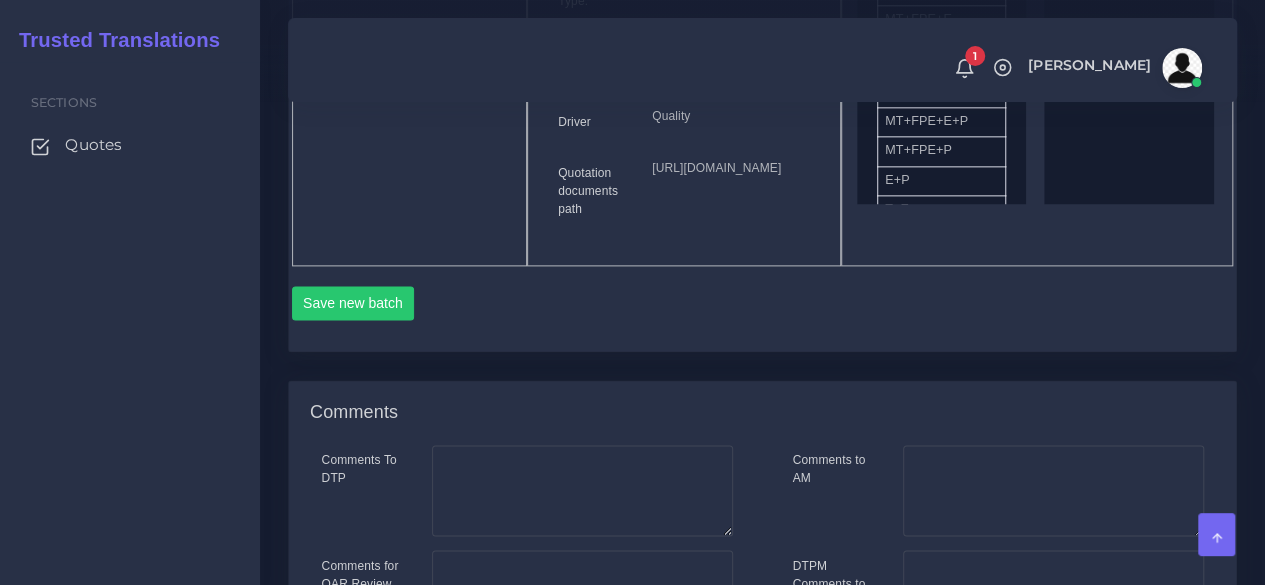 scroll, scrollTop: 1200, scrollLeft: 0, axis: vertical 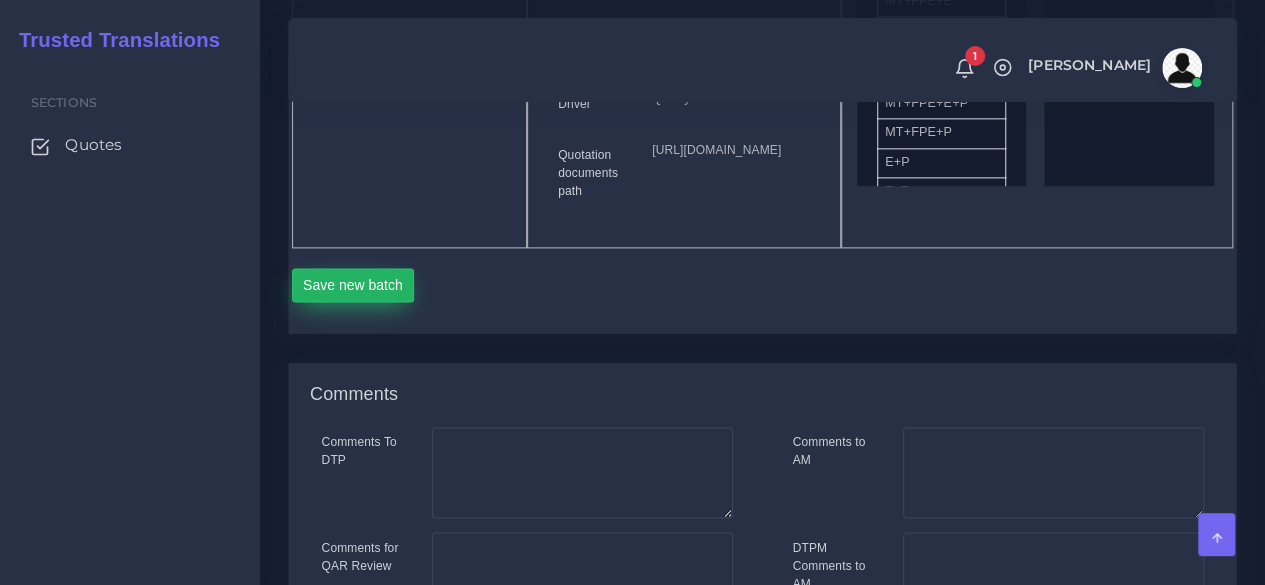 click on "Save new batch" at bounding box center (353, 285) 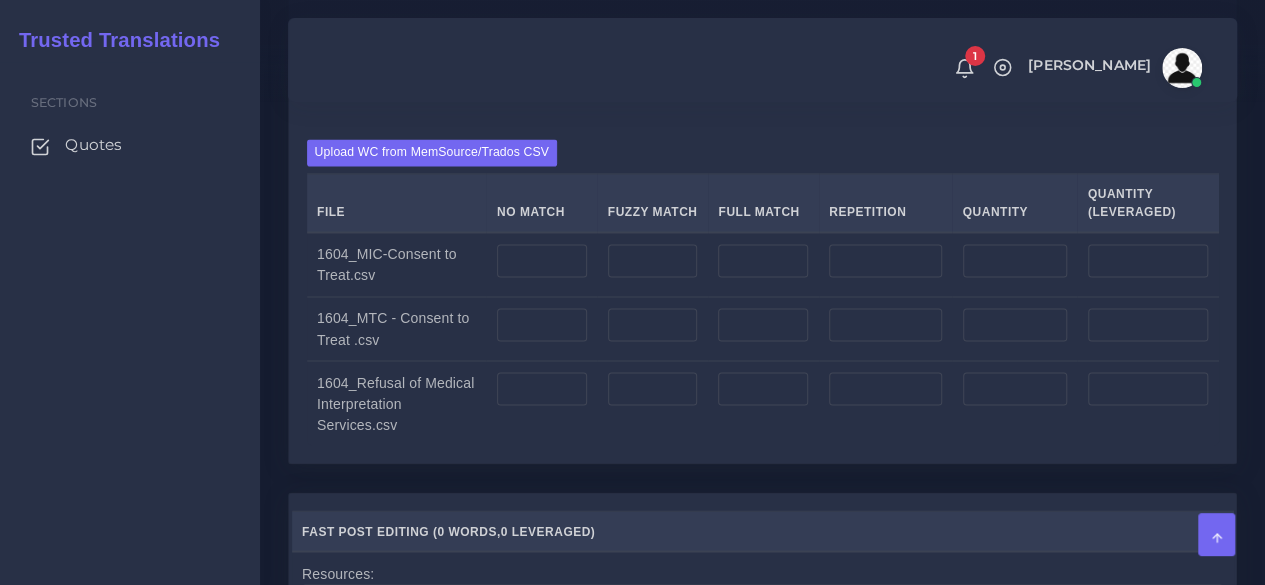 scroll, scrollTop: 1600, scrollLeft: 0, axis: vertical 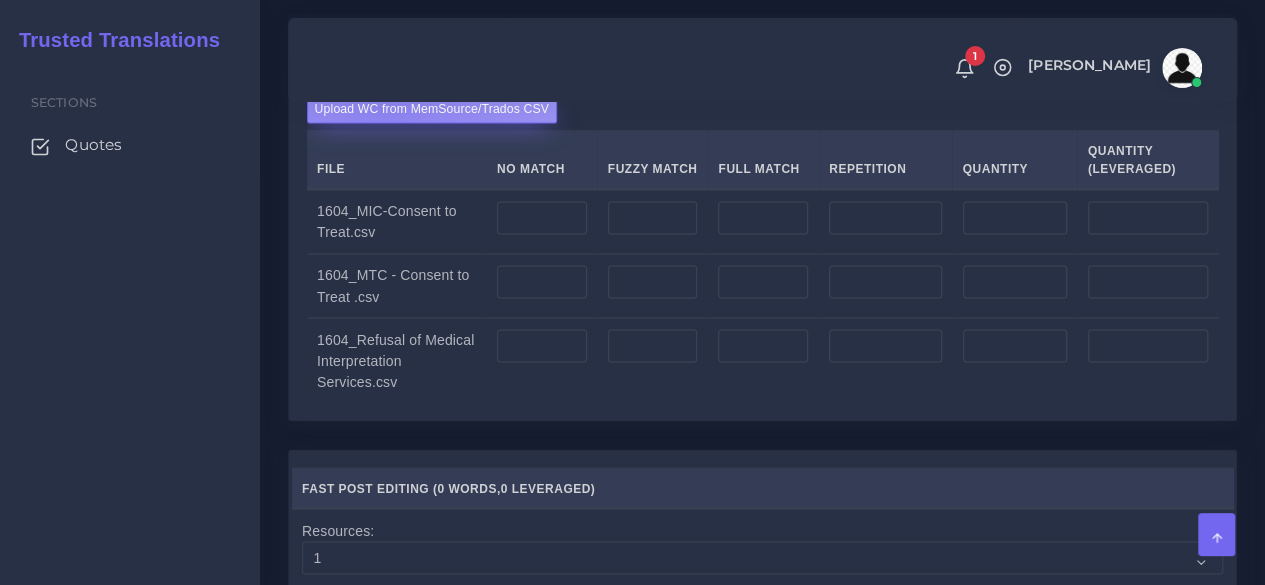 click on "Upload WC from MemSource/Trados CSV" at bounding box center [432, 109] 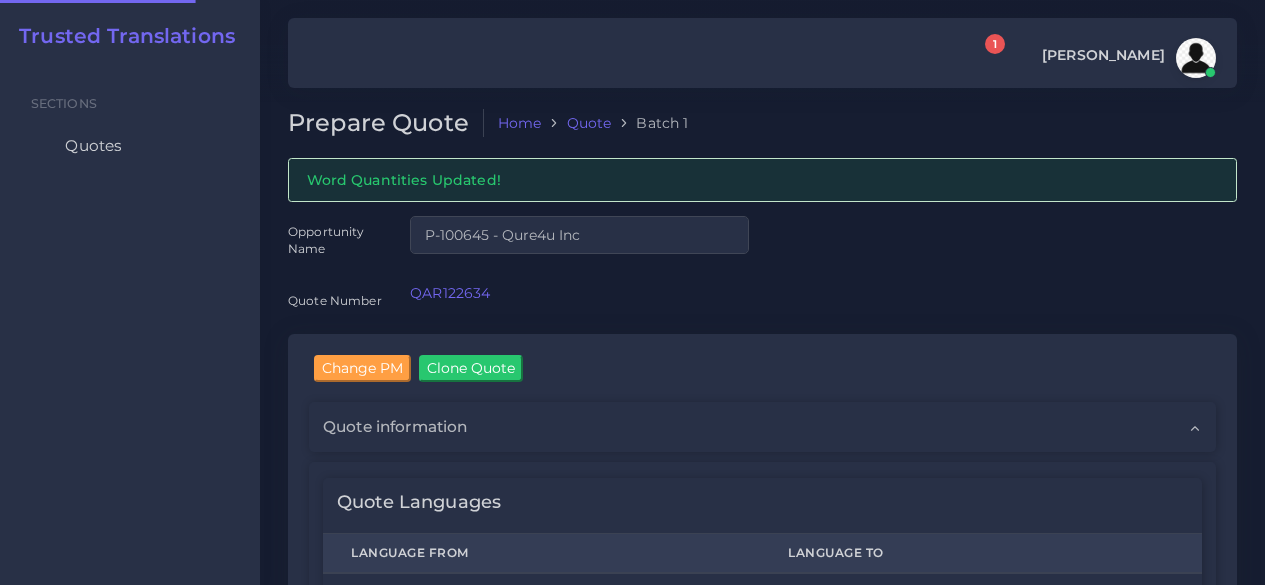 scroll, scrollTop: 0, scrollLeft: 0, axis: both 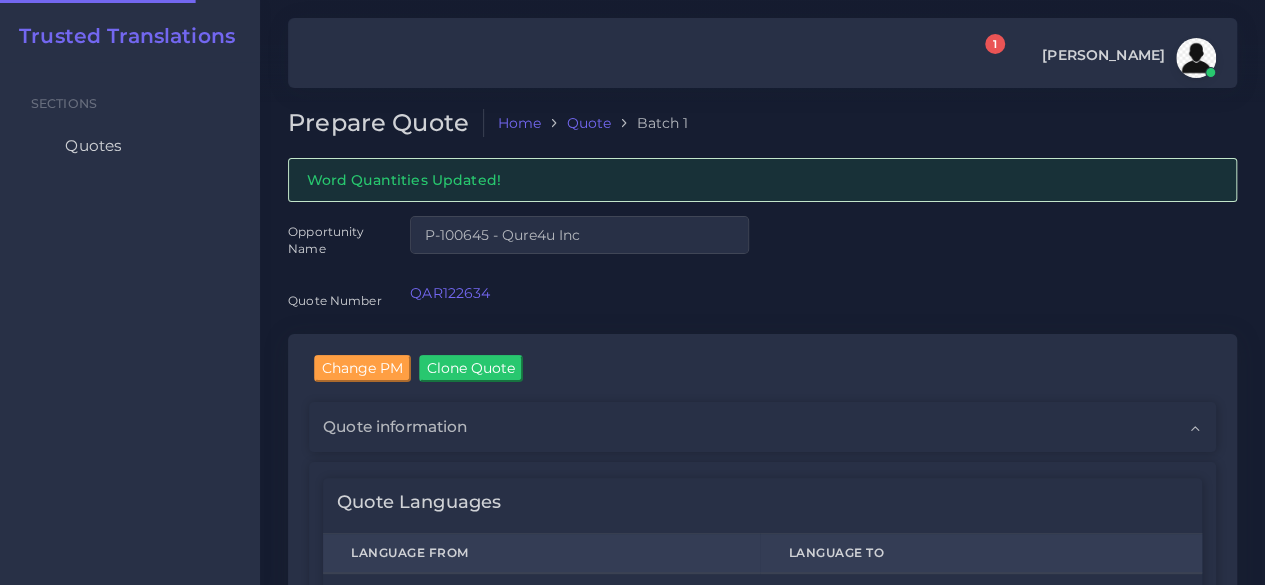 type 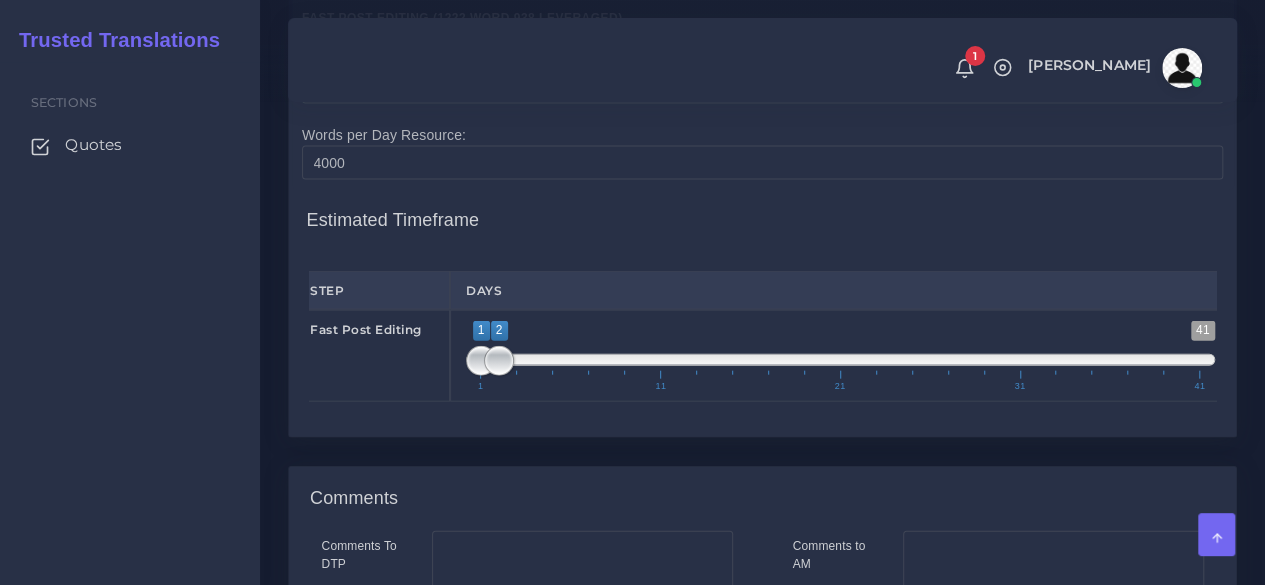 scroll, scrollTop: 2400, scrollLeft: 0, axis: vertical 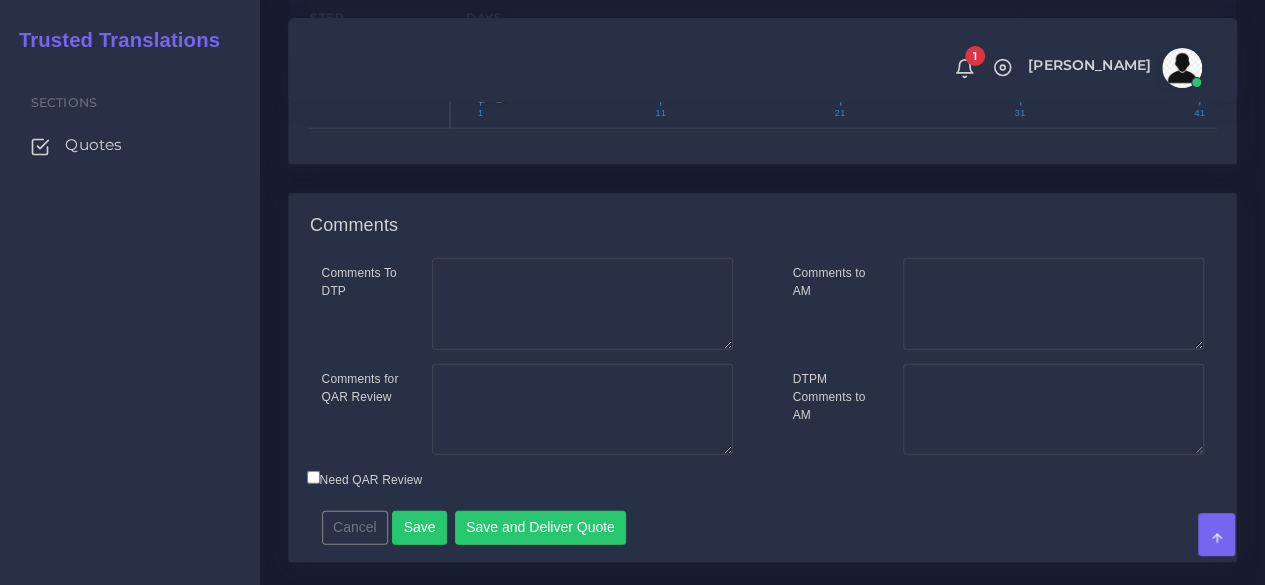 type on "1;1" 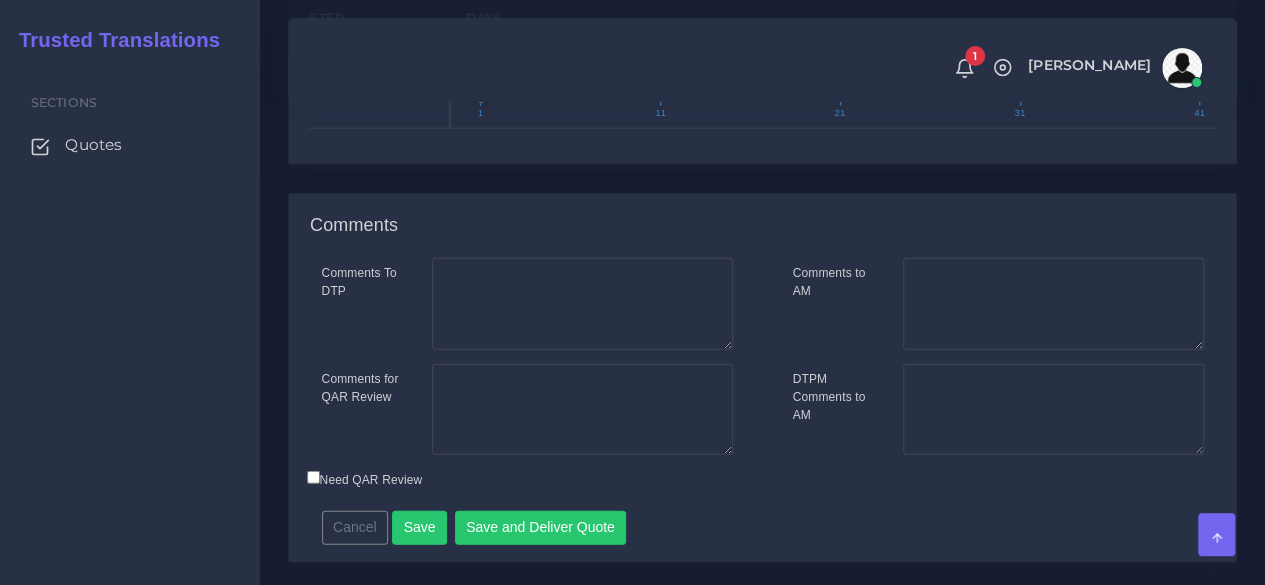 drag, startPoint x: 500, startPoint y: 223, endPoint x: 420, endPoint y: 220, distance: 80.05623 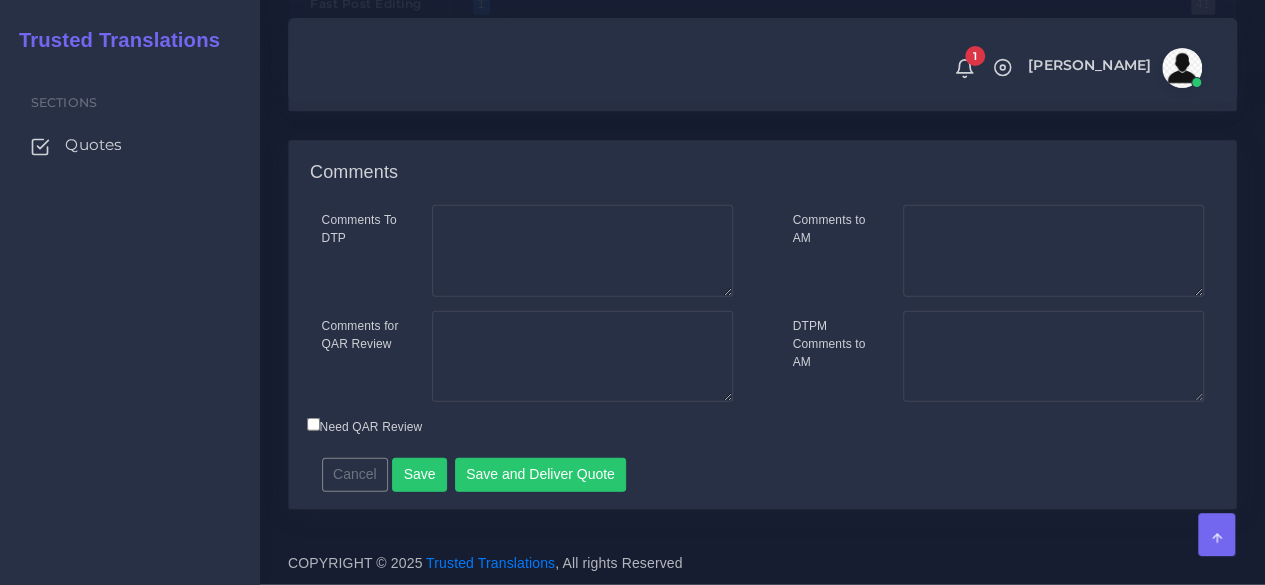 scroll, scrollTop: 2586, scrollLeft: 0, axis: vertical 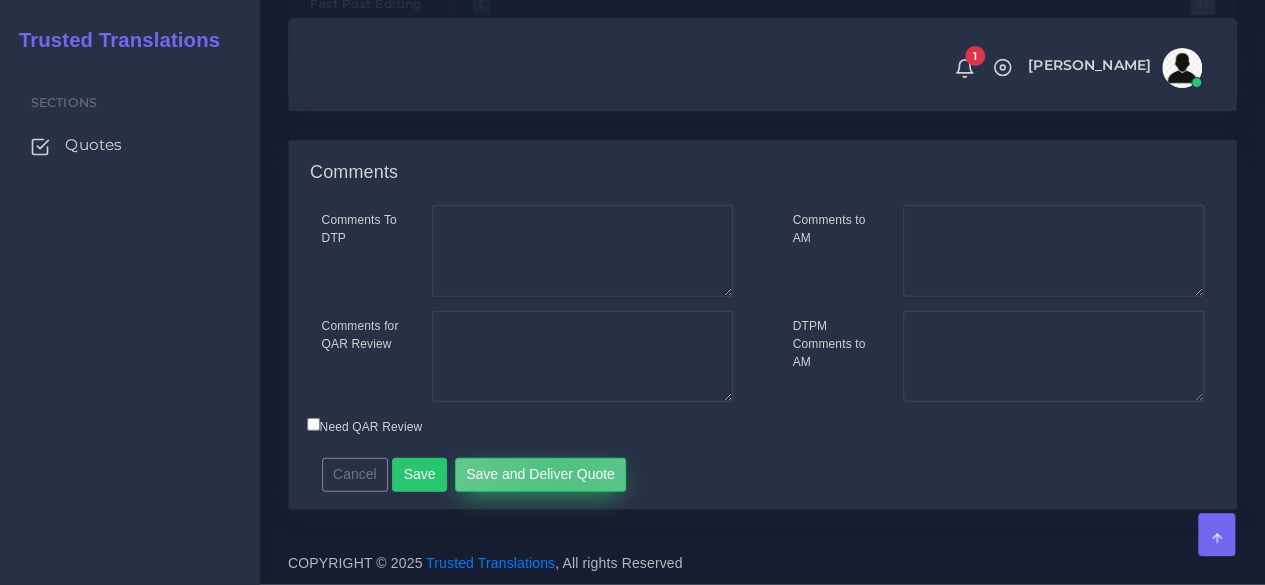 click on "Save and  Deliver Quote" at bounding box center [541, 475] 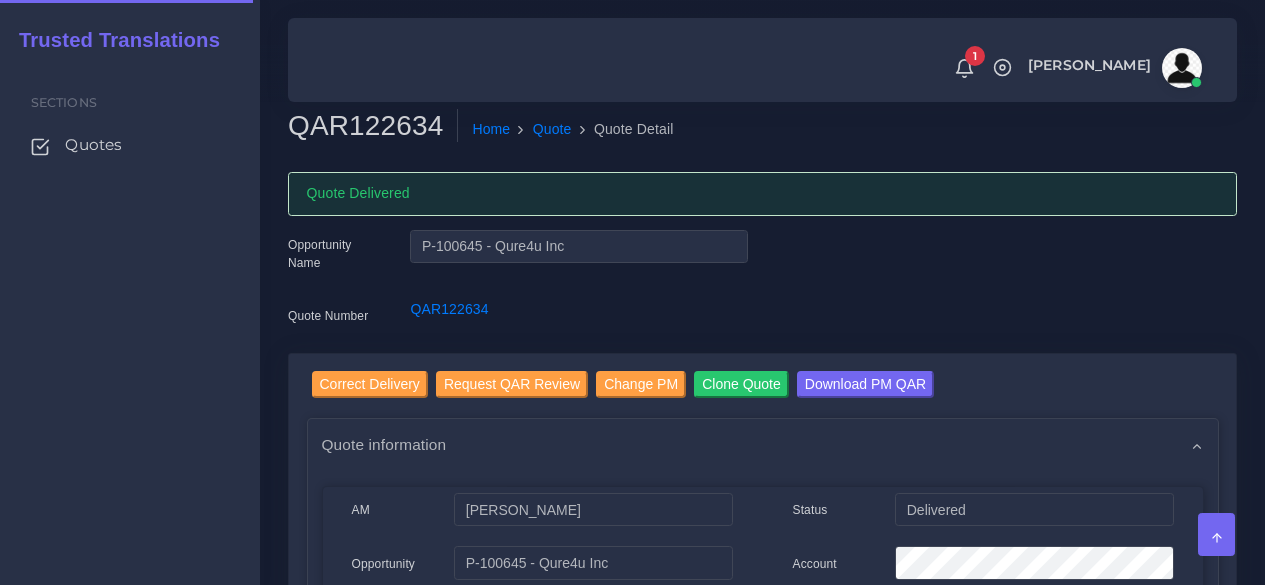 scroll, scrollTop: 0, scrollLeft: 0, axis: both 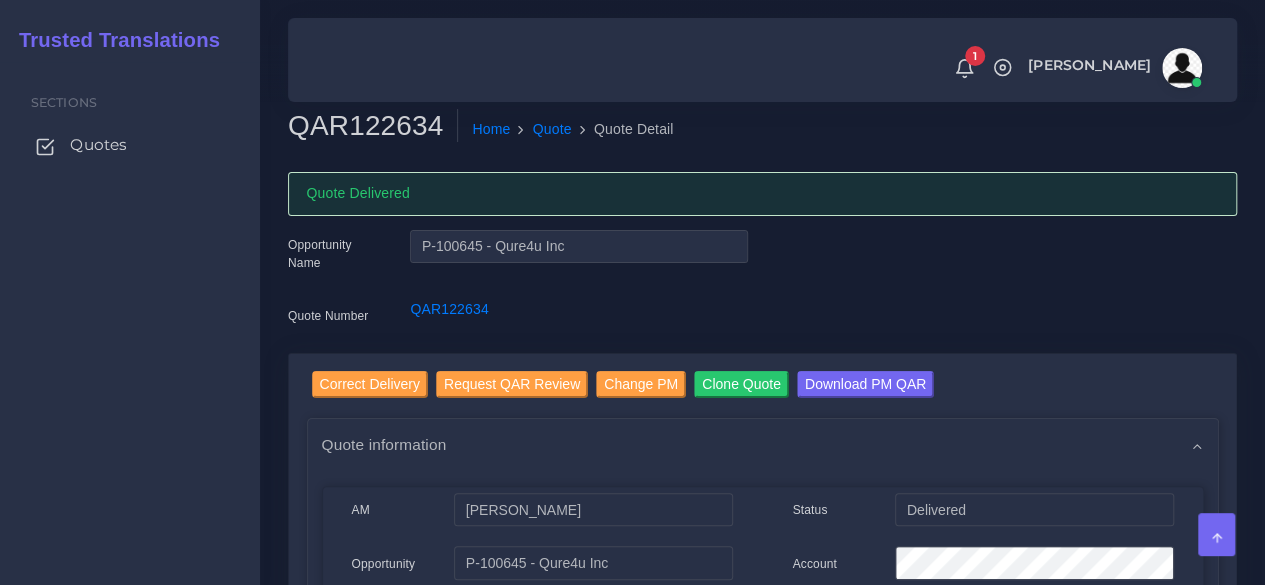 click on "Quotes" at bounding box center [98, 145] 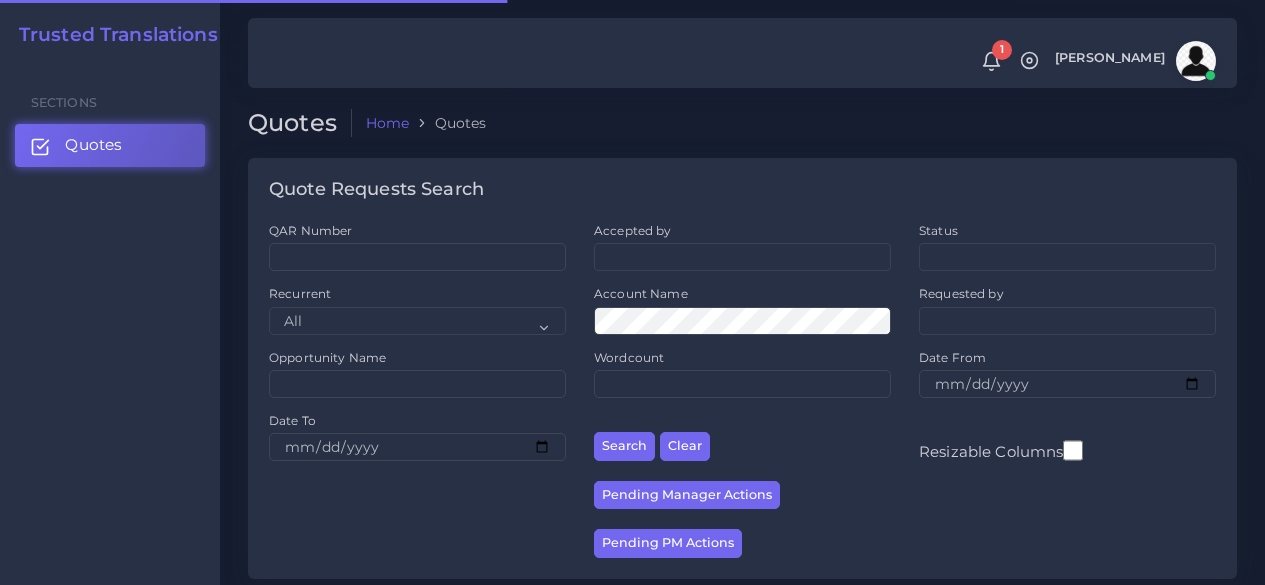 scroll, scrollTop: 0, scrollLeft: 0, axis: both 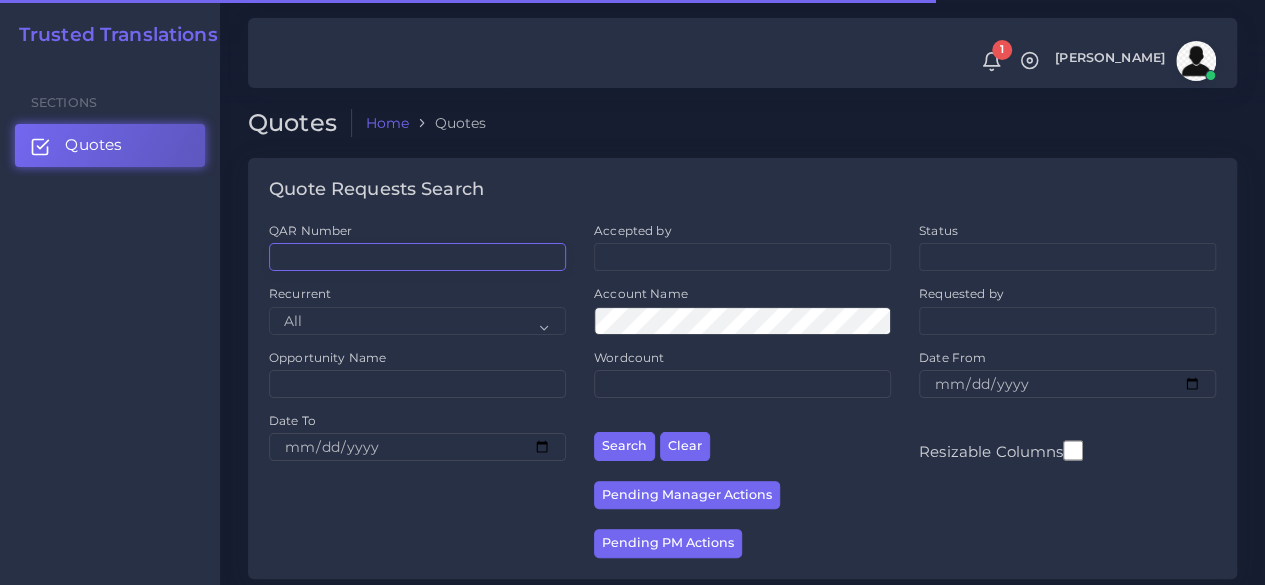 click on "QAR Number" at bounding box center (417, 257) 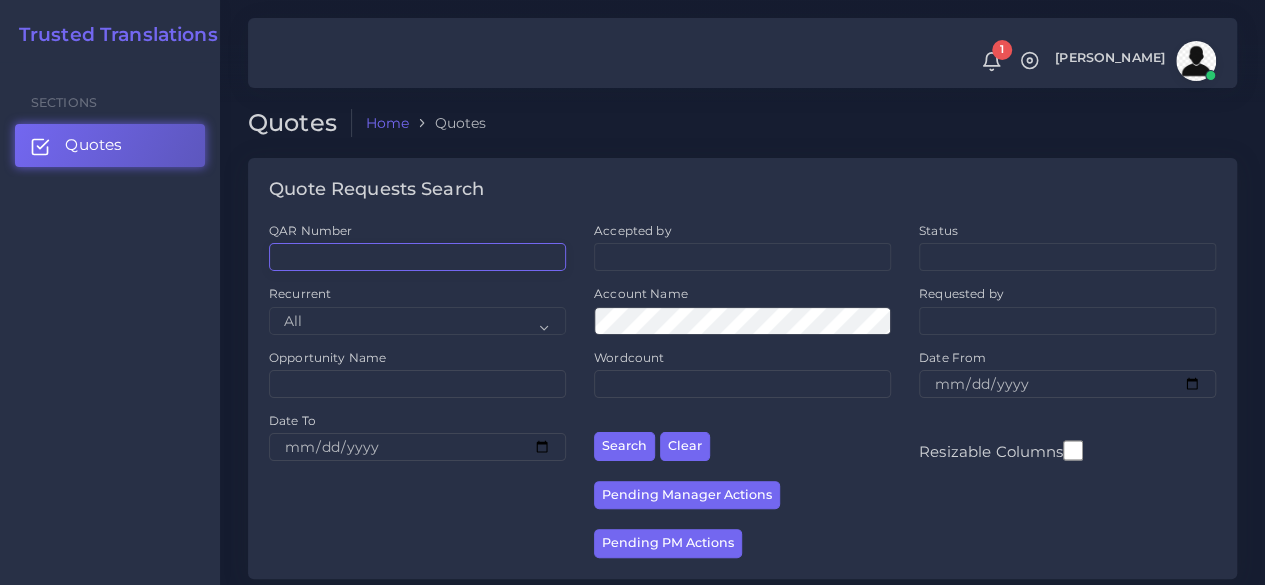 paste on "QAR122579" 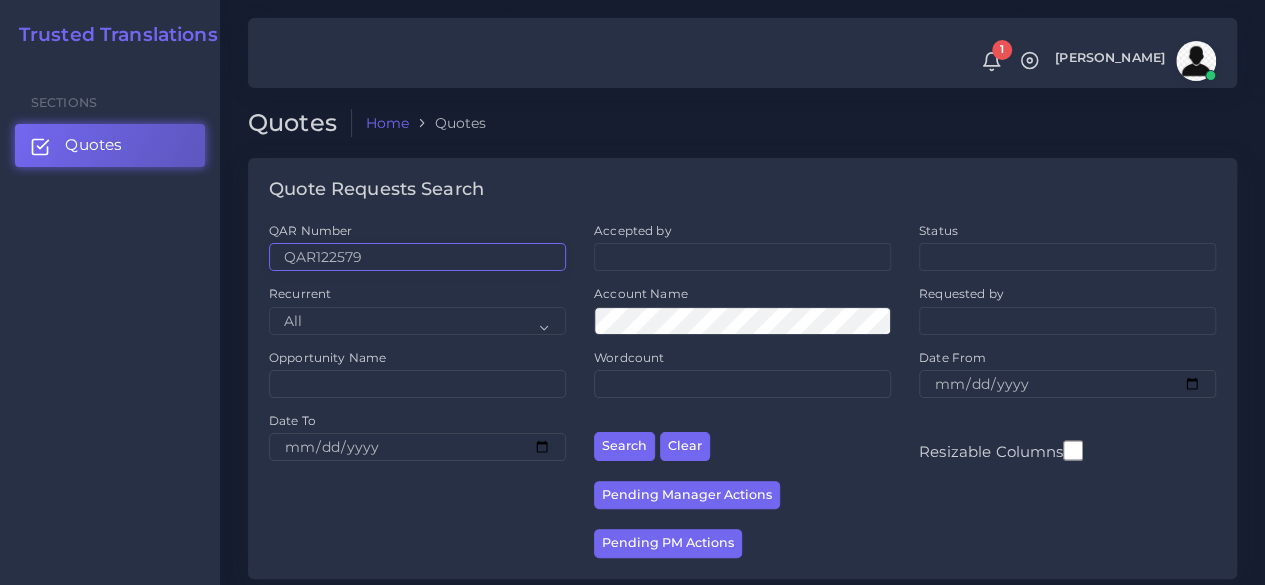 type on "QAR122579" 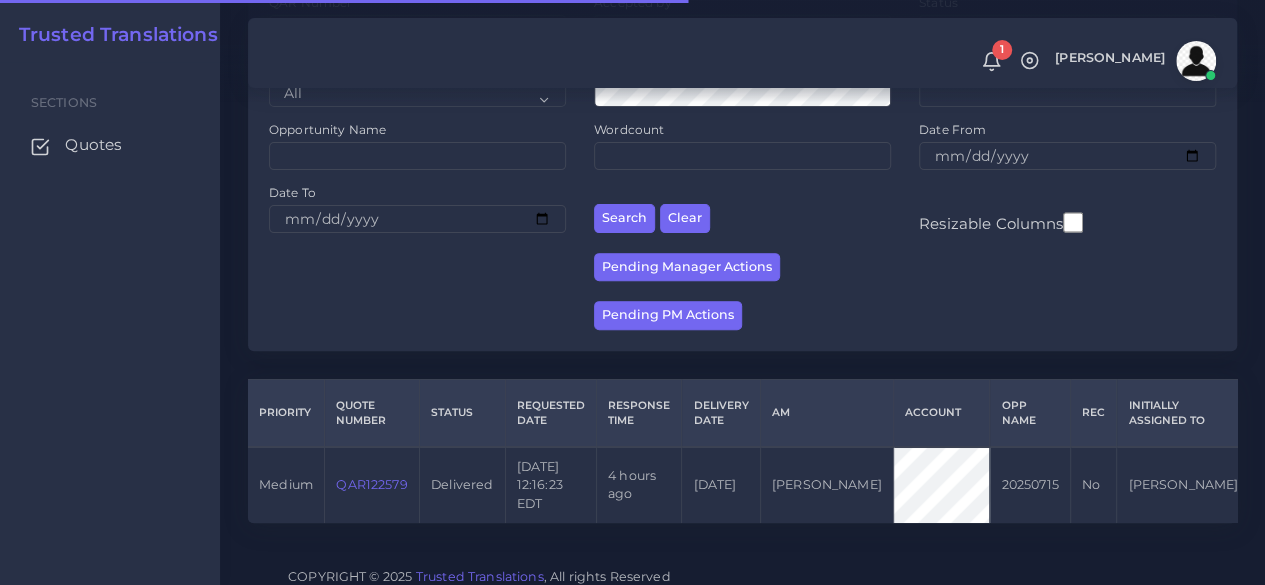 scroll, scrollTop: 255, scrollLeft: 0, axis: vertical 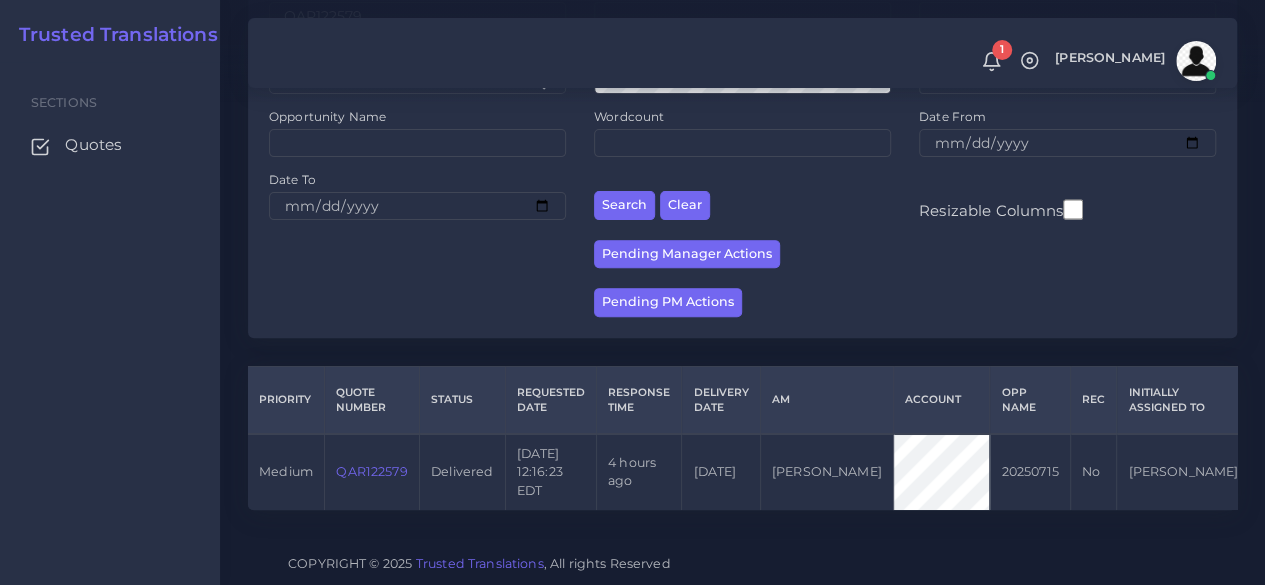 click on "QAR122579" at bounding box center [371, 471] 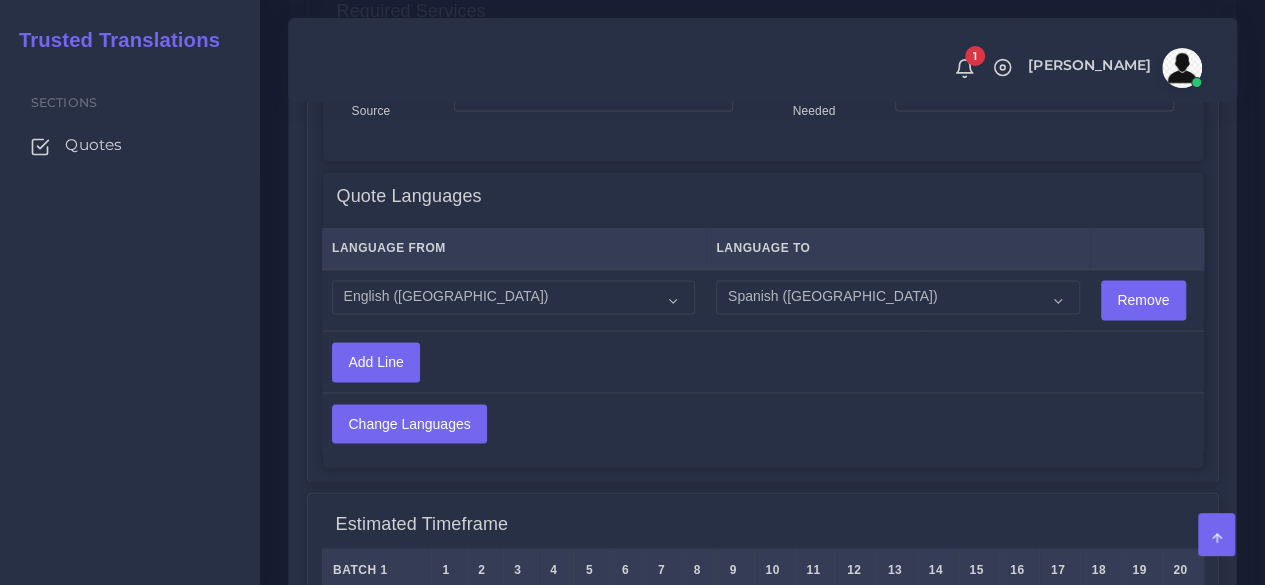 scroll, scrollTop: 1400, scrollLeft: 0, axis: vertical 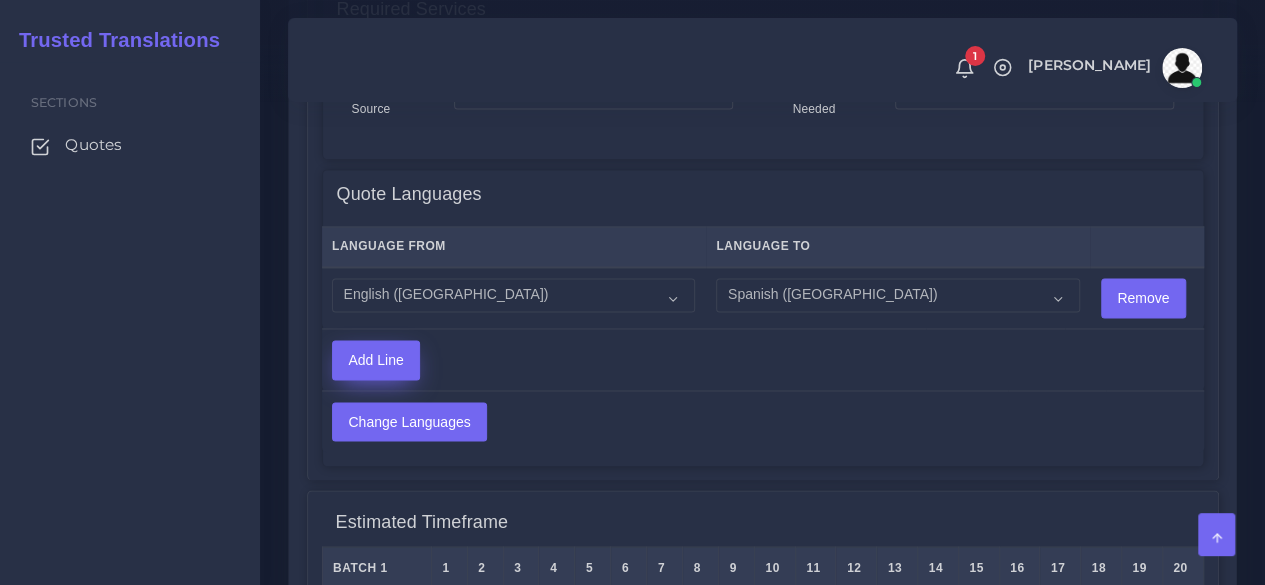 click on "Add Line" at bounding box center (376, 360) 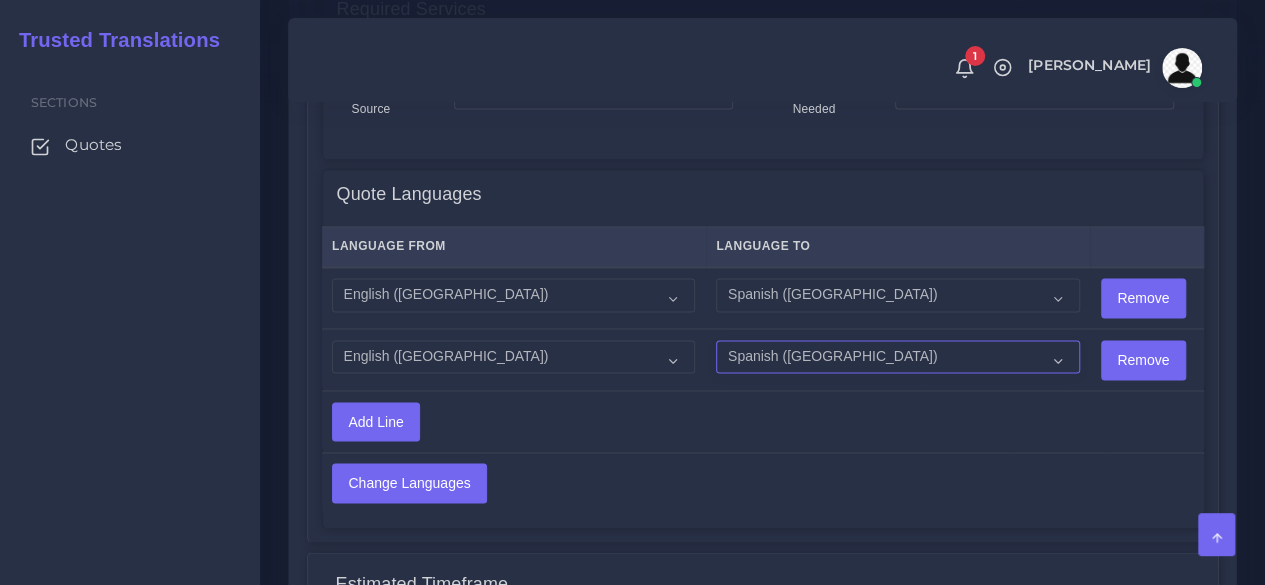 click on "Acoli
Afar
Afrikaans
Akan
Akateko
Albanian
American Sign Language (ASL)
Amharic
Arabic
Arabic (Egypt)" at bounding box center (897, 357) 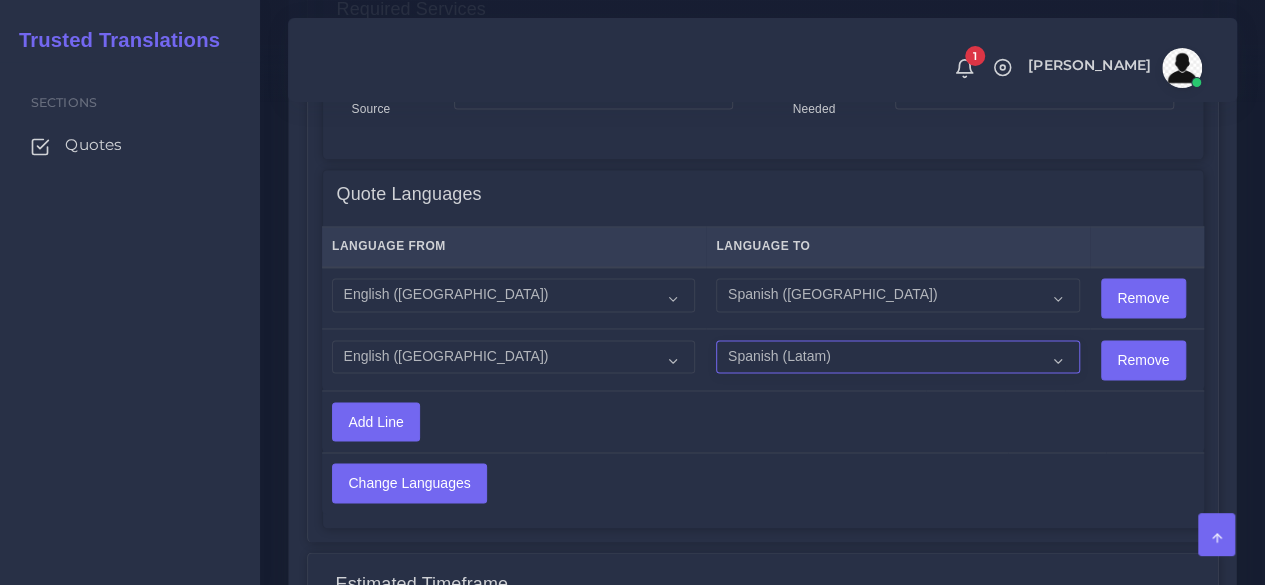 click on "Acoli
Afar
Afrikaans
Akan
Akateko
Albanian
American Sign Language (ASL)
Amharic
Arabic
Arabic (Egypt)" at bounding box center (897, 357) 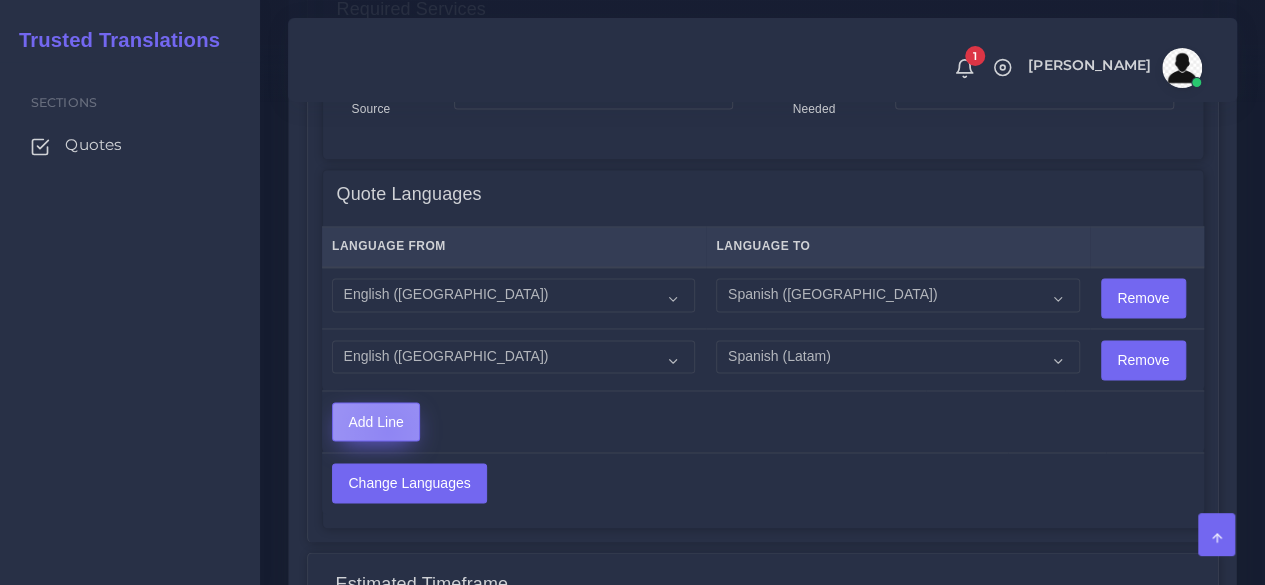 click on "Add Line" at bounding box center (376, 422) 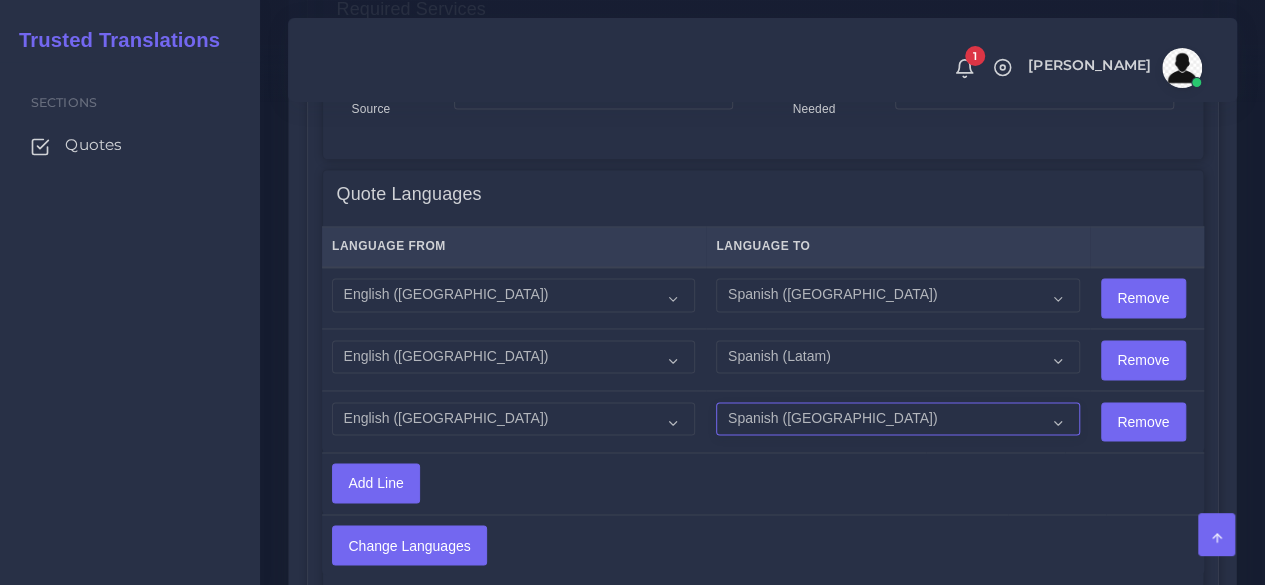 click on "Acoli
Afar
Afrikaans
Akan
Akateko
Albanian
American Sign Language (ASL)
Amharic
Arabic
Arabic (Egypt)" at bounding box center [897, 419] 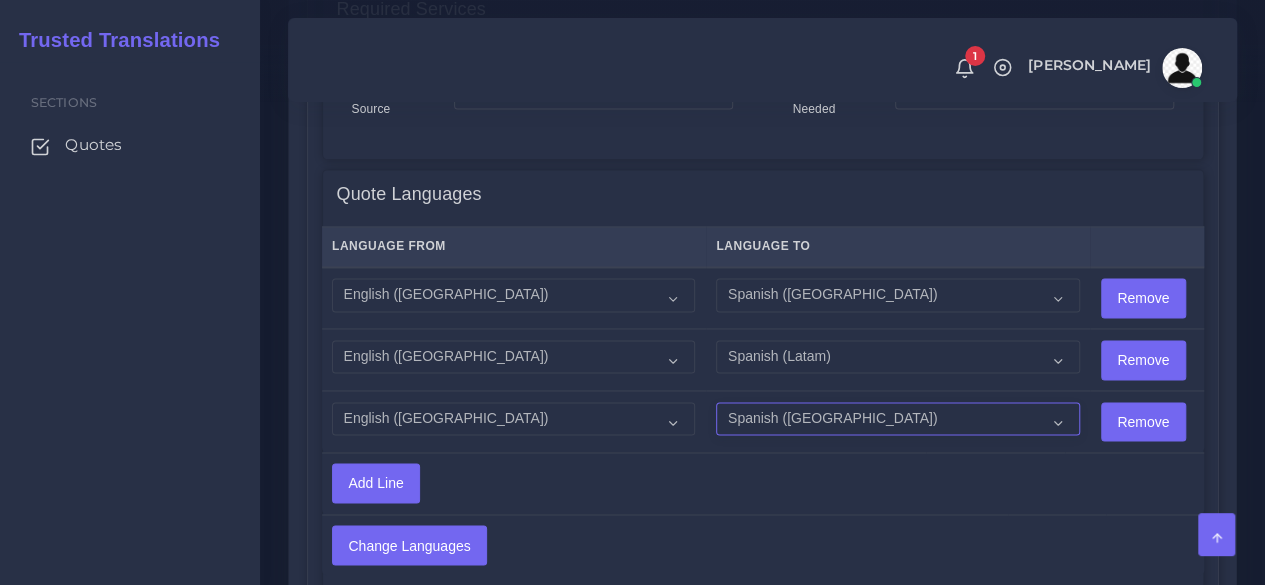 select on "53" 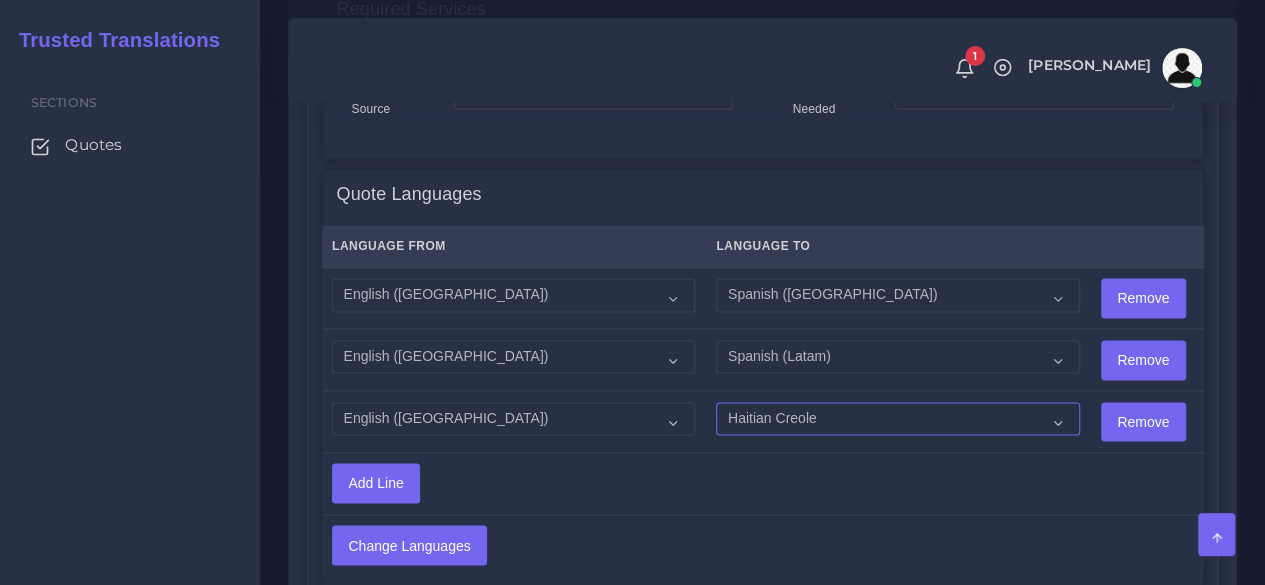 click on "Acoli
Afar
Afrikaans
Akan
Akateko
Albanian
American Sign Language (ASL)
Amharic
Arabic
Arabic (Egypt)" at bounding box center (897, 419) 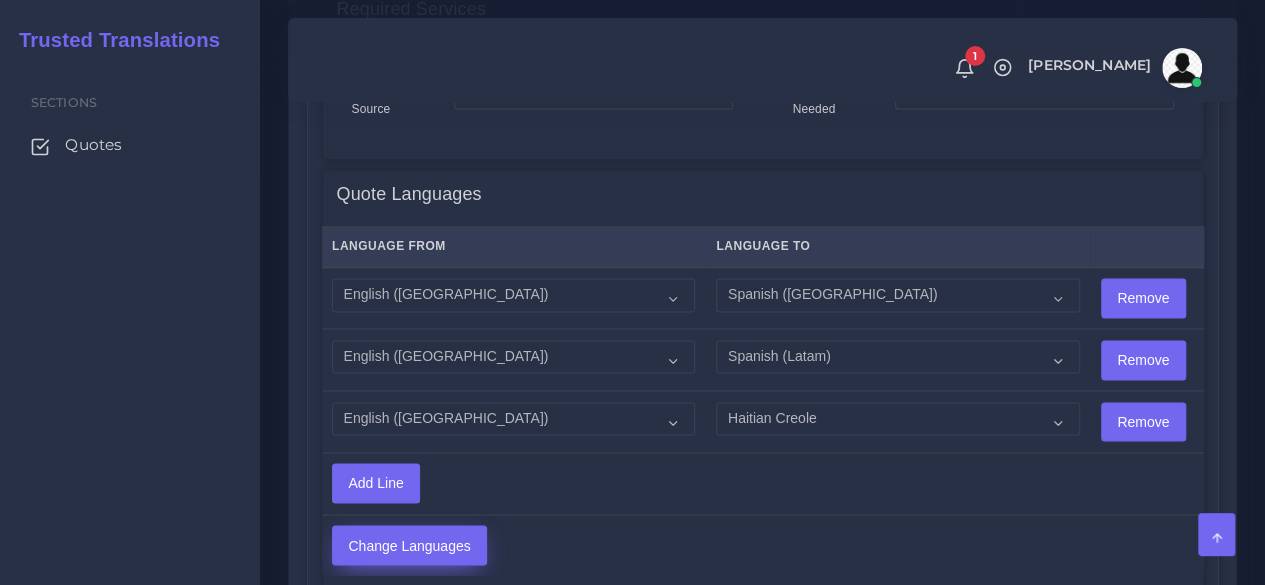 click on "Change Languages" at bounding box center (409, 545) 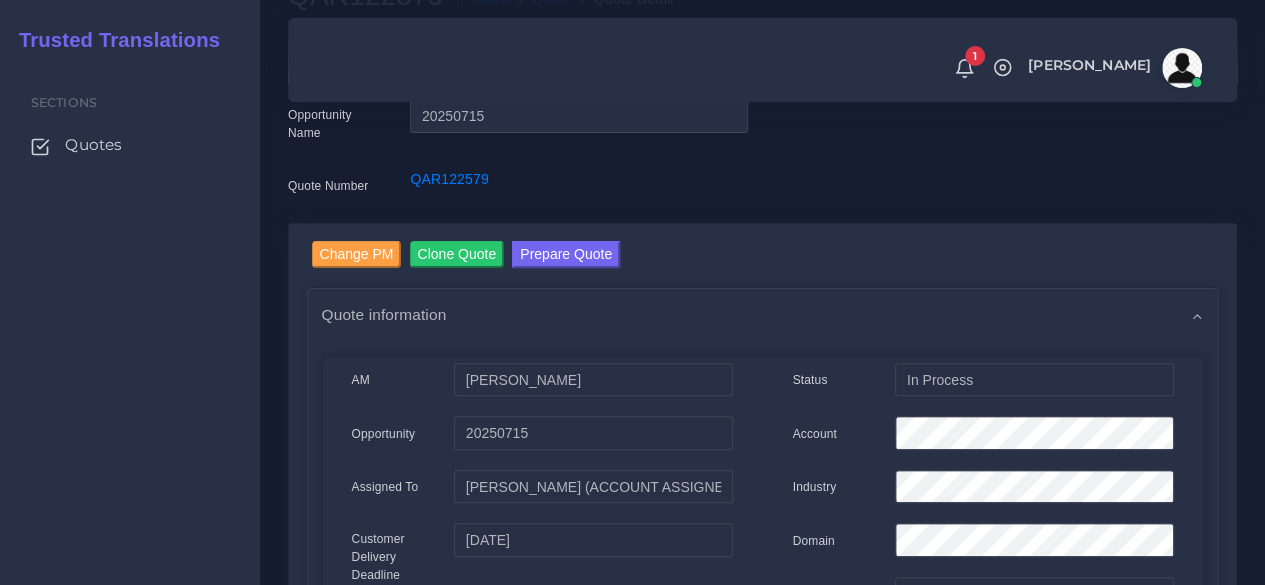 scroll, scrollTop: 100, scrollLeft: 0, axis: vertical 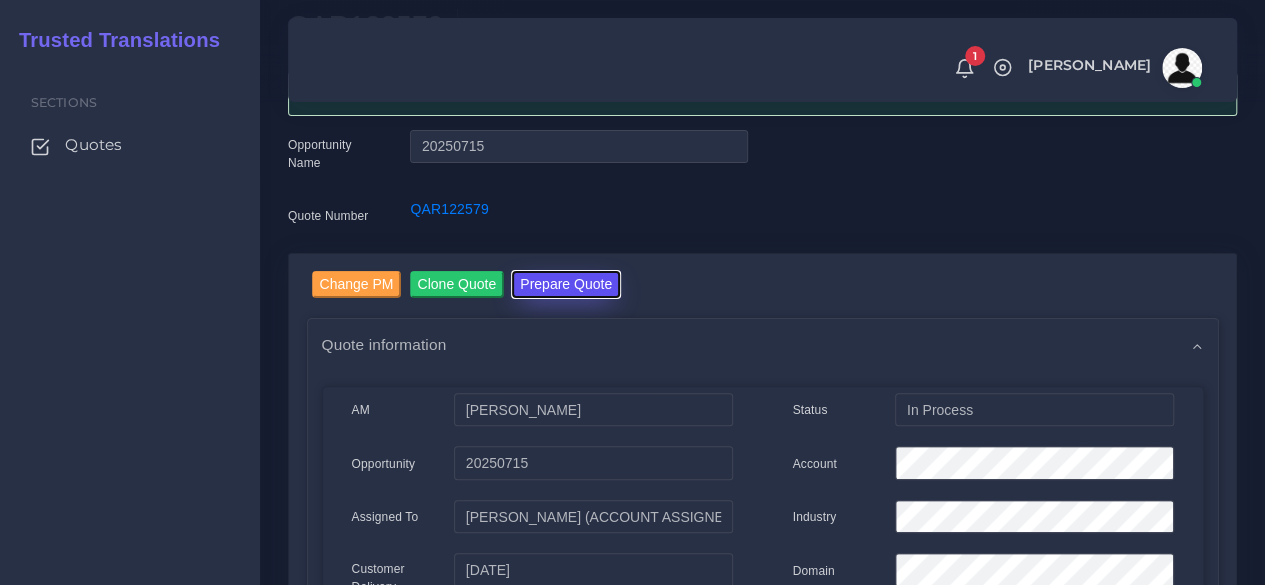 click on "Prepare Quote" at bounding box center (566, 284) 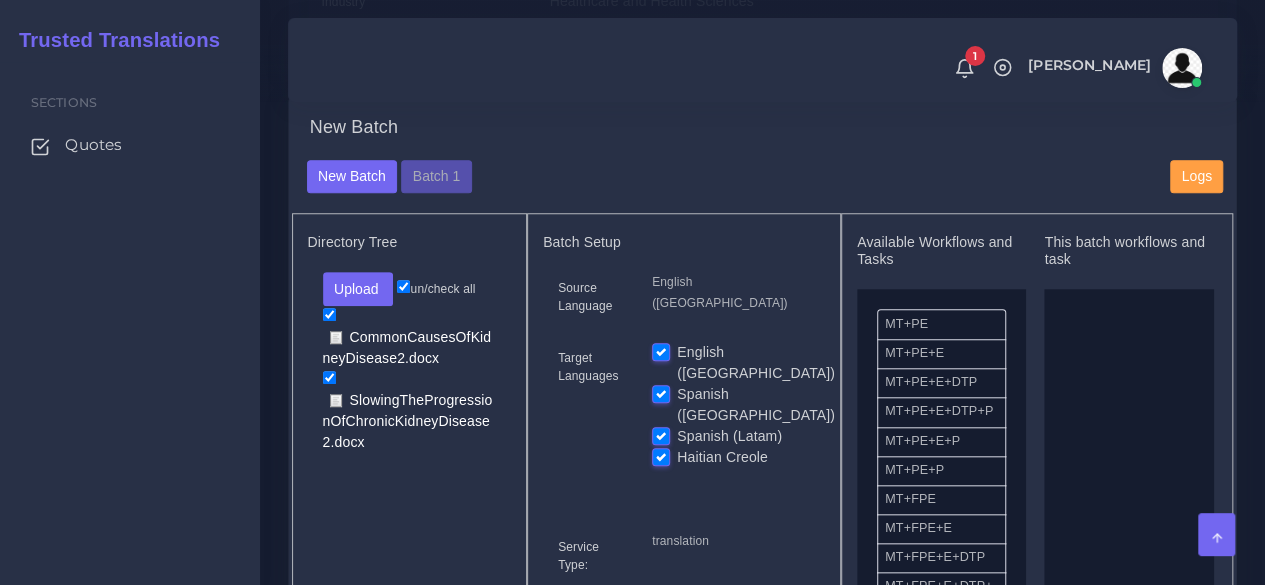 scroll, scrollTop: 700, scrollLeft: 0, axis: vertical 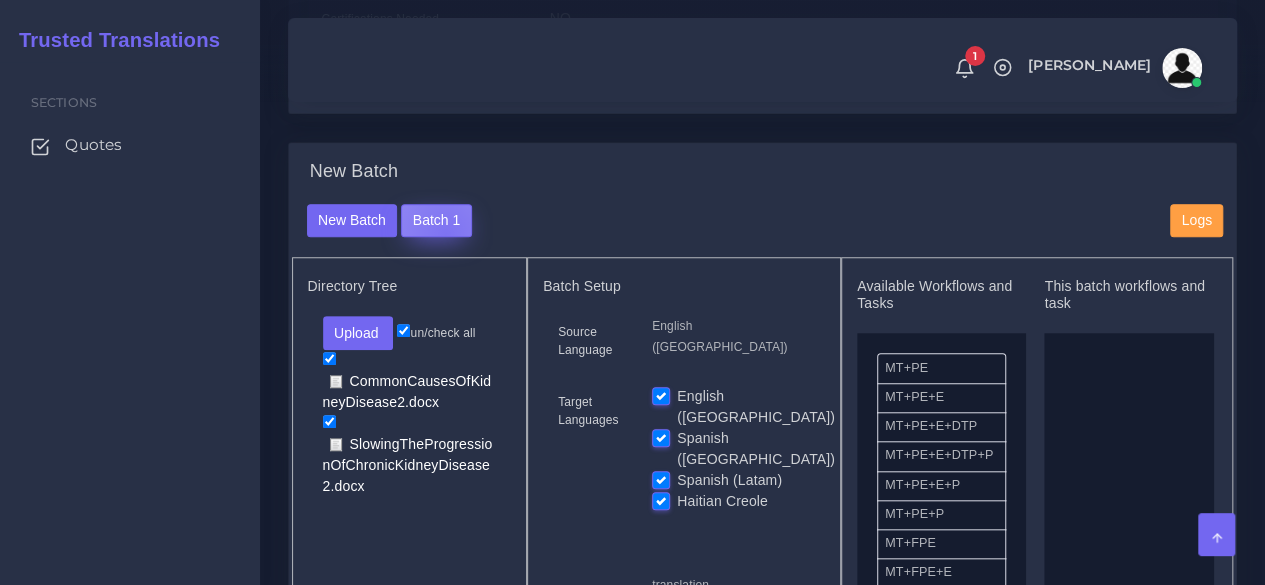 click on "Batch 1" at bounding box center [436, 221] 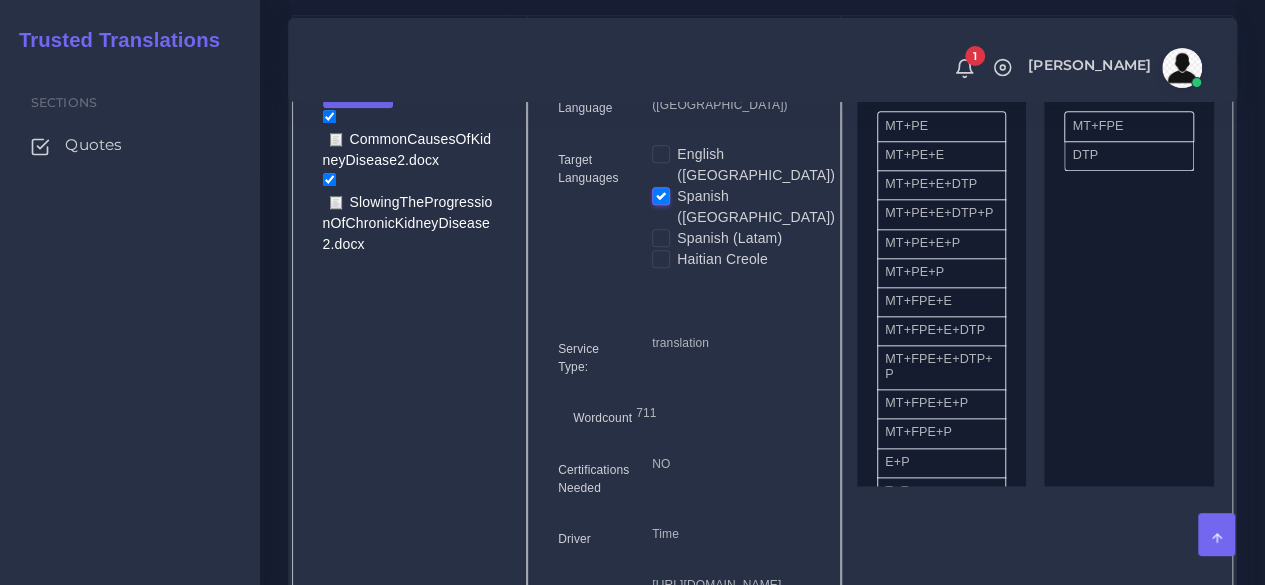 scroll, scrollTop: 900, scrollLeft: 0, axis: vertical 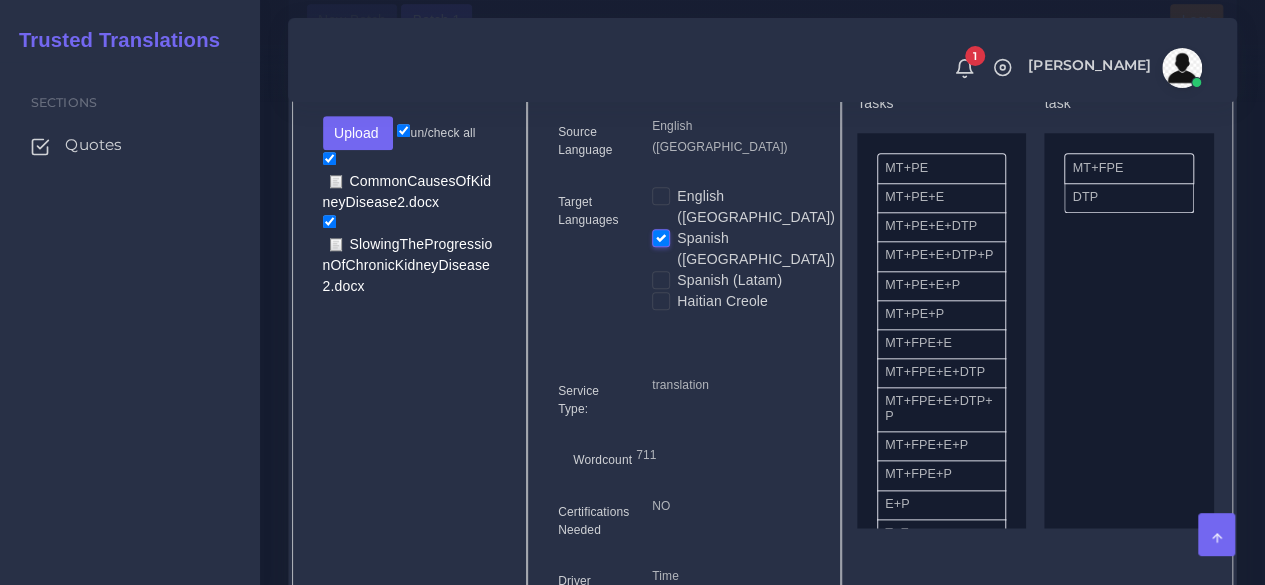 click on "Spanish (Latam)" at bounding box center [729, 280] 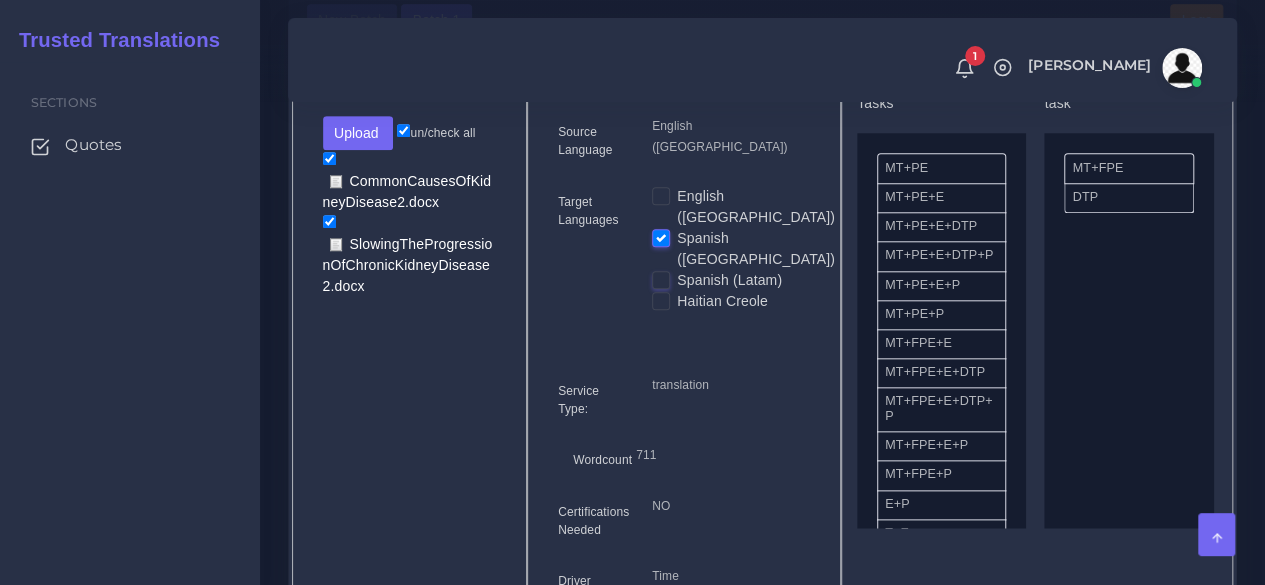 click on "Spanish (Latam)" at bounding box center (661, 279) 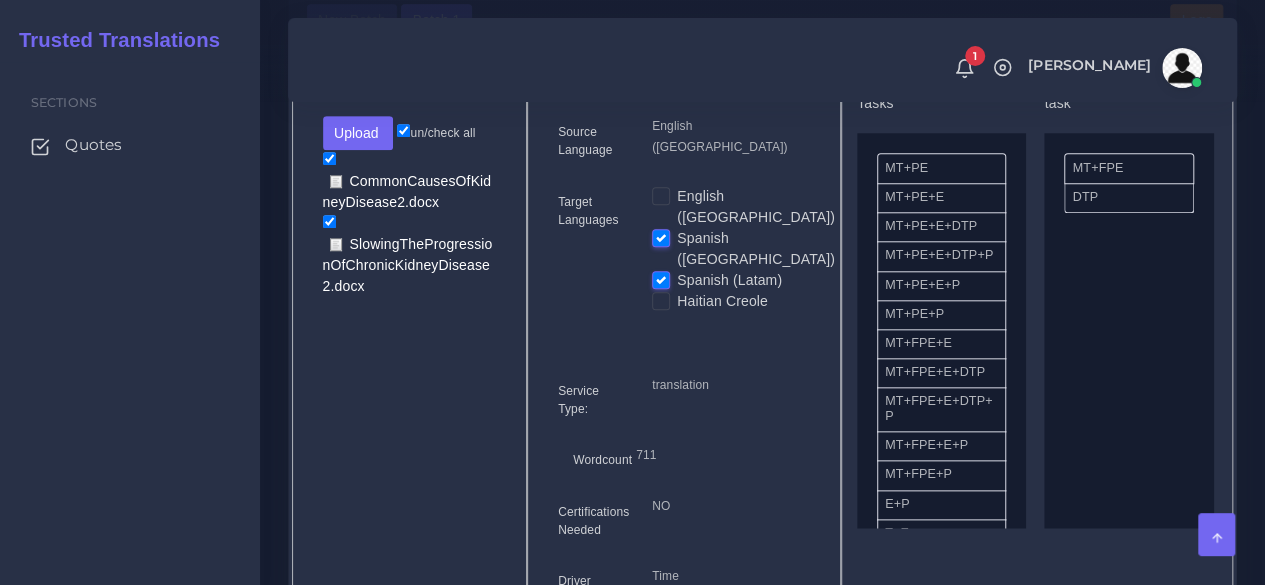 click on "Haitian Creole" at bounding box center (722, 301) 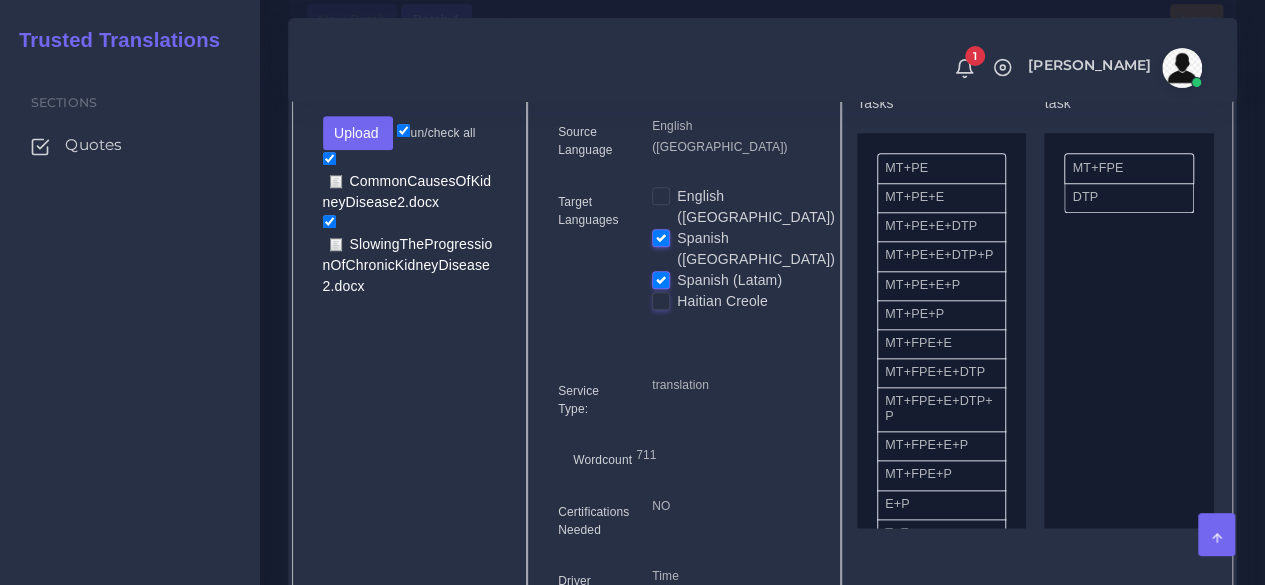 click on "Haitian Creole" at bounding box center (661, 300) 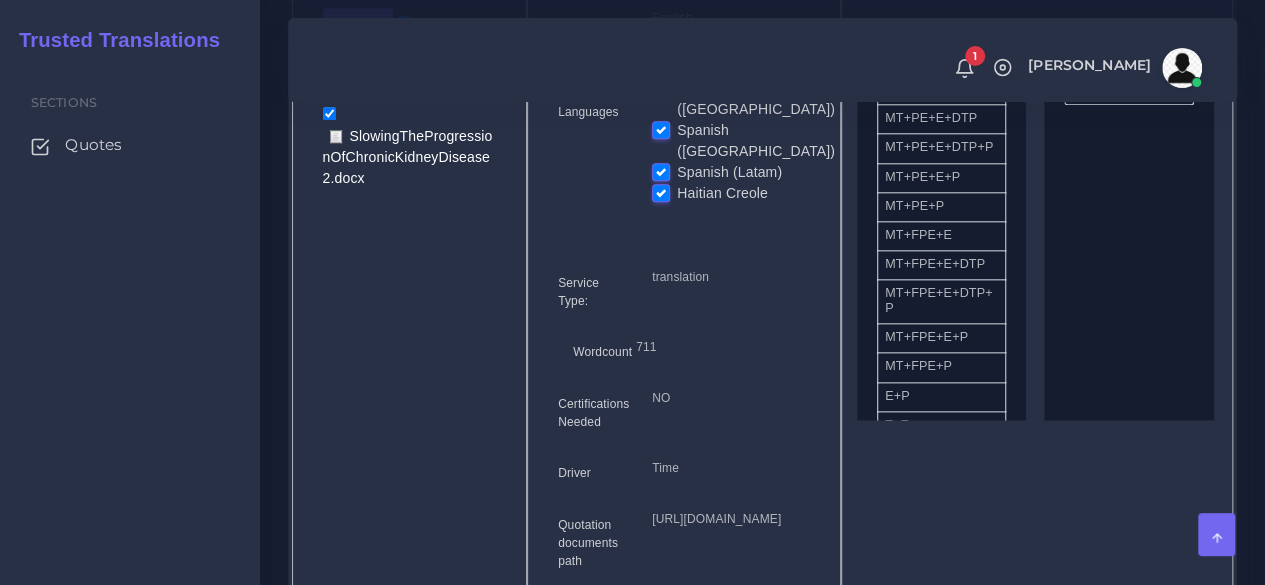 scroll, scrollTop: 1200, scrollLeft: 0, axis: vertical 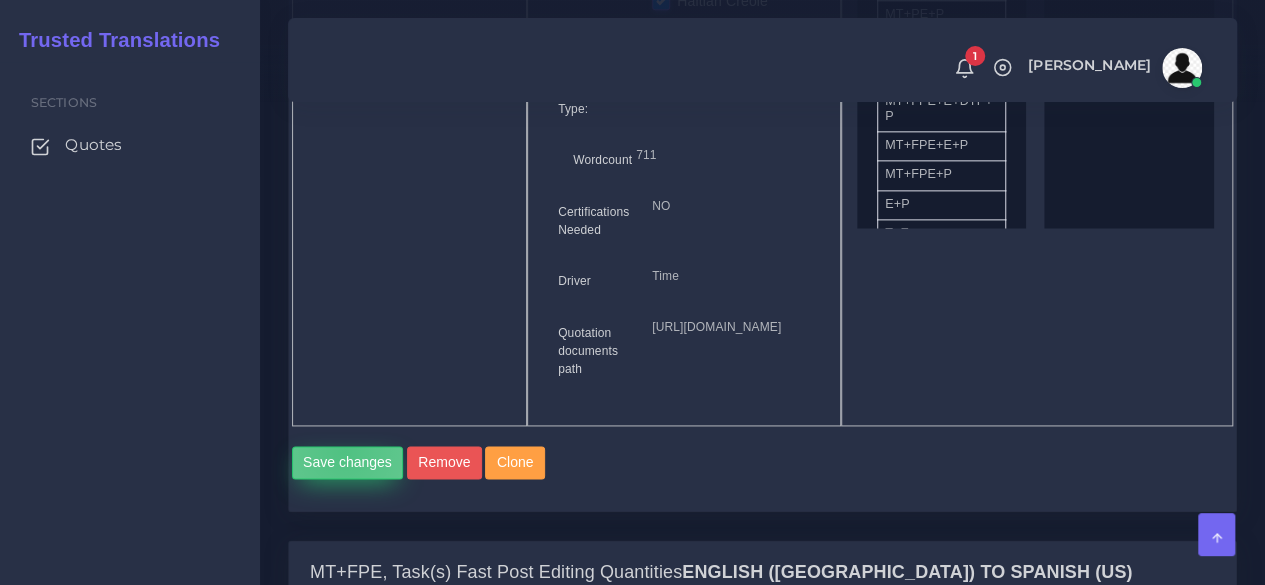 click on "Save changes" at bounding box center [348, 463] 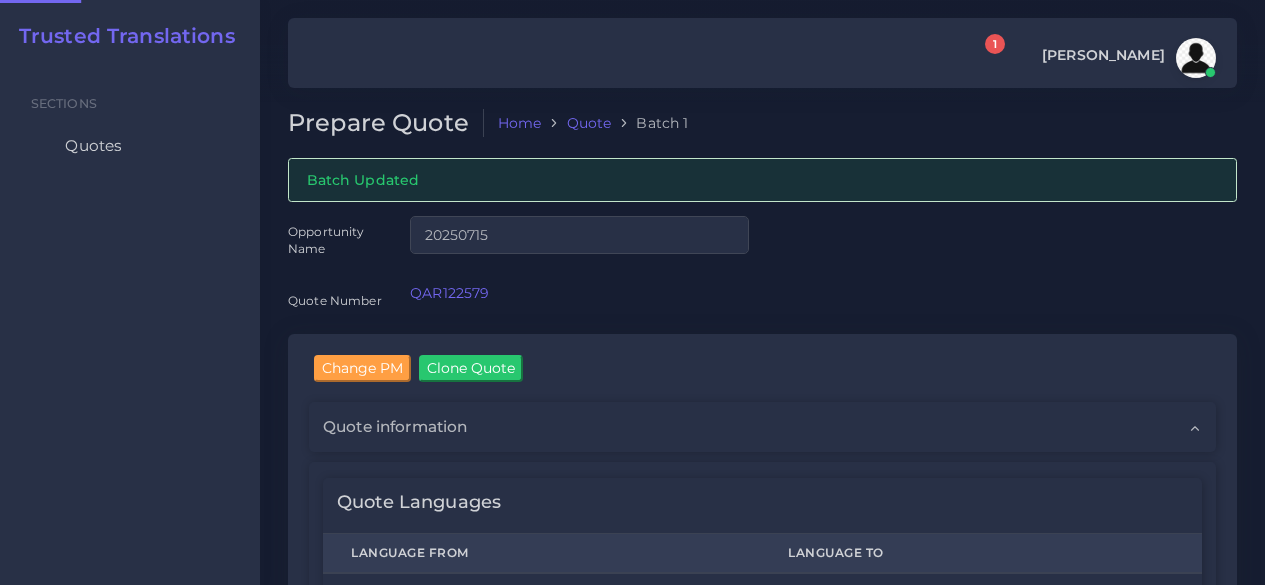 scroll, scrollTop: 0, scrollLeft: 0, axis: both 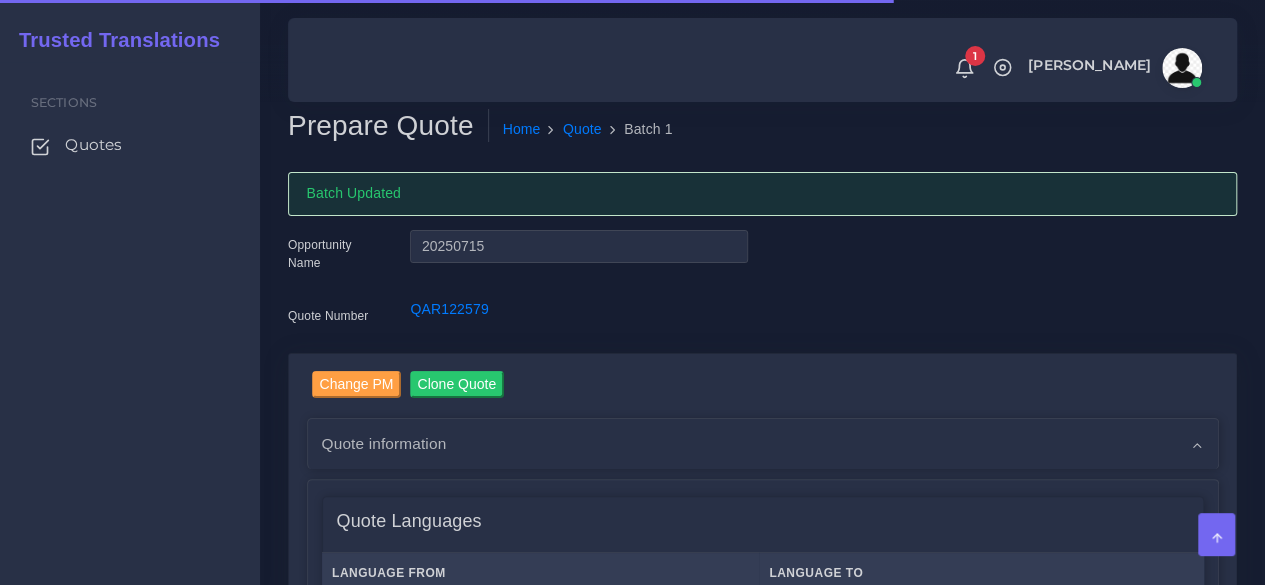 type 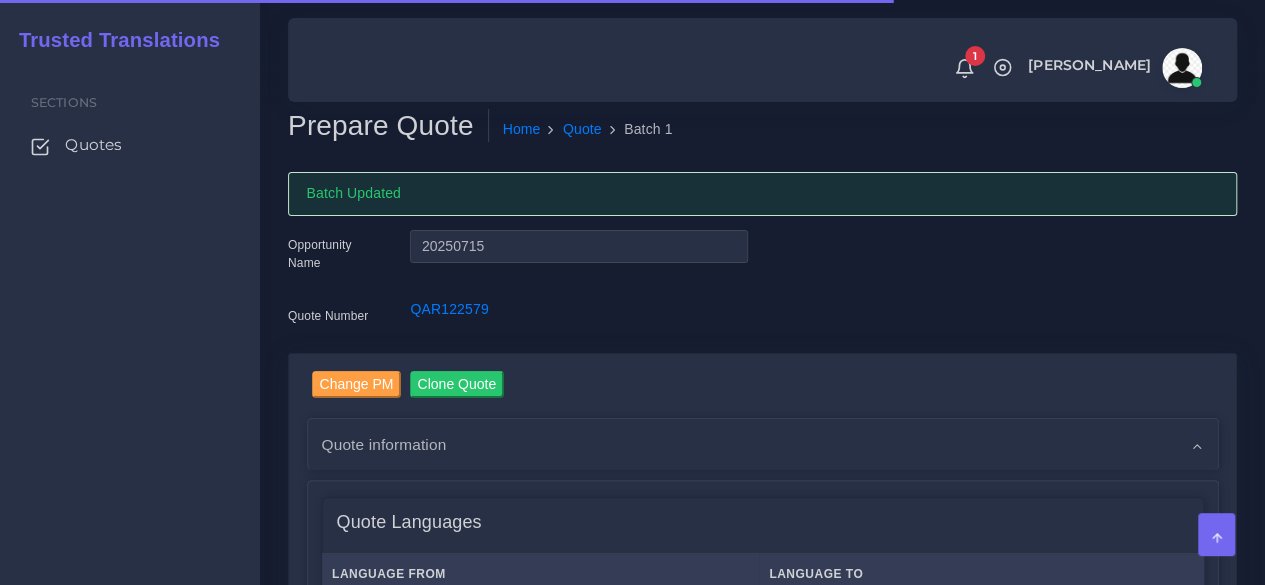 type 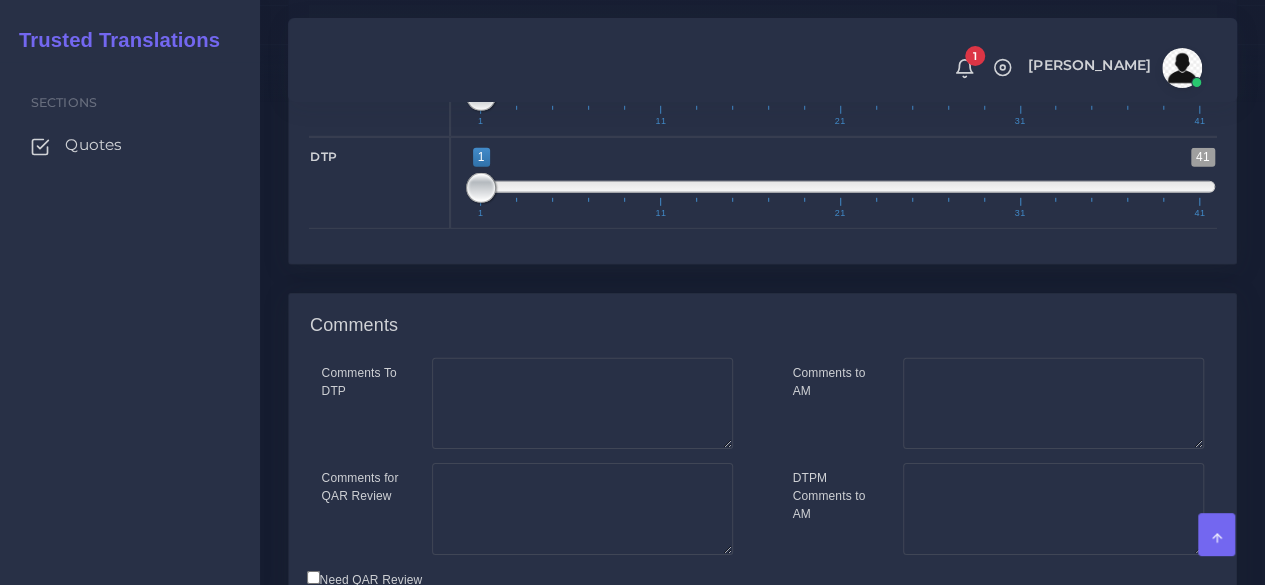 scroll, scrollTop: 3000, scrollLeft: 0, axis: vertical 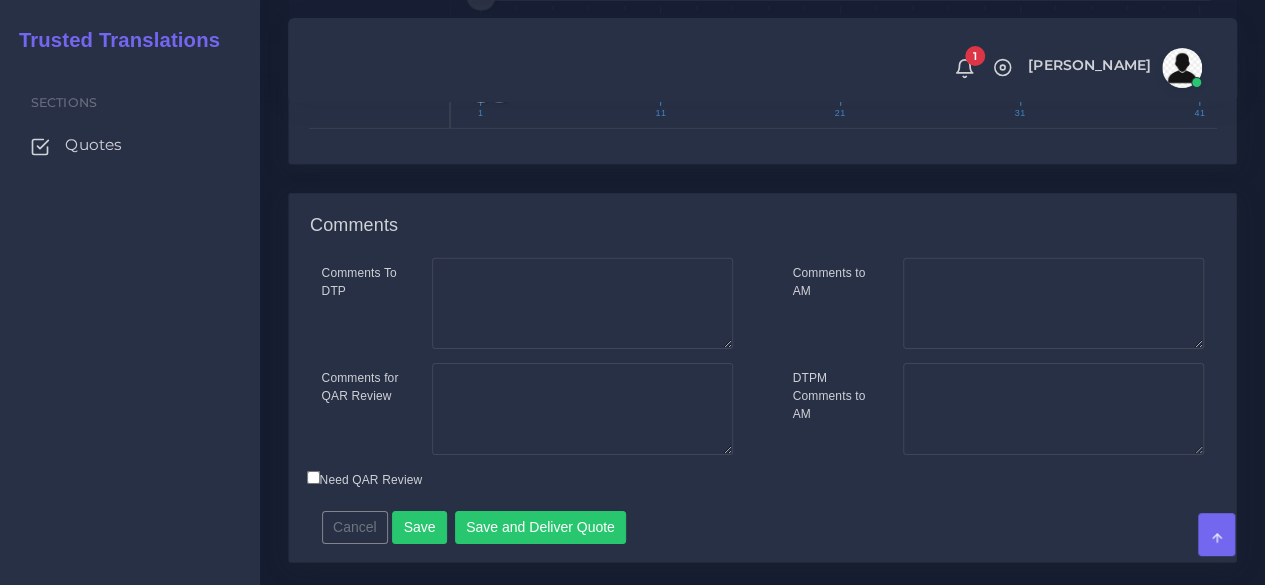 drag, startPoint x: 483, startPoint y: 200, endPoint x: 493, endPoint y: 199, distance: 10.049875 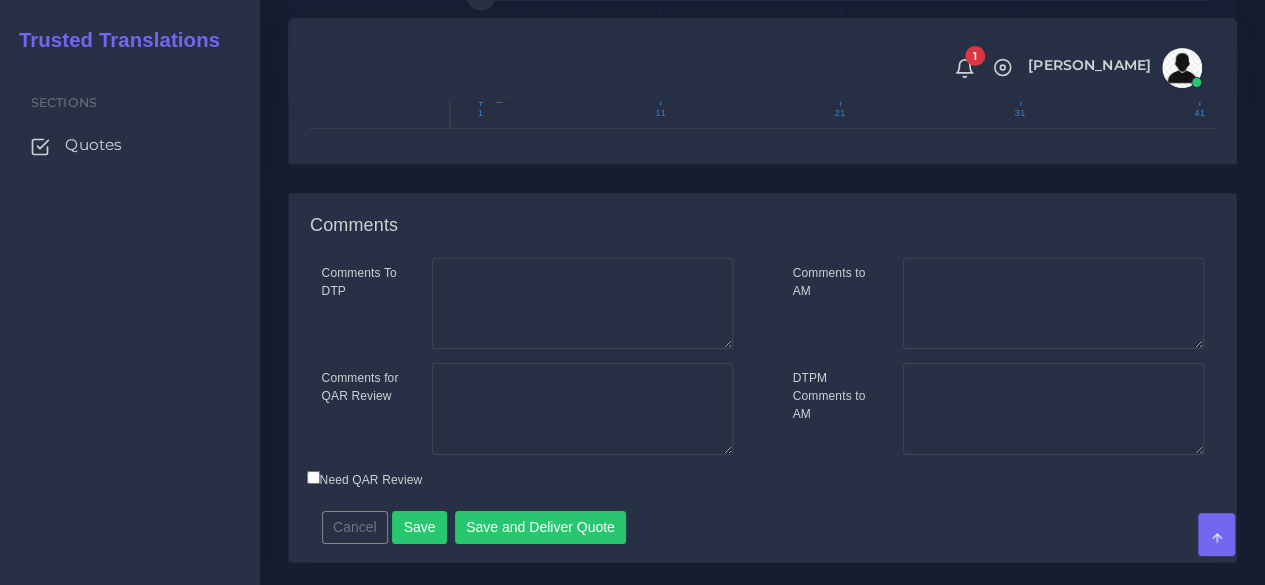 type on "2;2" 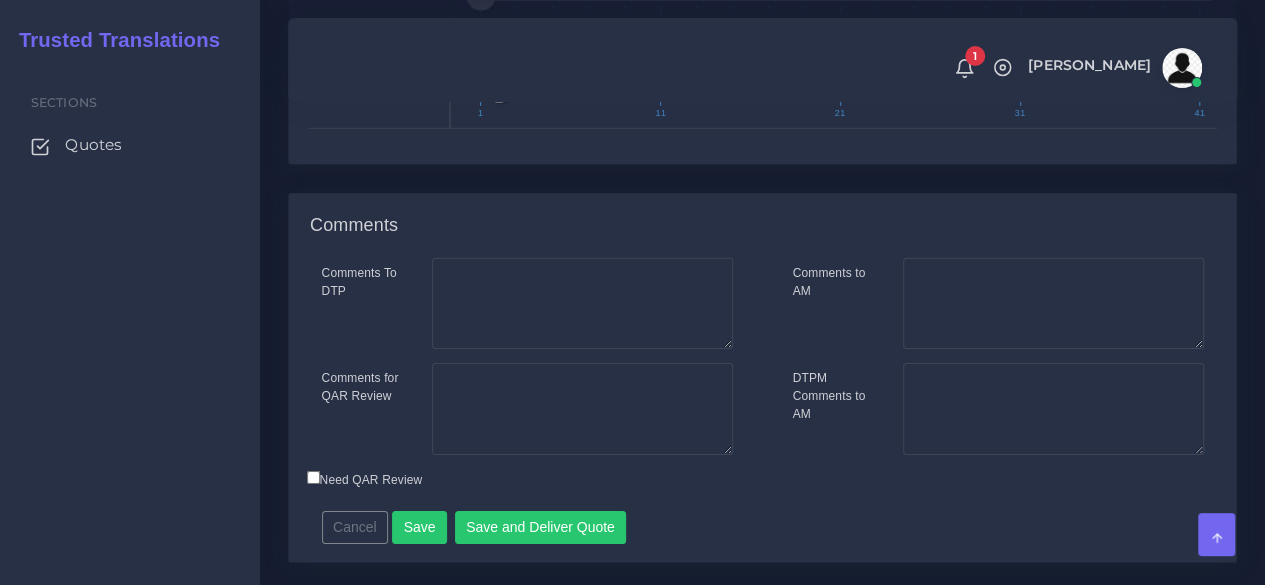 drag, startPoint x: 480, startPoint y: 196, endPoint x: 491, endPoint y: 195, distance: 11.045361 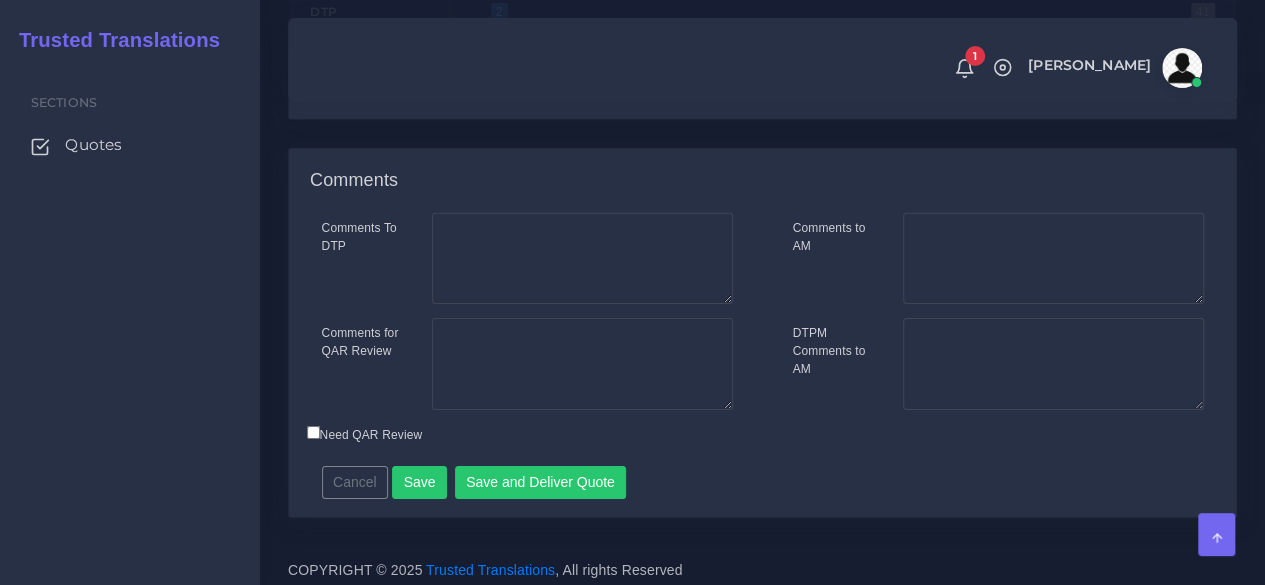 scroll, scrollTop: 3154, scrollLeft: 0, axis: vertical 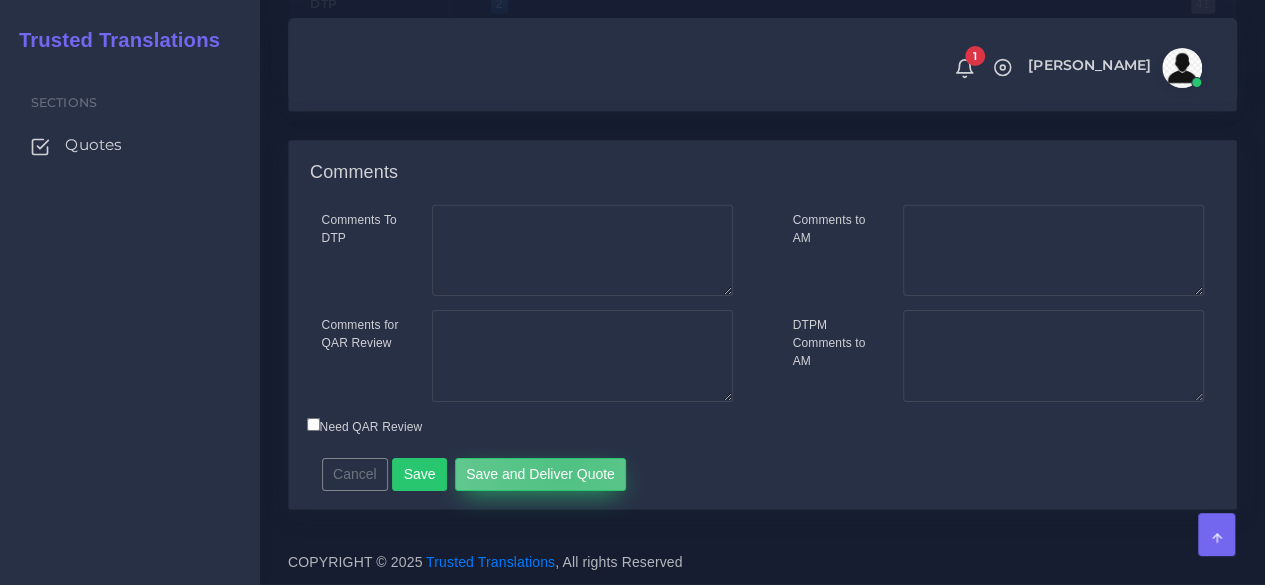 click on "Save and  Deliver Quote" at bounding box center (541, 475) 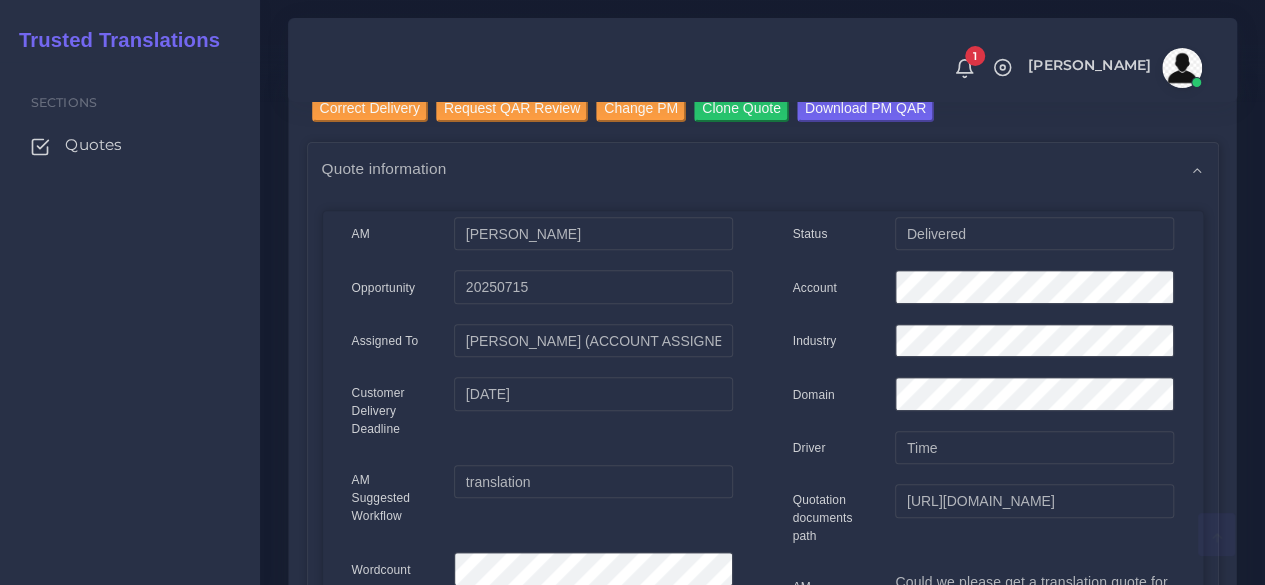 scroll, scrollTop: 300, scrollLeft: 0, axis: vertical 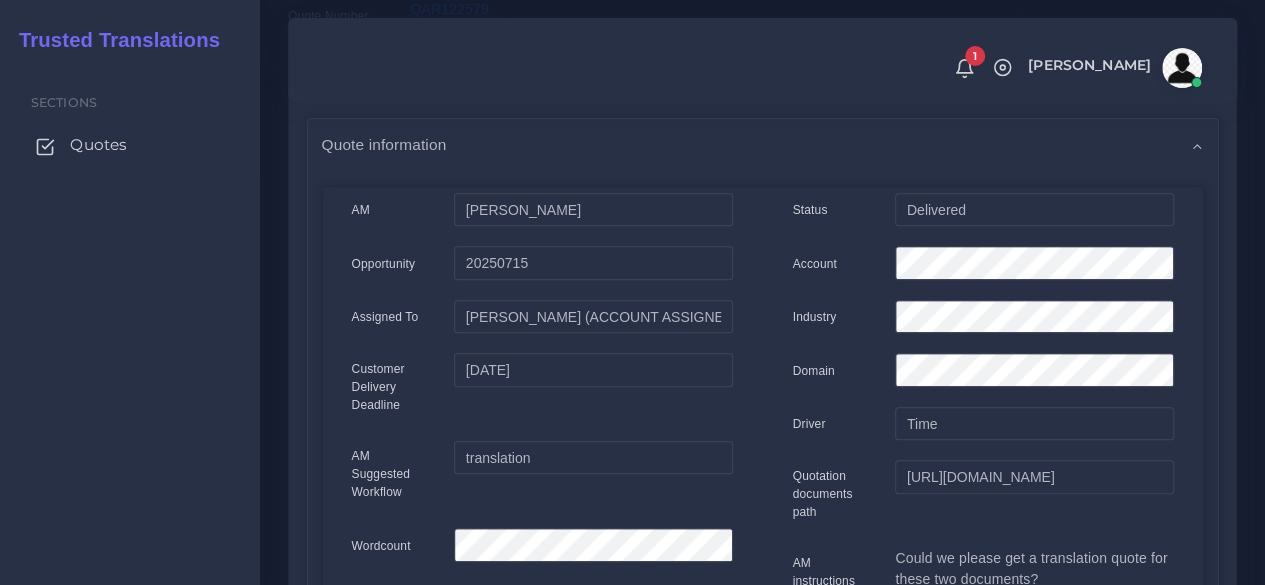 click on "Quotes" at bounding box center [98, 145] 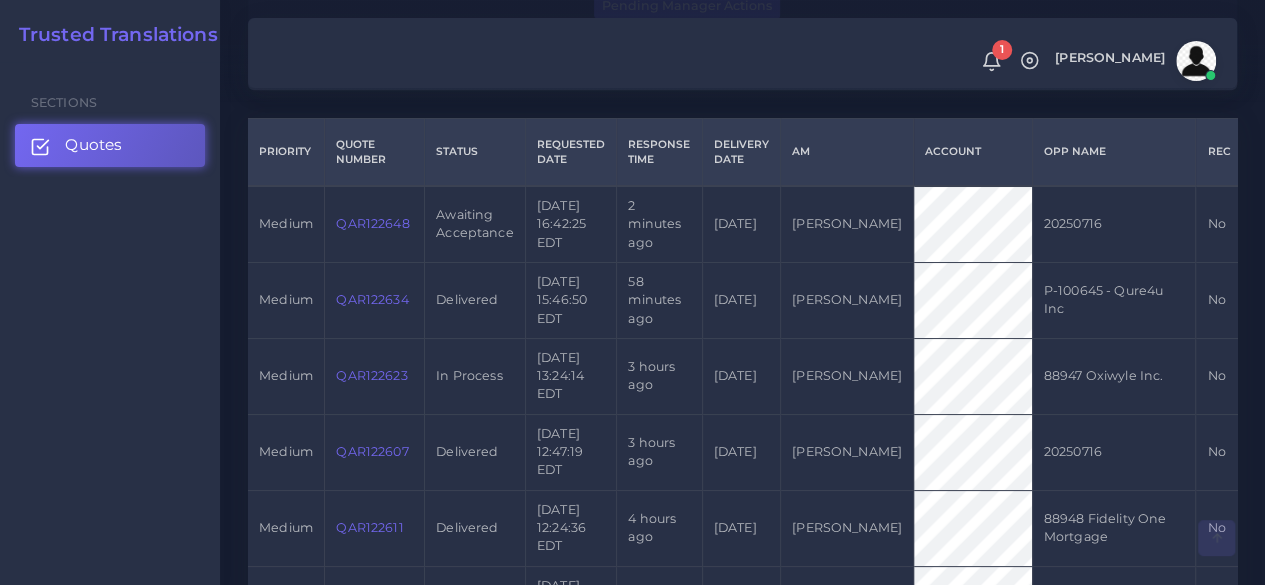 scroll, scrollTop: 500, scrollLeft: 0, axis: vertical 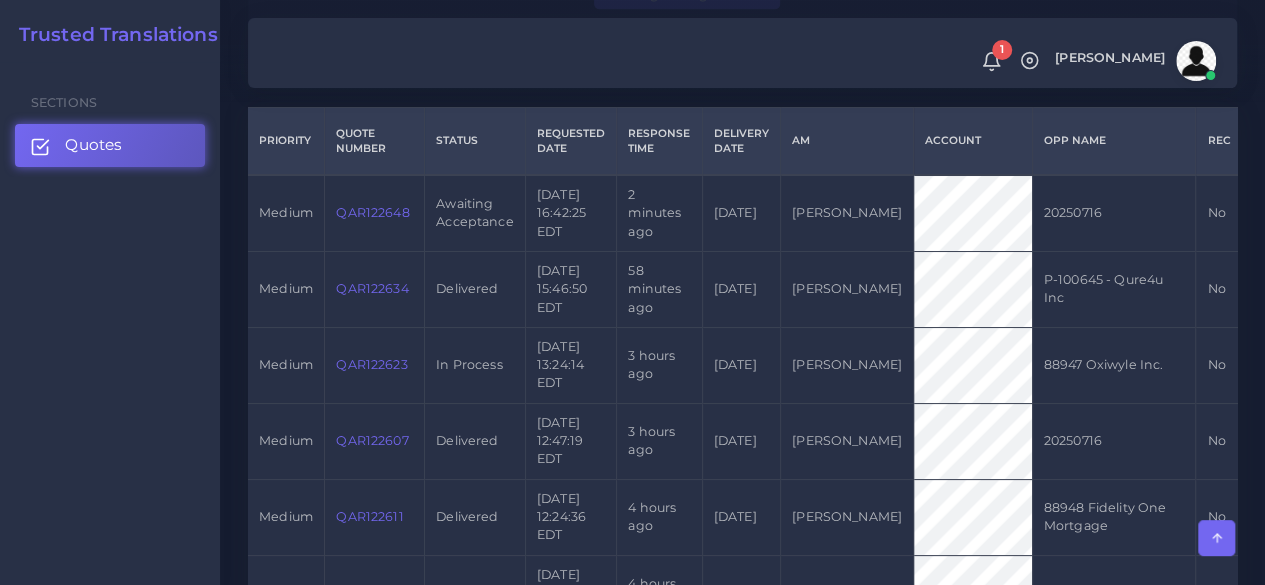 click on "QAR122648" at bounding box center [372, 212] 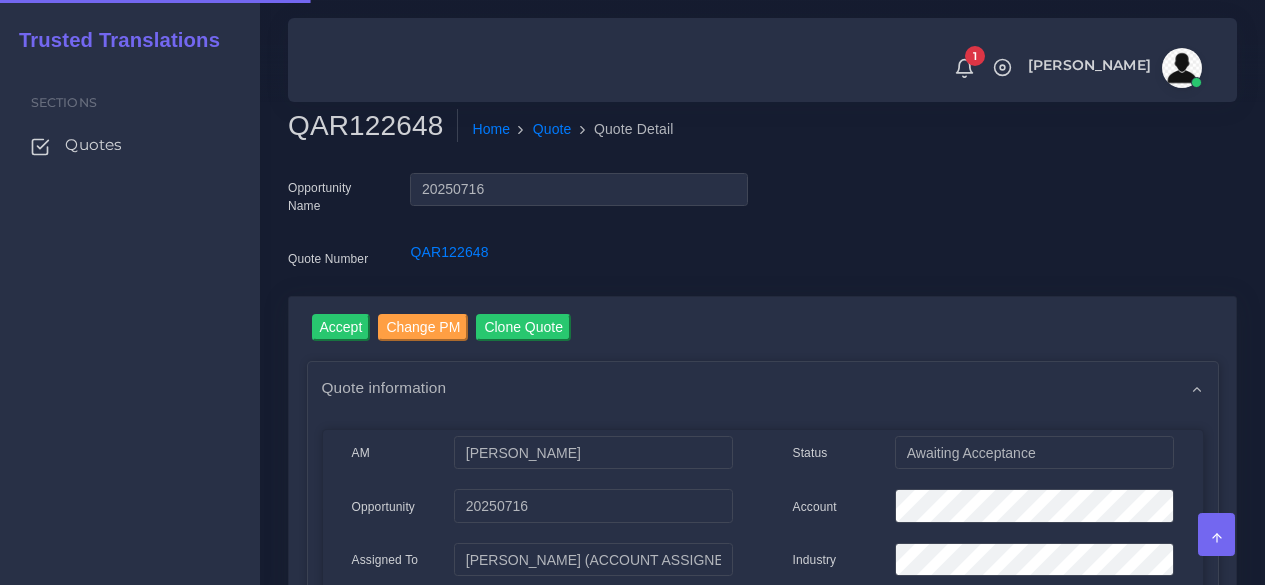 scroll, scrollTop: 0, scrollLeft: 0, axis: both 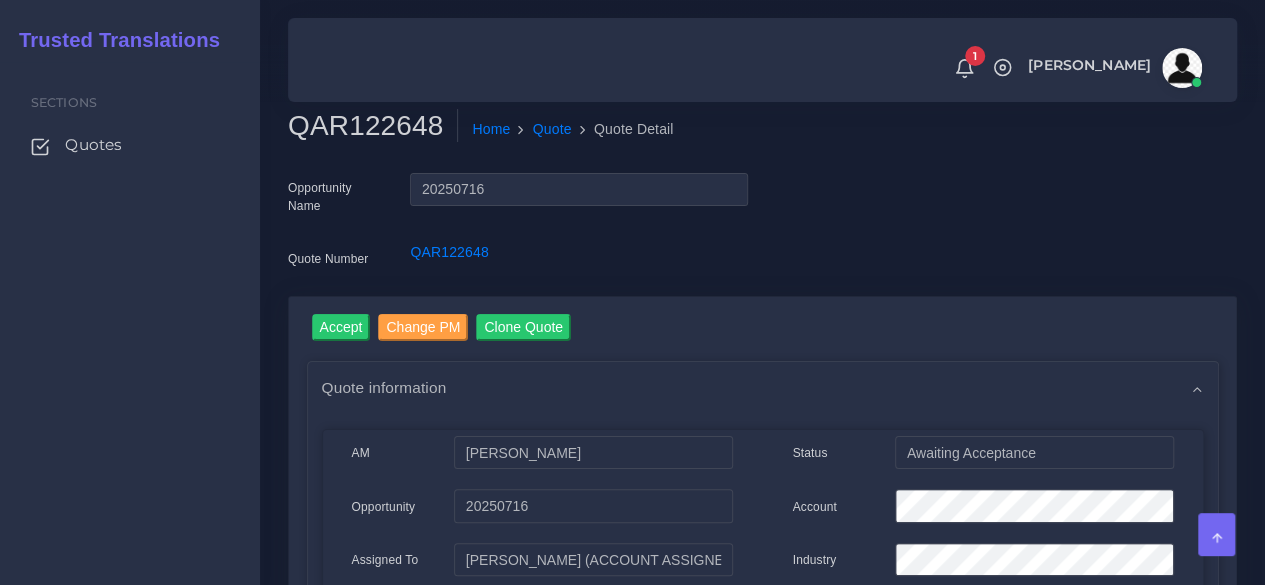 click on "QAR122648" at bounding box center (373, 126) 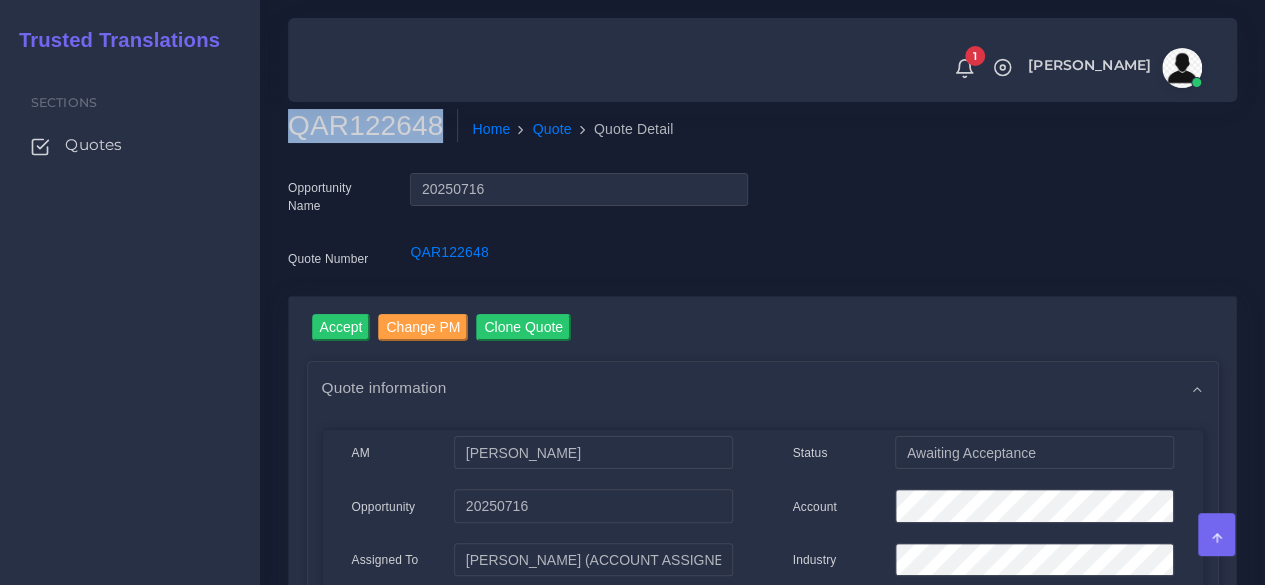 click on "QAR122648" at bounding box center [373, 126] 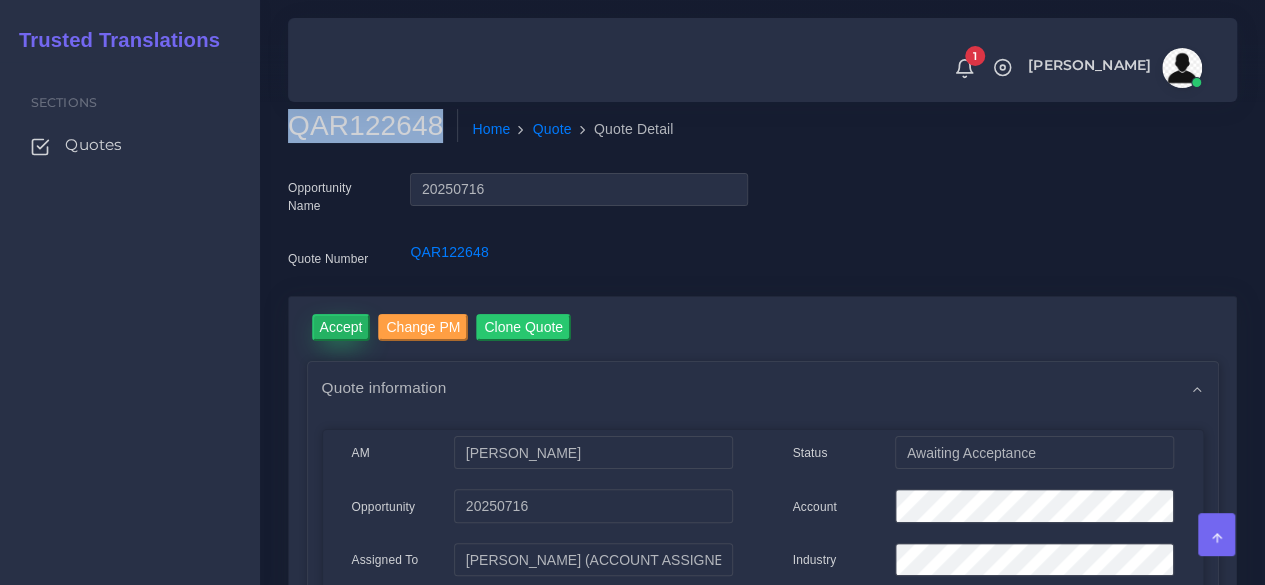 click on "Accept" at bounding box center [341, 327] 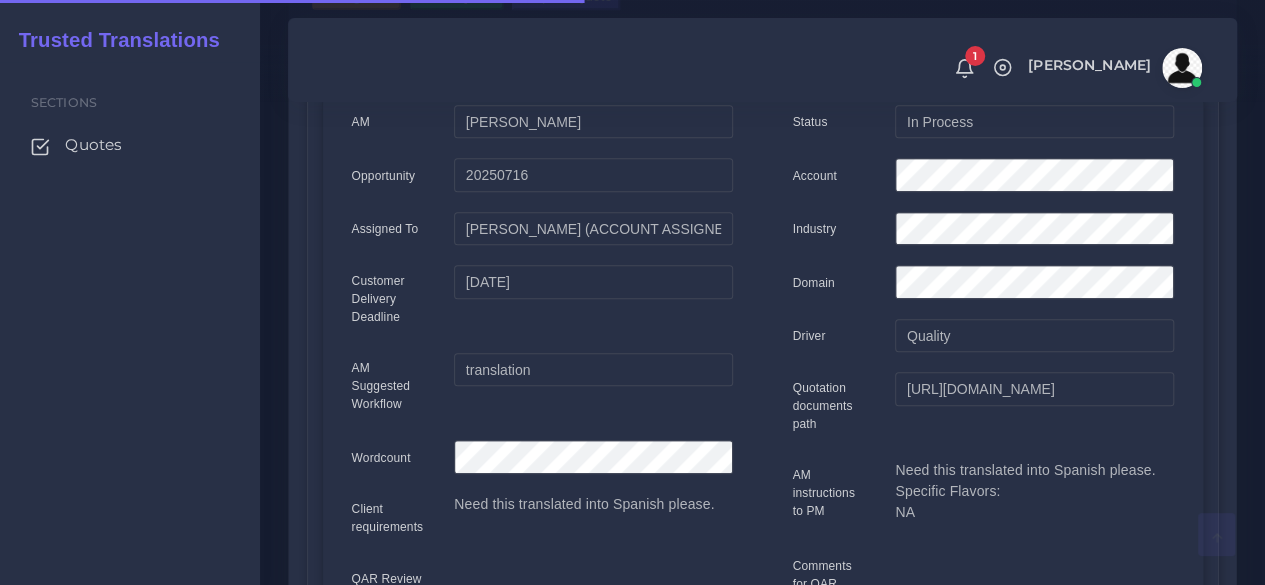 scroll, scrollTop: 400, scrollLeft: 0, axis: vertical 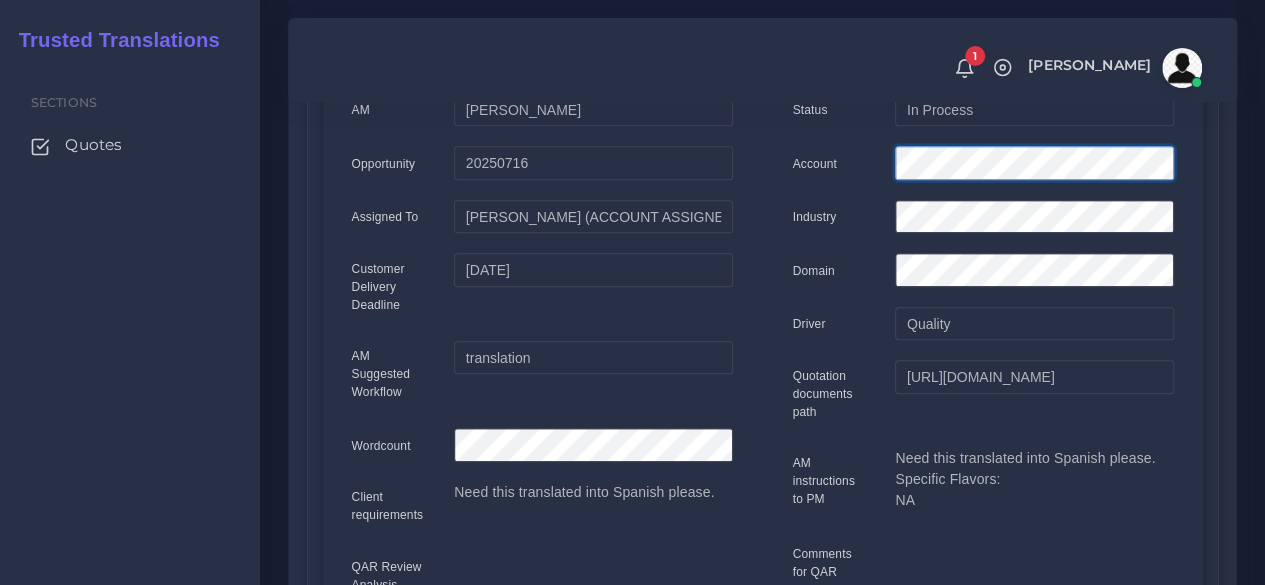 click on "Status
In Process
Account
Industry
Domain
Driver Quality" at bounding box center [983, 467] 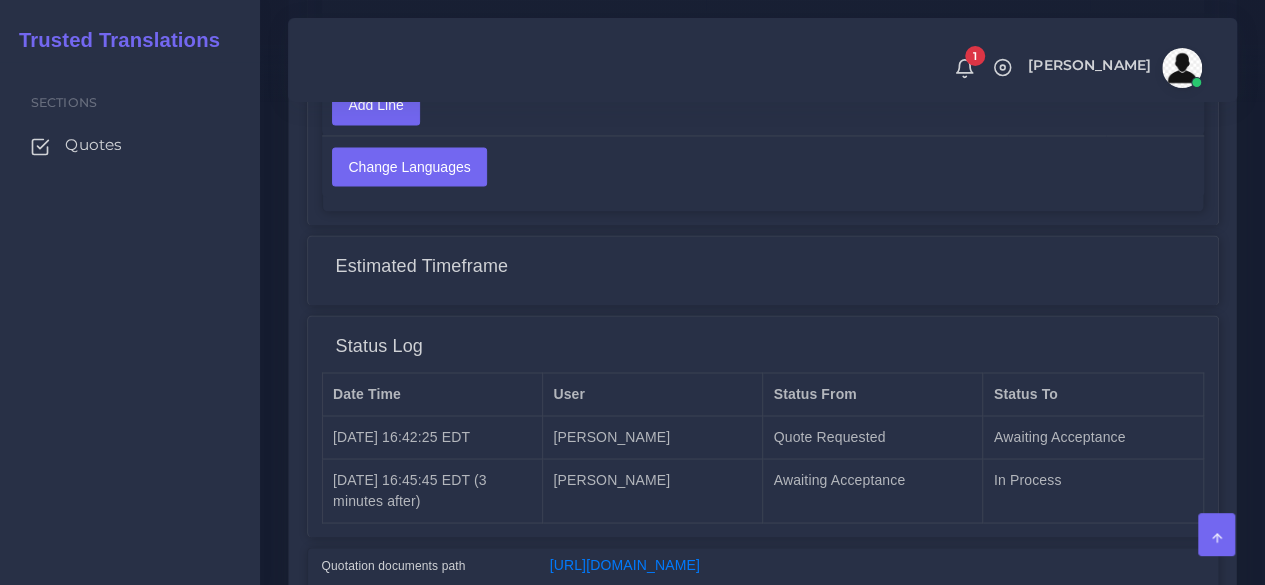scroll, scrollTop: 1682, scrollLeft: 0, axis: vertical 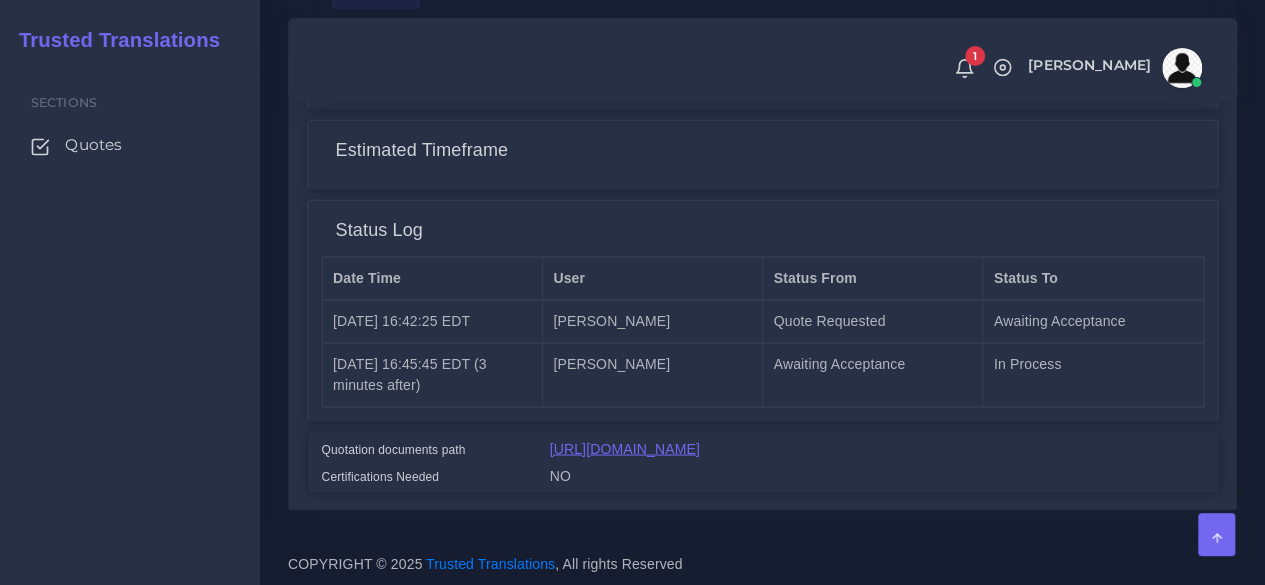 click on "[URL][DOMAIN_NAME]" at bounding box center (625, 448) 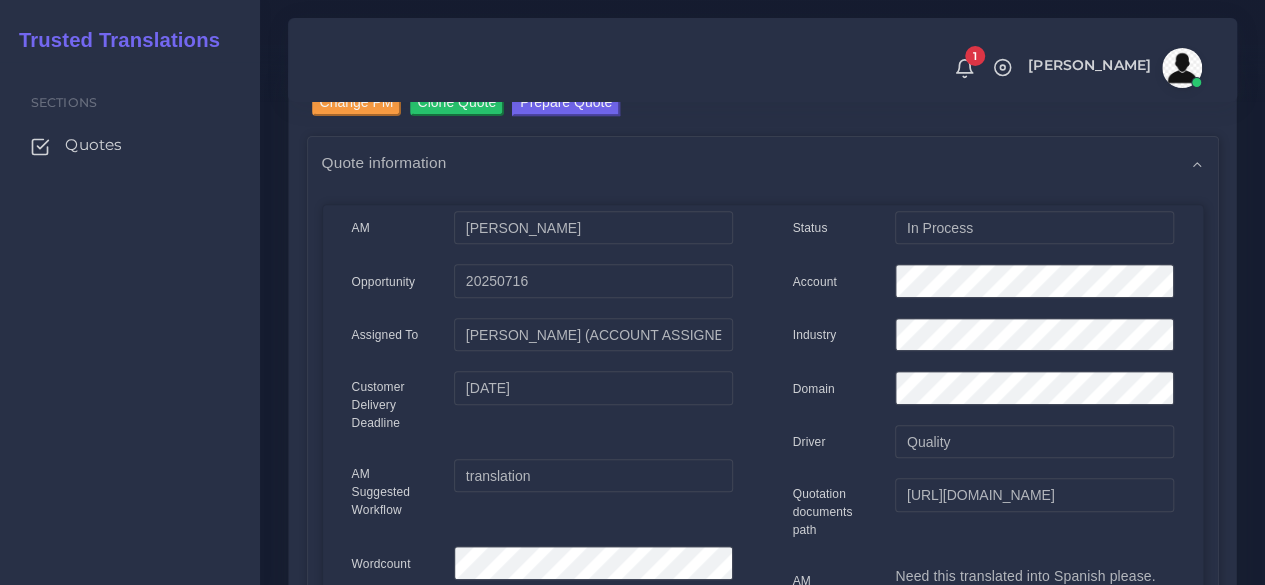 scroll, scrollTop: 0, scrollLeft: 0, axis: both 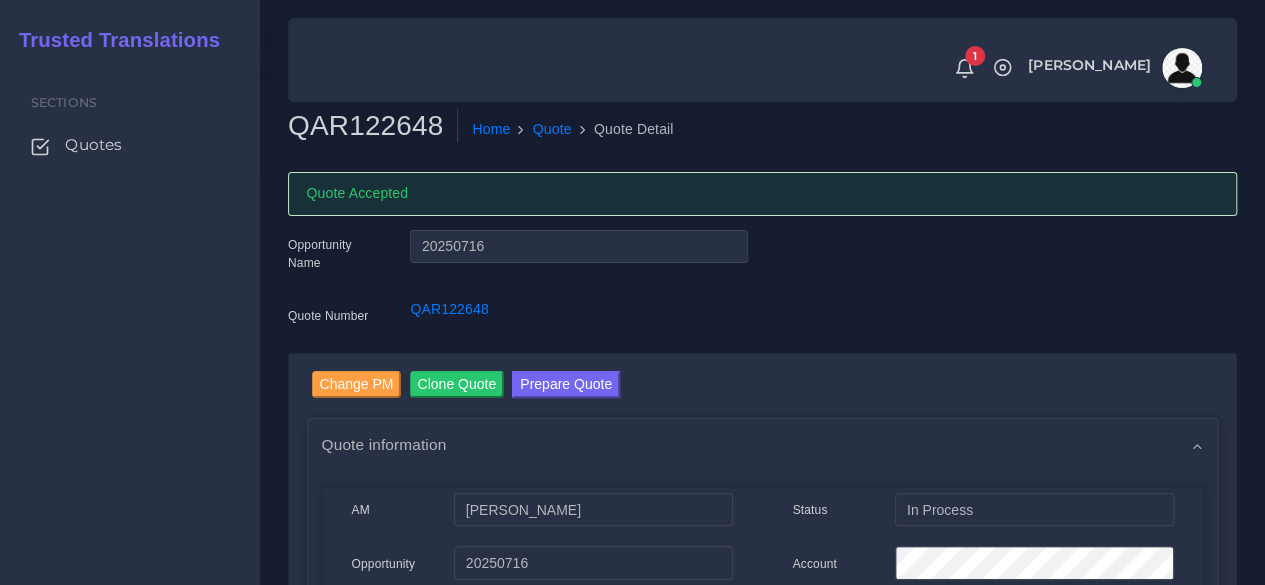 click on "Change PM
Clone Quote
Prepare Quote
Quote information
AM Damian Coliqueo
Opportunity 20250716" at bounding box center (762, 1257) 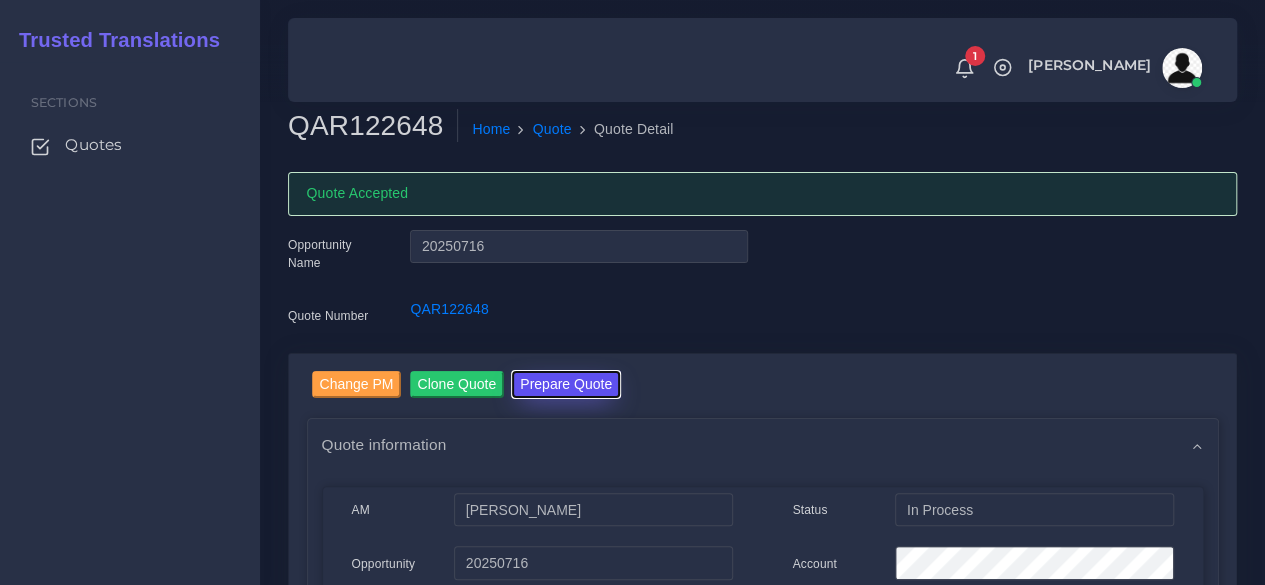 click on "Prepare Quote" at bounding box center (566, 384) 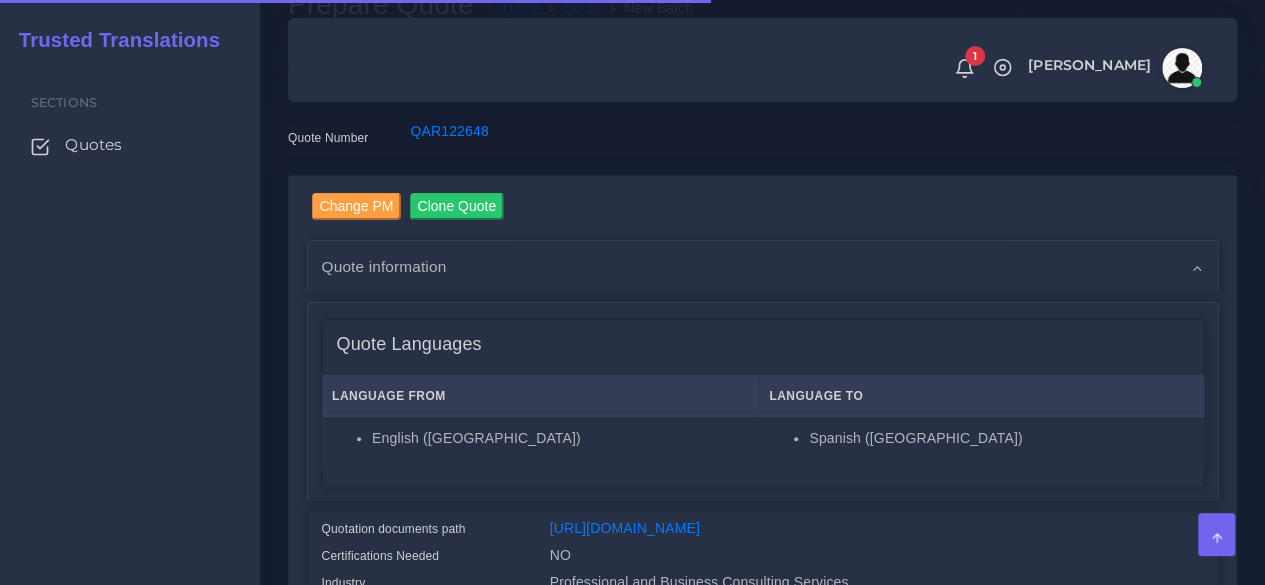 scroll, scrollTop: 600, scrollLeft: 0, axis: vertical 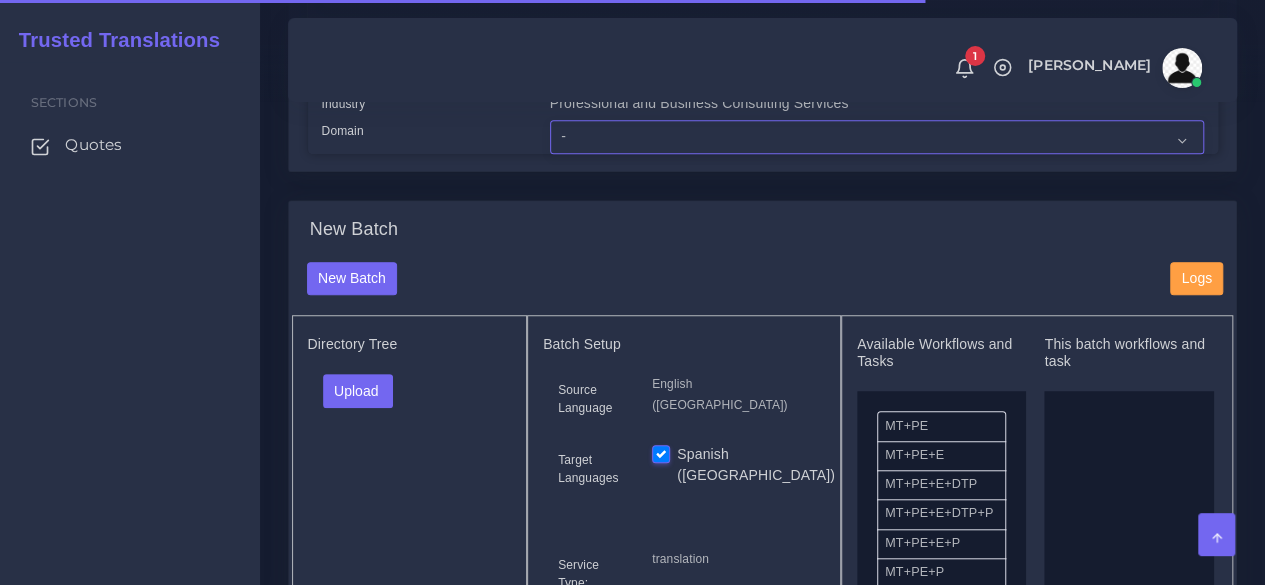 click on "-
Advertising and Media
Agriculture, Forestry and Fishing
Architecture, Building and Construction
Automotive
Chemicals
Computer Hardware
Computer Software
Consumer Electronics - Home appliances
Education
Energy, Water, Transportation and Utilities
Finance - Banking
Food Manufacturing and Services
Healthcare and Health Sciences
Hospitality, Leisure, Tourism and Arts
Human Resources - HR
Industrial Electronics
Industrial Manufacturing Insurance" at bounding box center (877, 137) 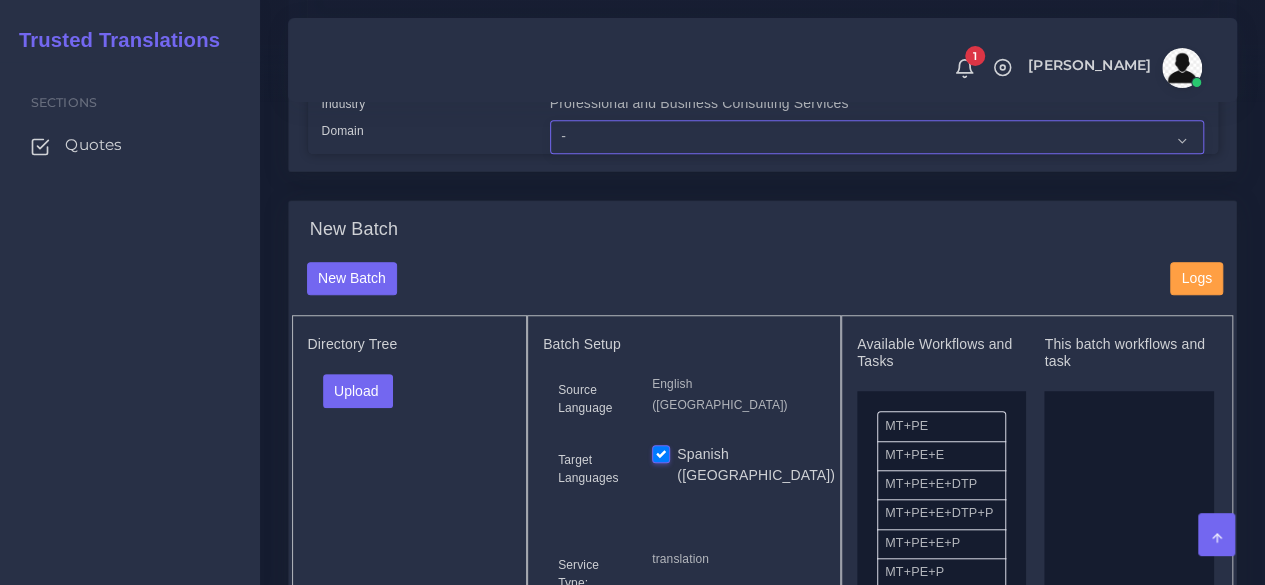 select on "Professional and Business Consulting Services" 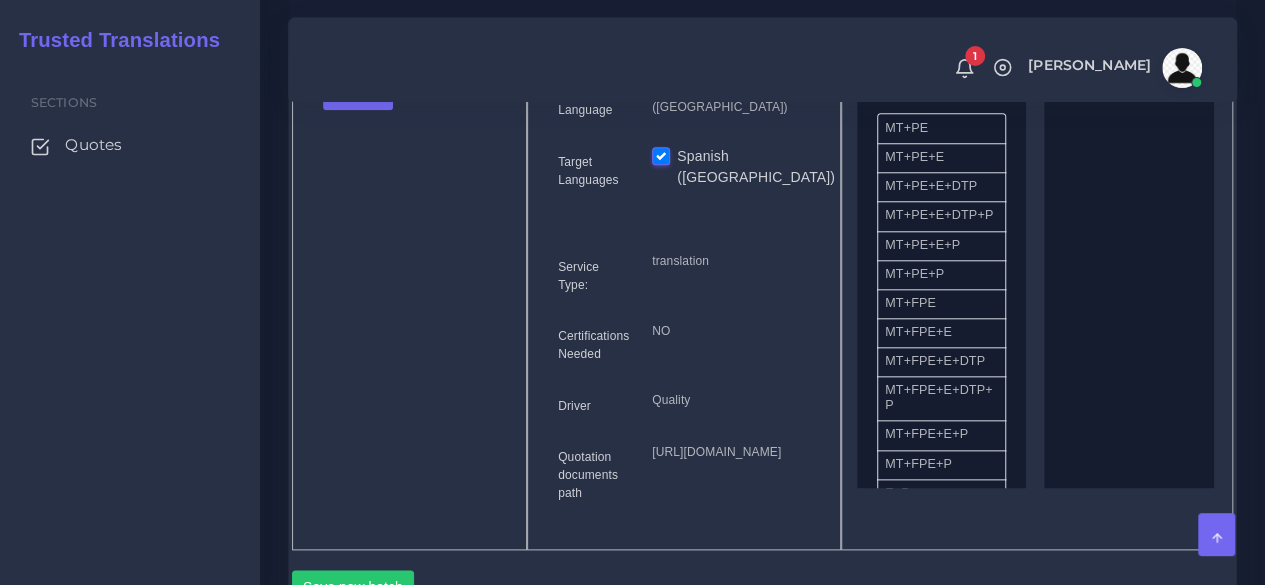 scroll, scrollTop: 900, scrollLeft: 0, axis: vertical 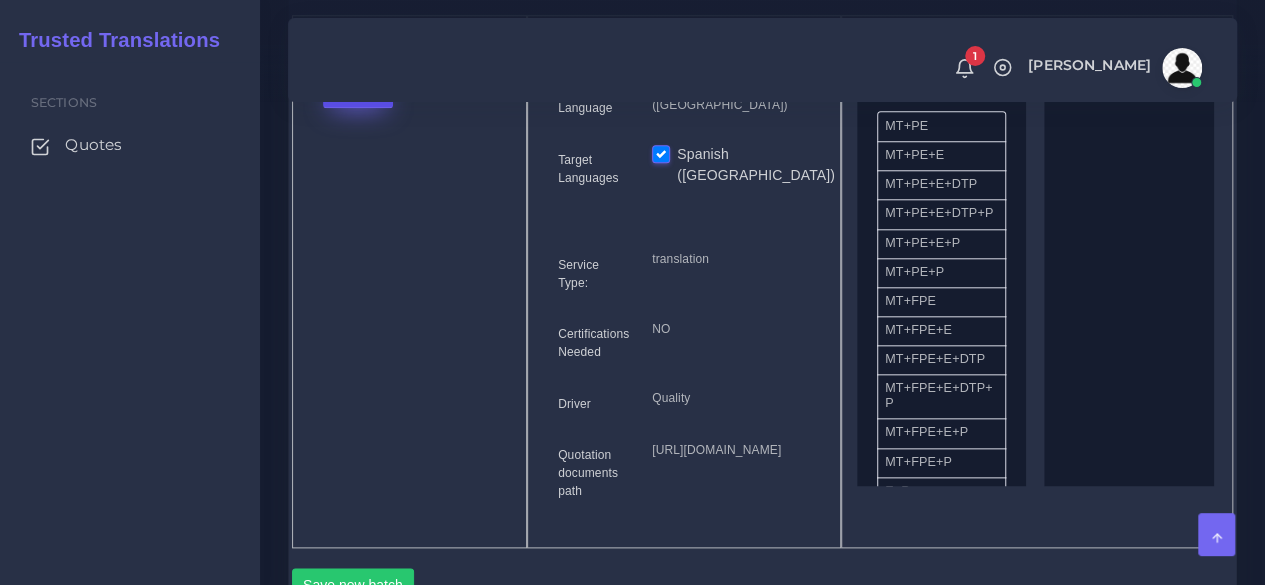 click on "Upload" at bounding box center (358, 91) 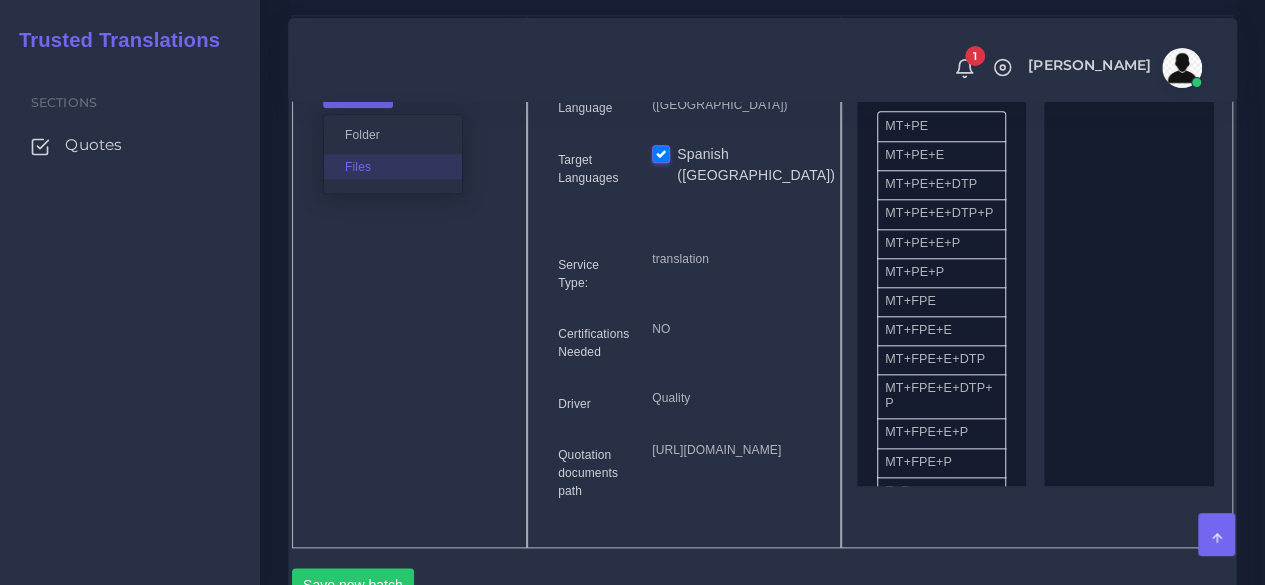 click on "Files" at bounding box center [393, 166] 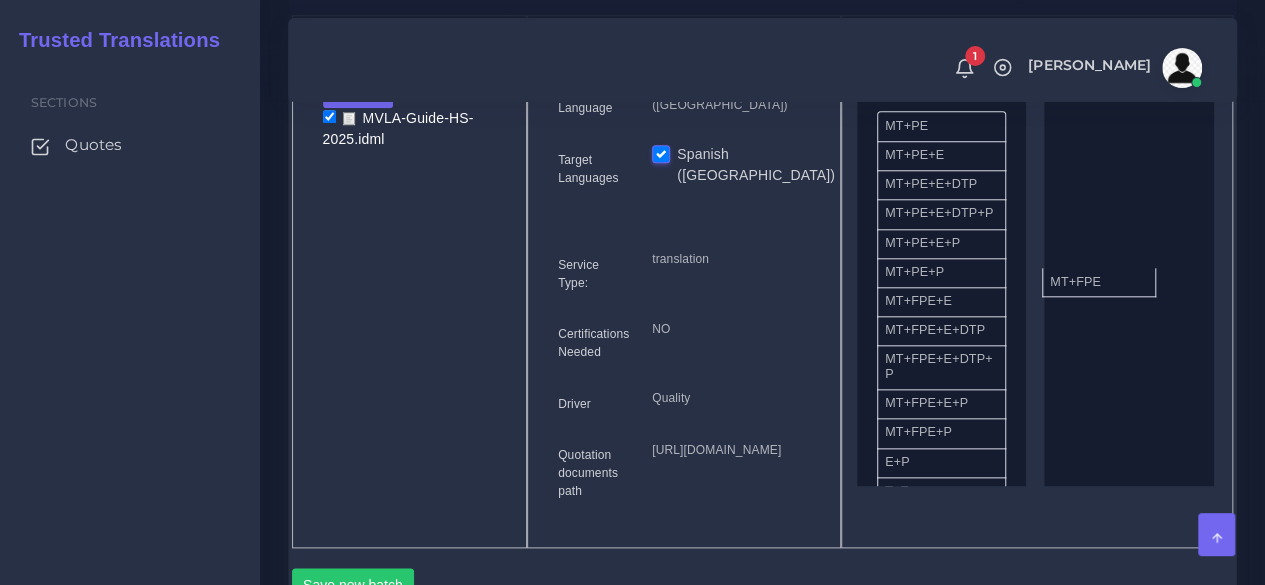 drag, startPoint x: 908, startPoint y: 351, endPoint x: 1076, endPoint y: 317, distance: 171.40594 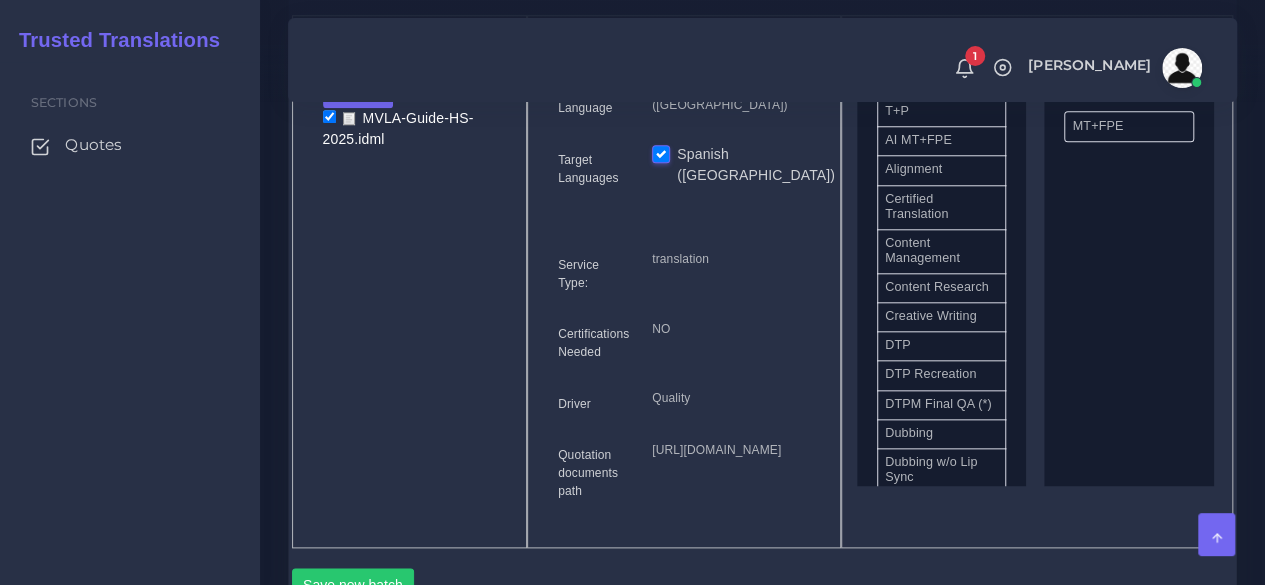 scroll, scrollTop: 500, scrollLeft: 0, axis: vertical 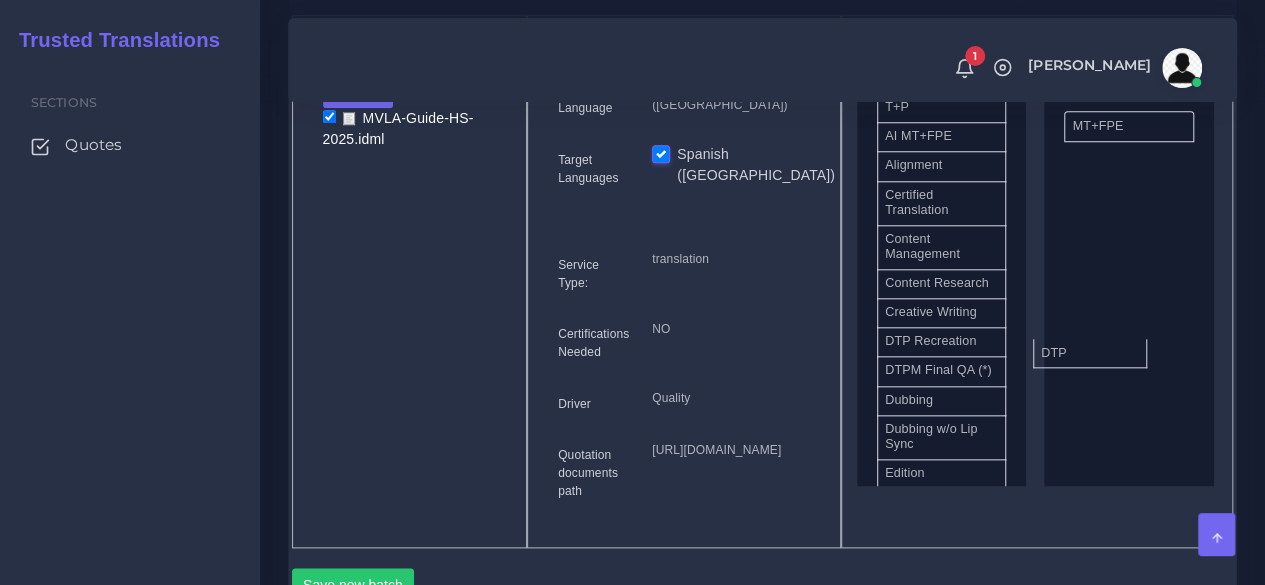 drag, startPoint x: 950, startPoint y: 395, endPoint x: 655, endPoint y: 384, distance: 295.20502 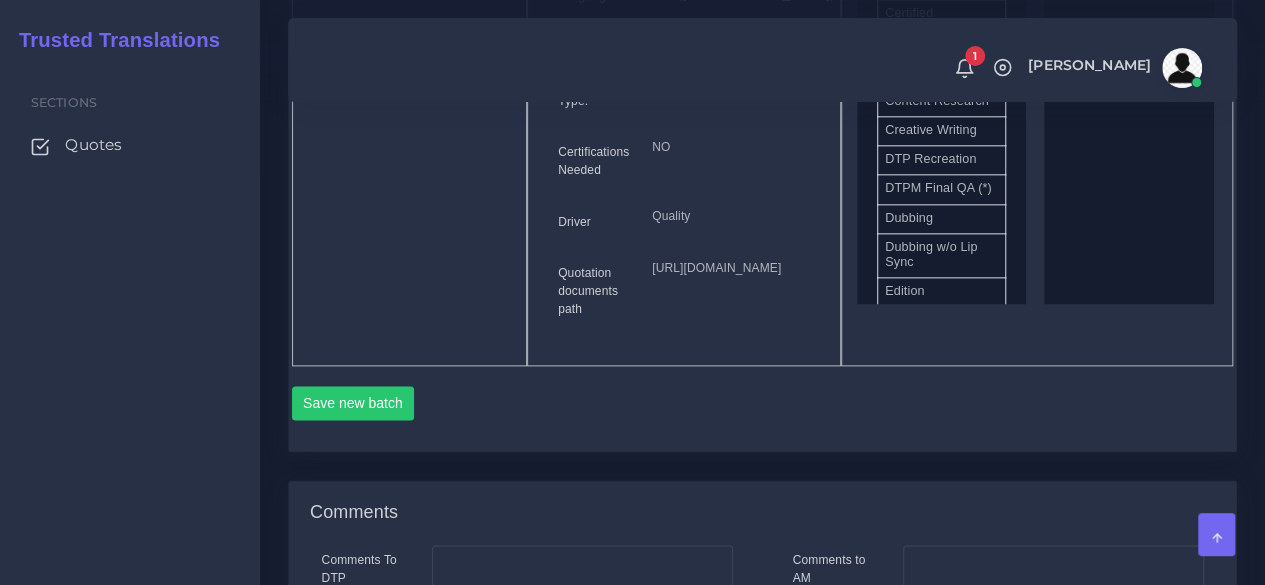 scroll, scrollTop: 1400, scrollLeft: 0, axis: vertical 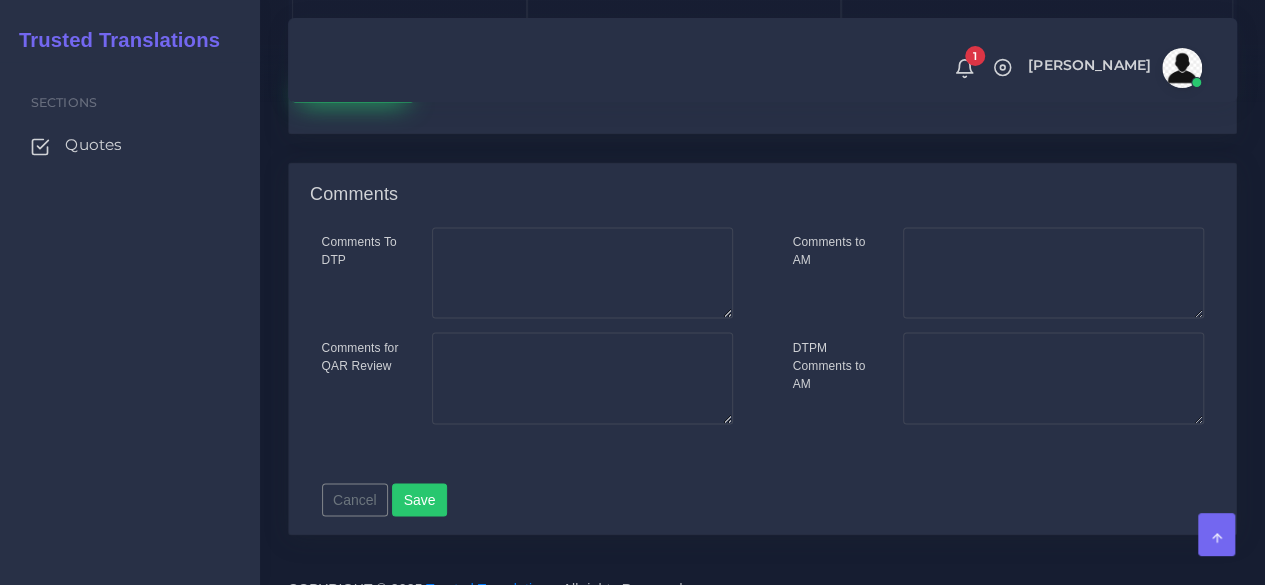 click on "Save new batch" at bounding box center [353, 85] 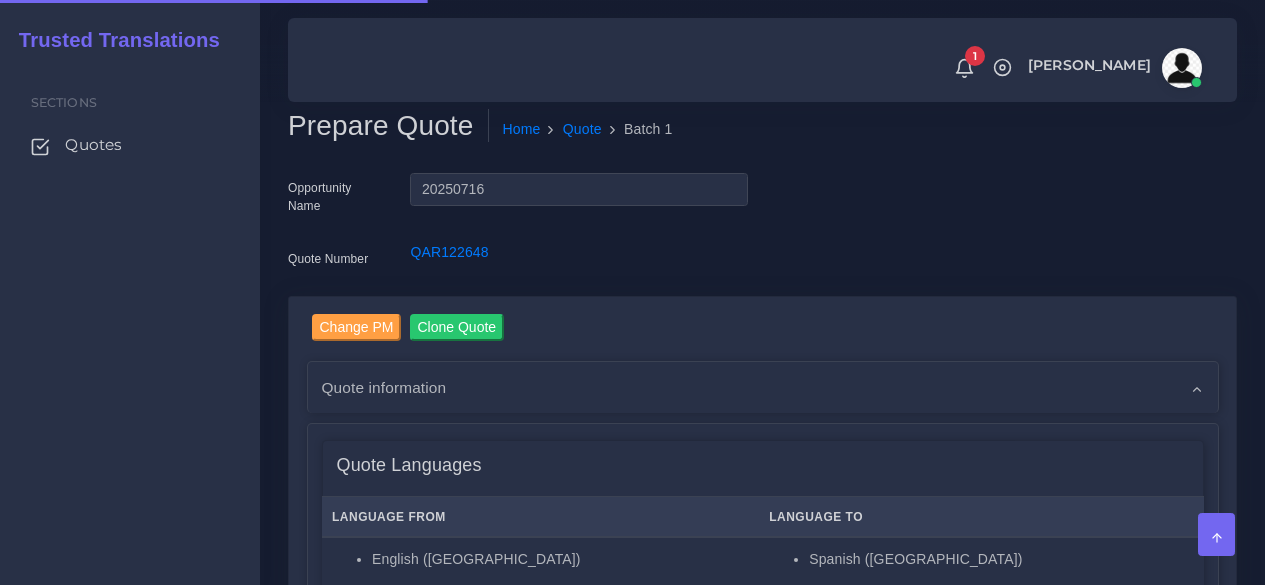 type 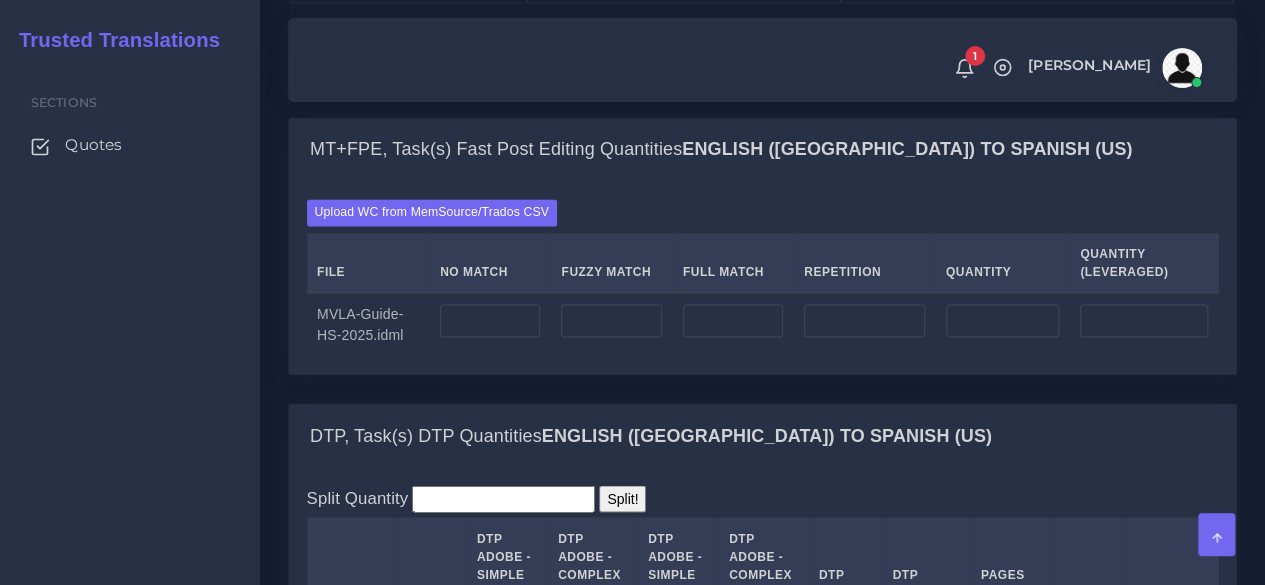 scroll, scrollTop: 1500, scrollLeft: 0, axis: vertical 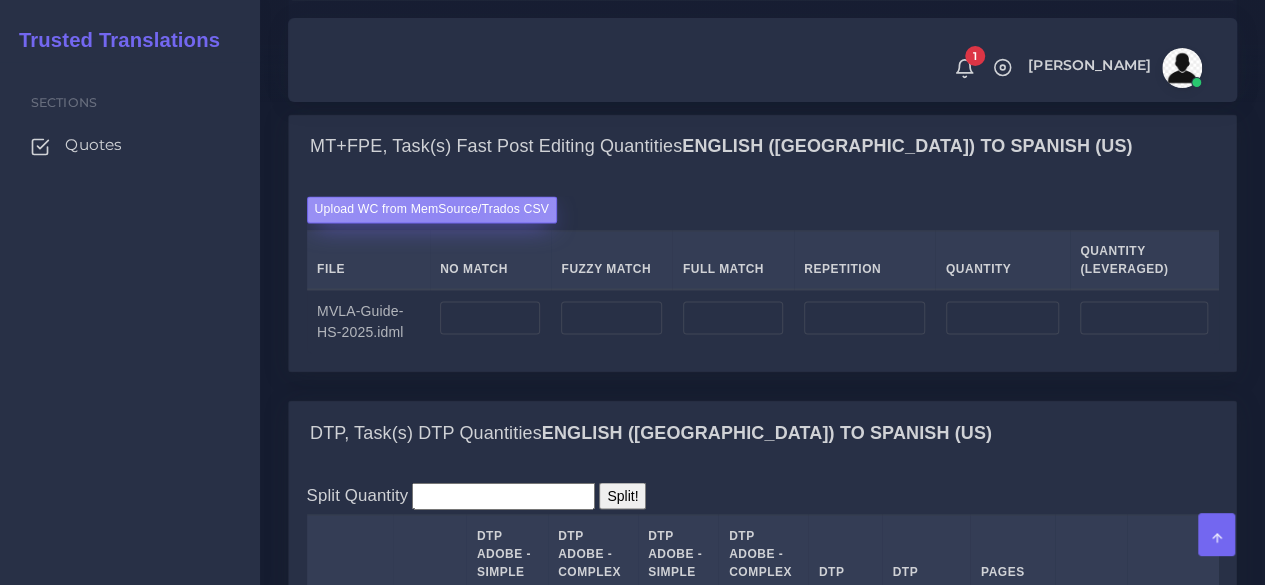 click on "Upload WC from MemSource/Trados CSV" at bounding box center (432, 209) 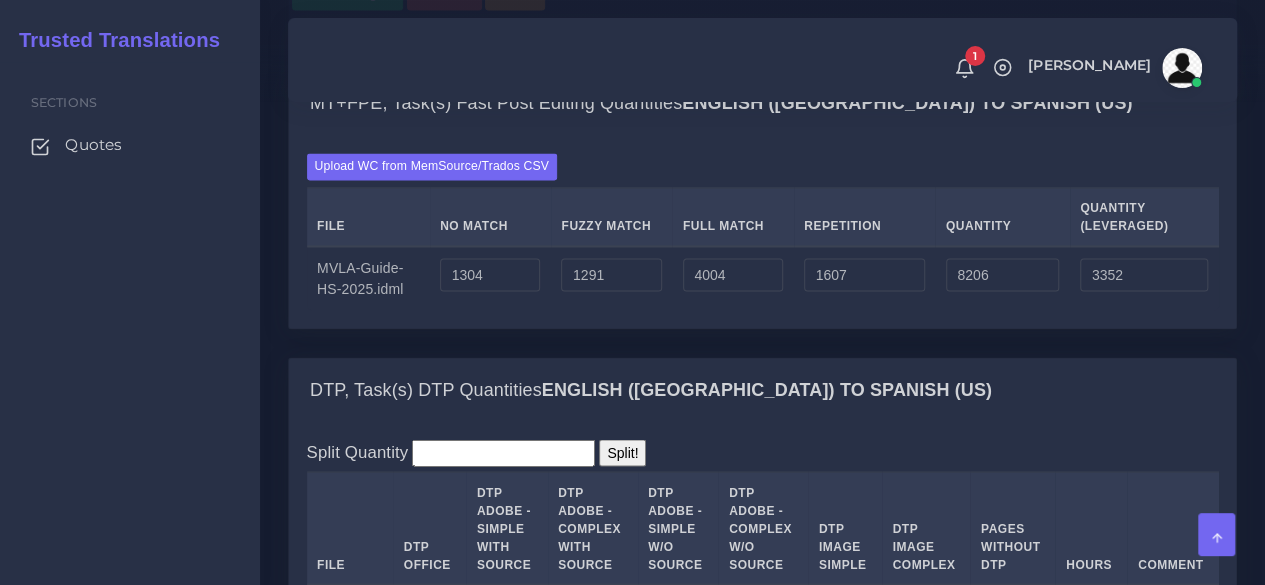 scroll, scrollTop: 2000, scrollLeft: 0, axis: vertical 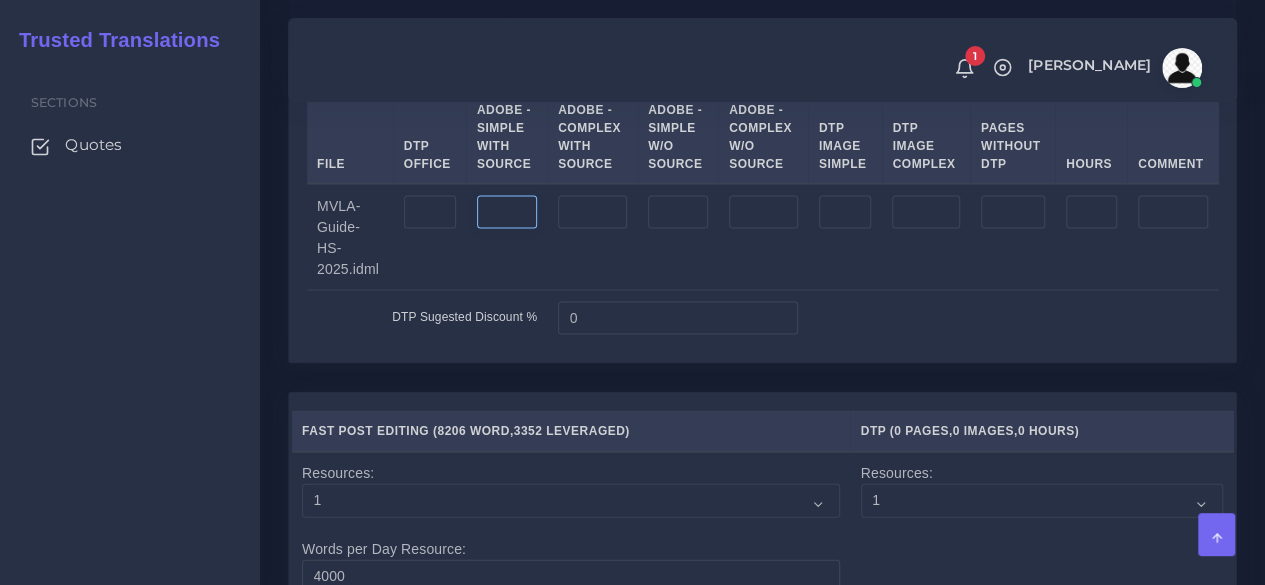 click at bounding box center (507, 213) 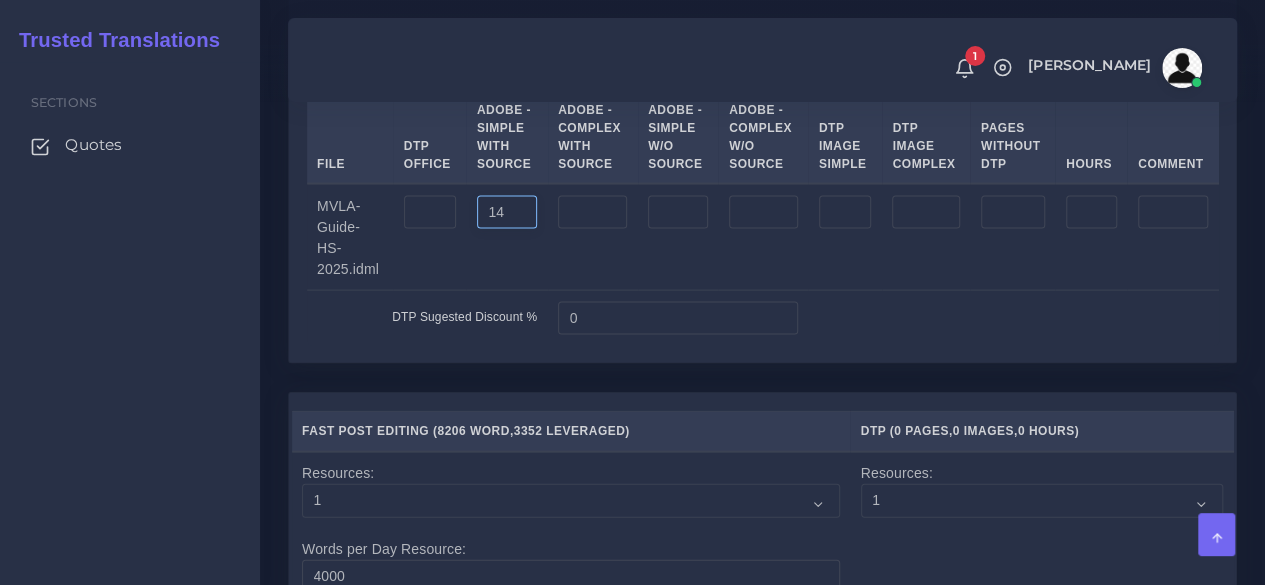 type on "14" 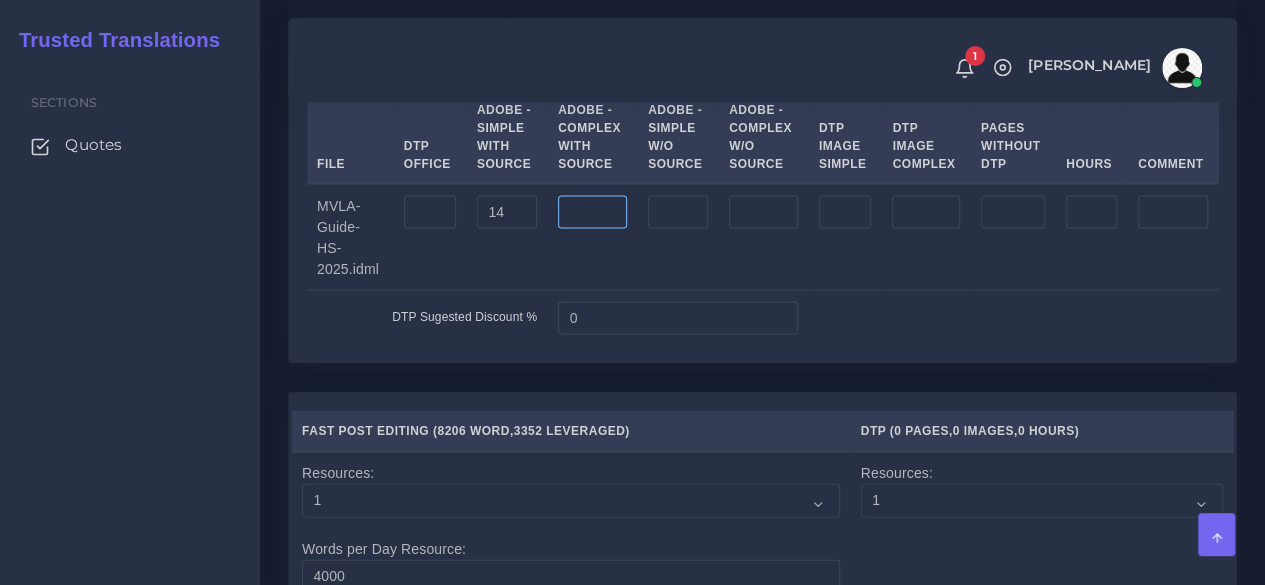 click at bounding box center (592, 213) 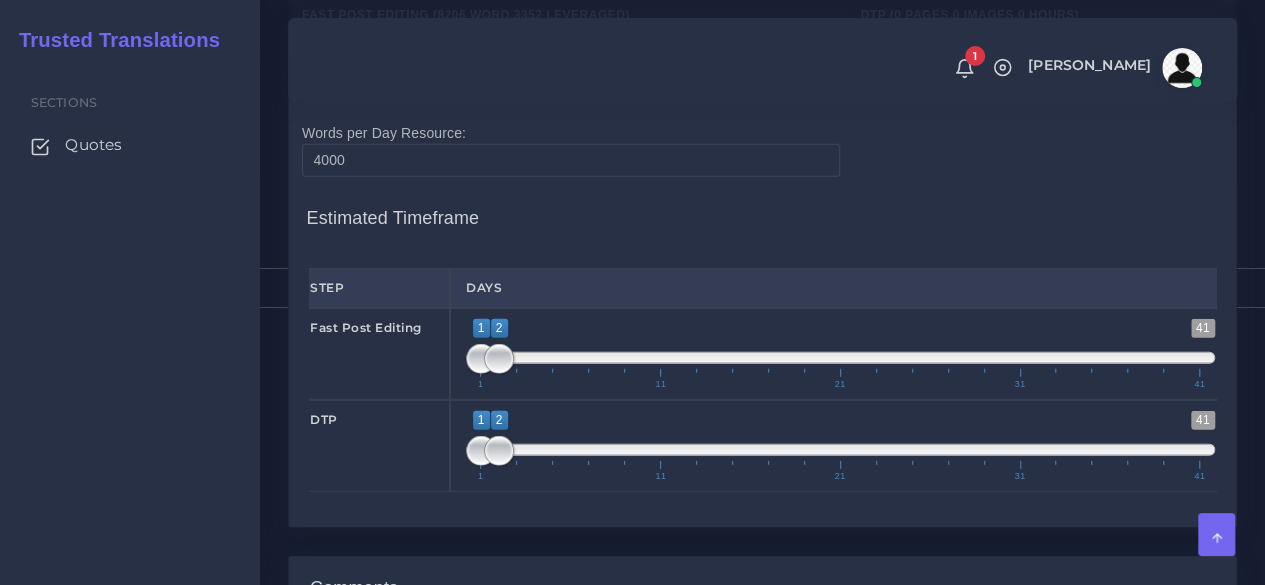scroll, scrollTop: 2600, scrollLeft: 0, axis: vertical 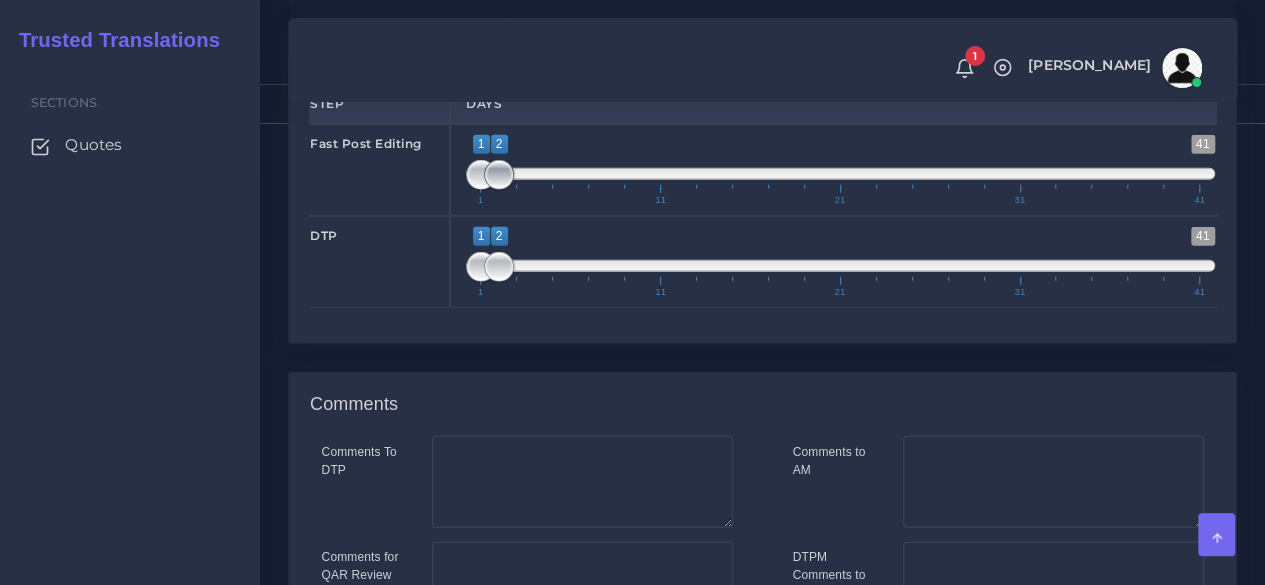 type on "30" 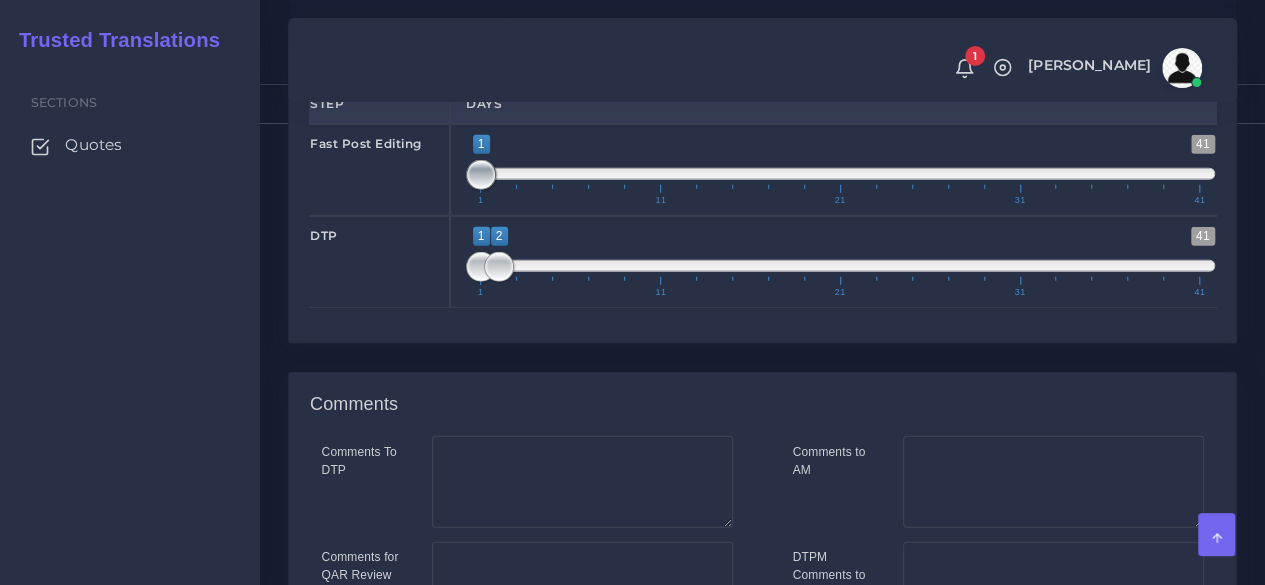 drag, startPoint x: 494, startPoint y: 289, endPoint x: 455, endPoint y: 294, distance: 39.319206 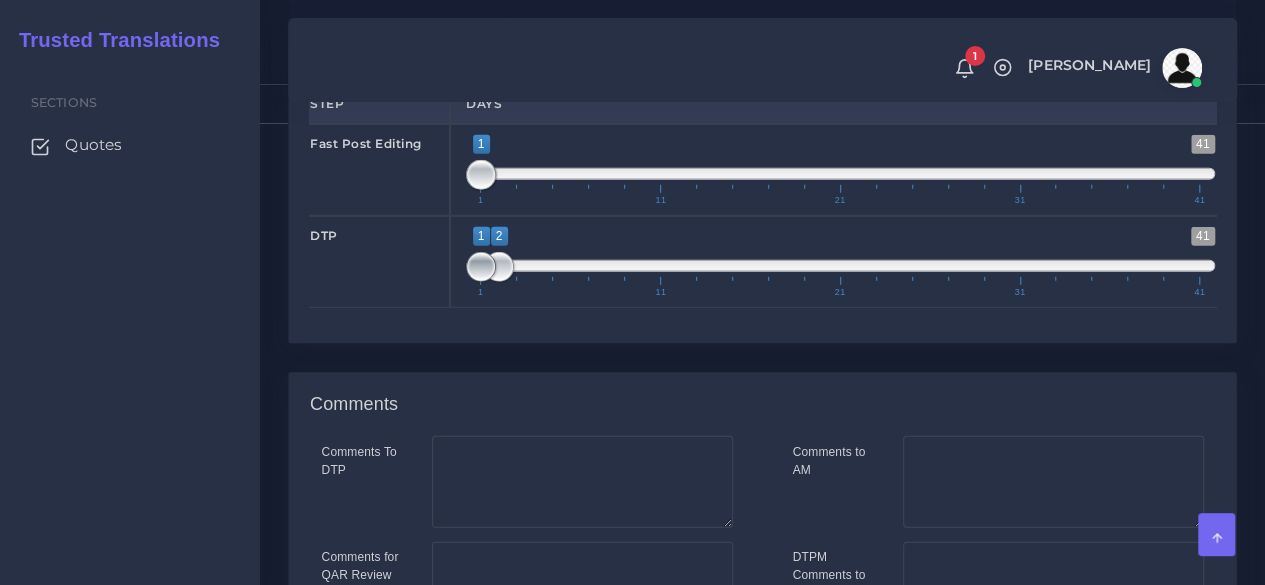 type on "2;2" 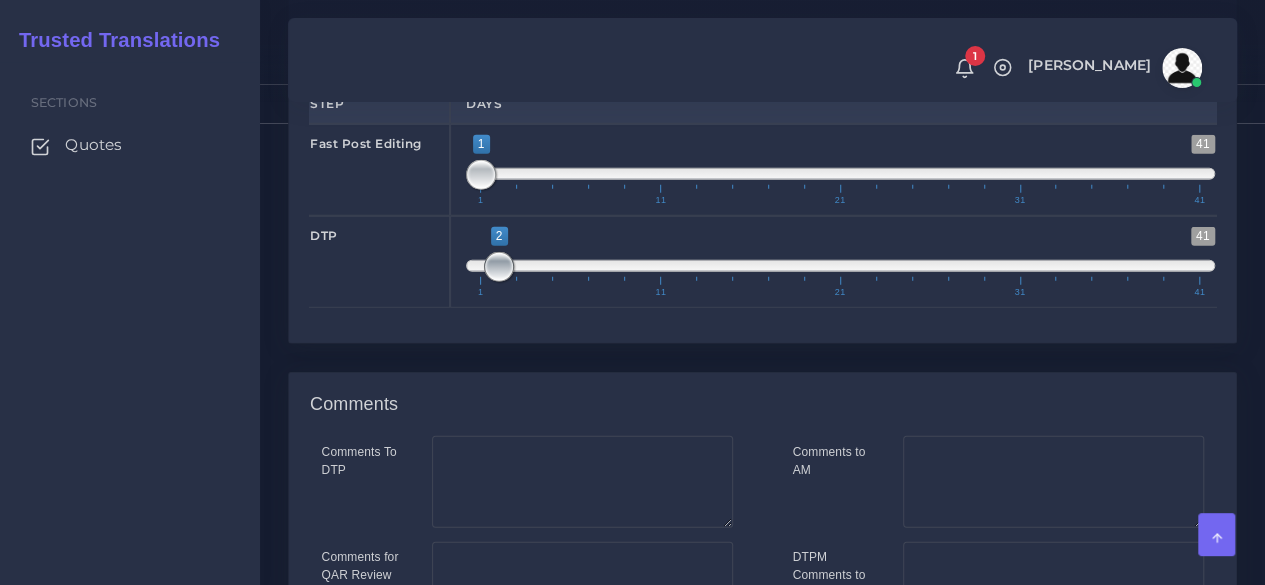 drag, startPoint x: 470, startPoint y: 379, endPoint x: 496, endPoint y: 382, distance: 26.172504 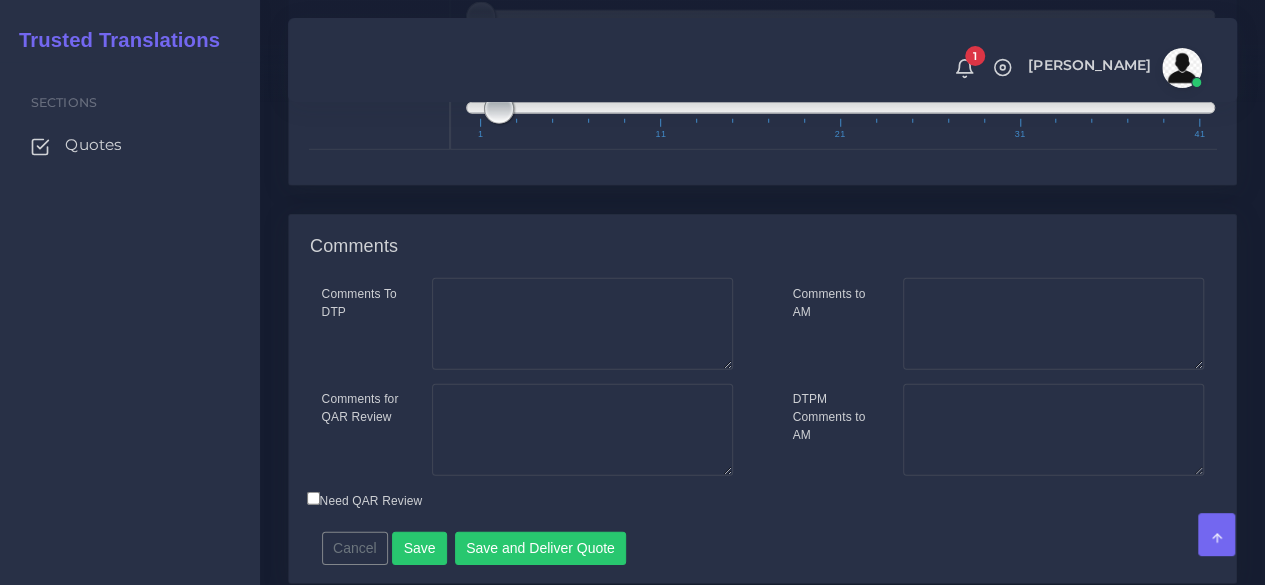 scroll, scrollTop: 2942, scrollLeft: 0, axis: vertical 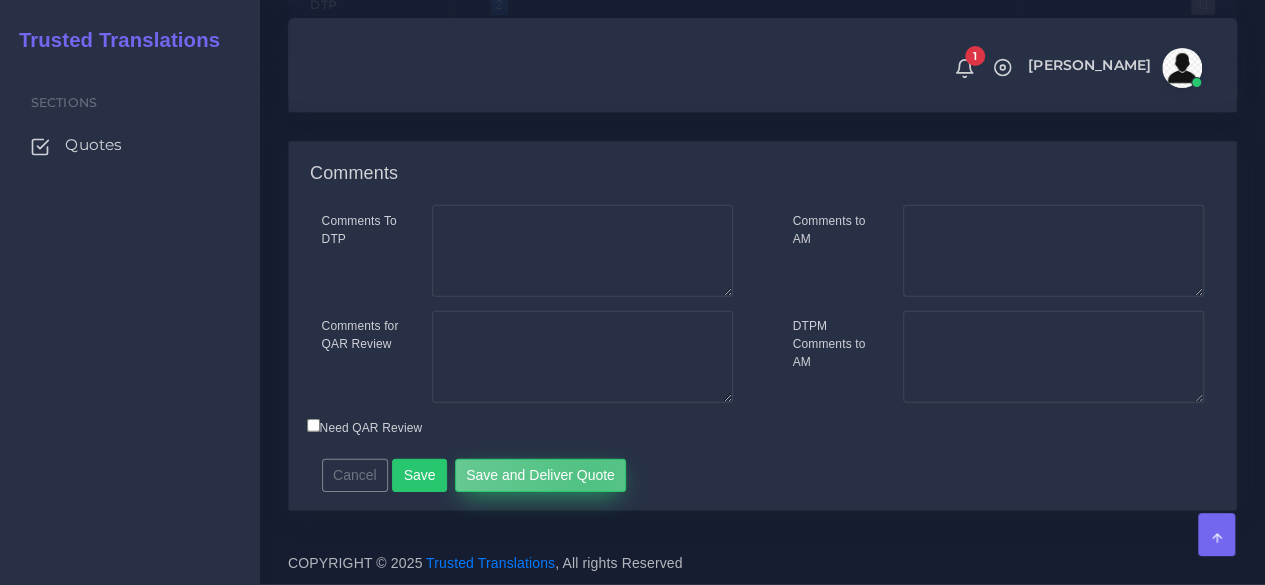 click on "Save and  Deliver Quote" at bounding box center (541, 476) 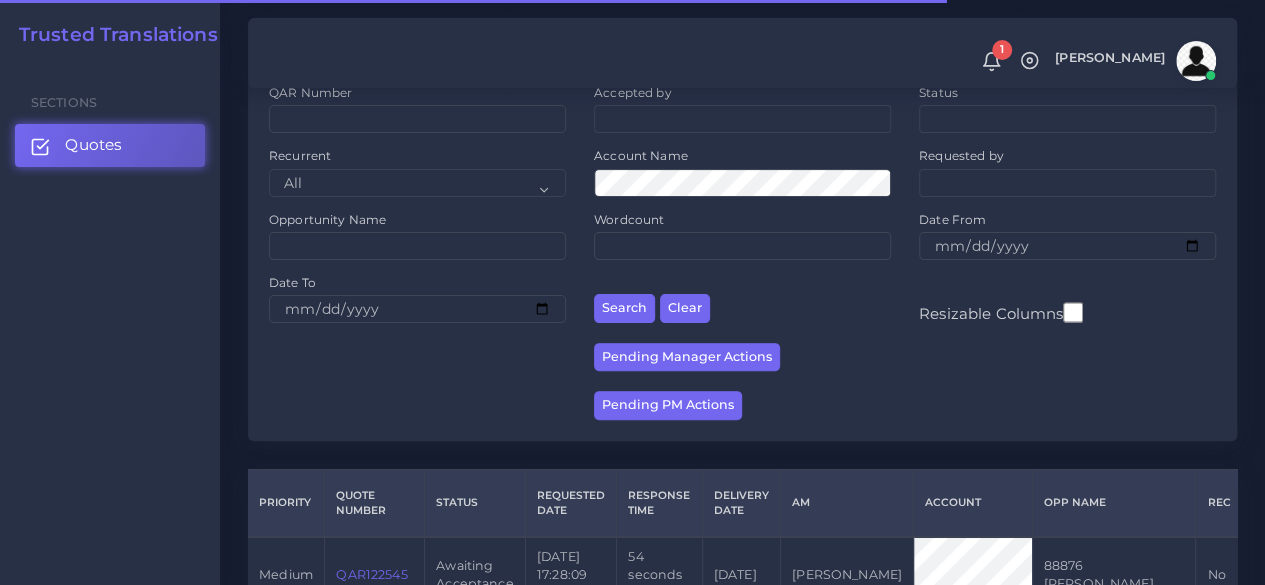 scroll, scrollTop: 400, scrollLeft: 0, axis: vertical 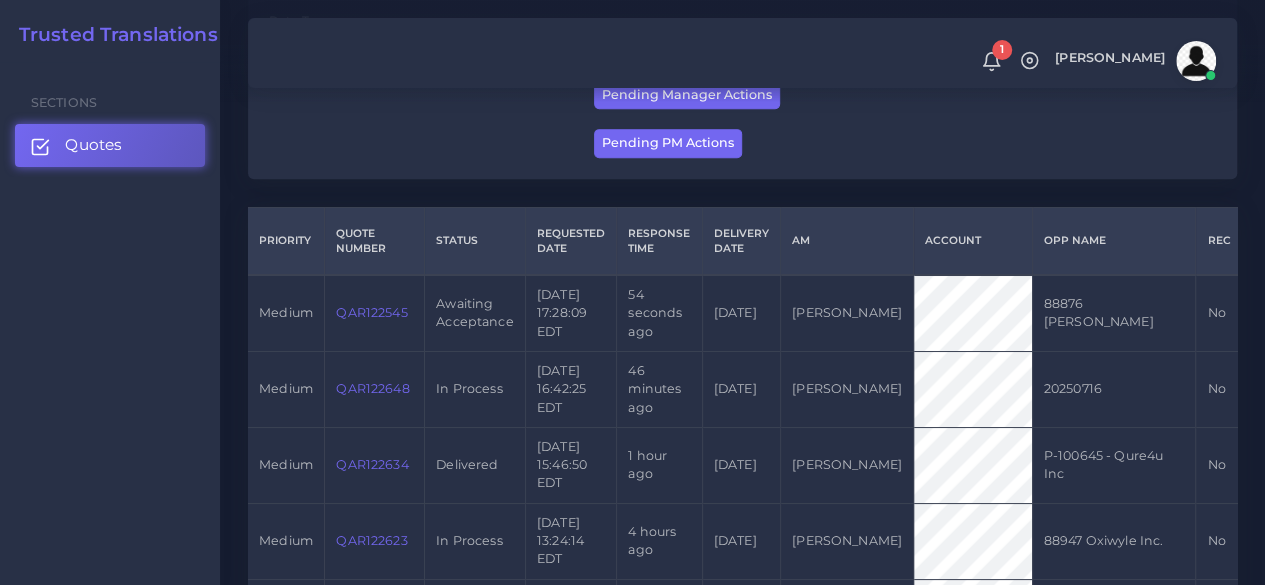click on "QAR122545" at bounding box center (371, 312) 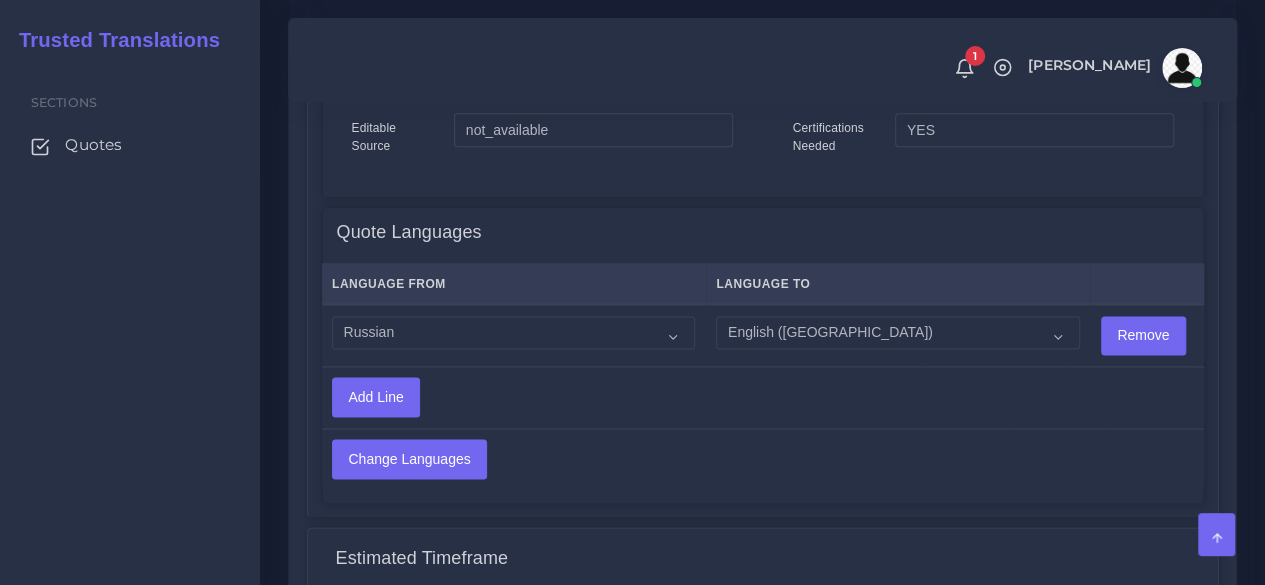 scroll, scrollTop: 1500, scrollLeft: 0, axis: vertical 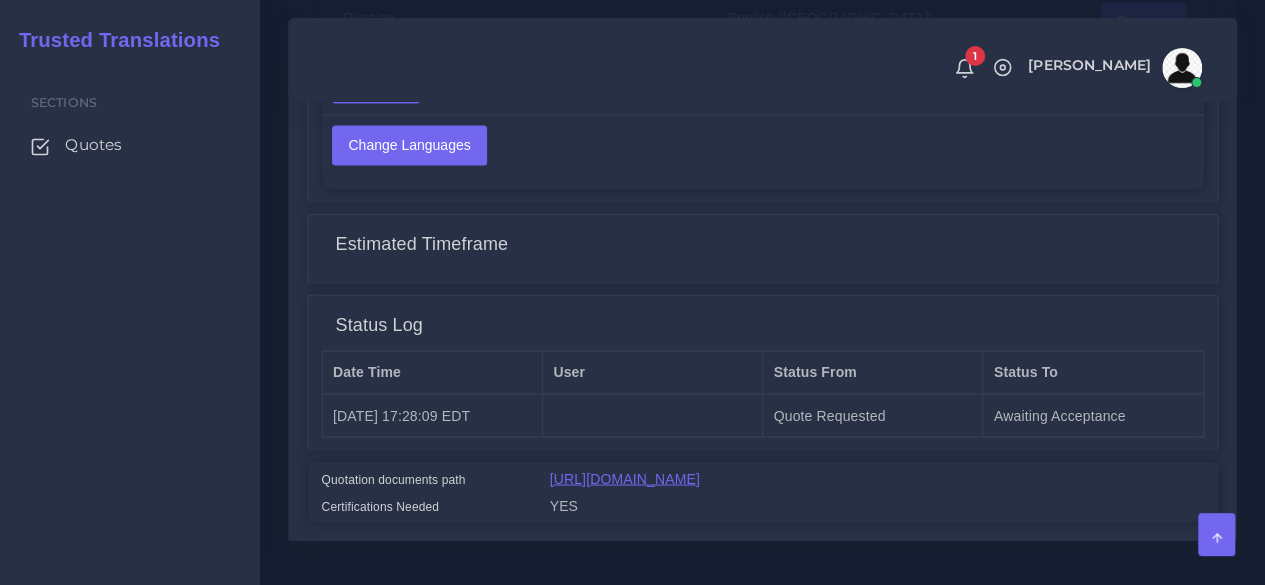 click on "[URL][DOMAIN_NAME]" at bounding box center [625, 478] 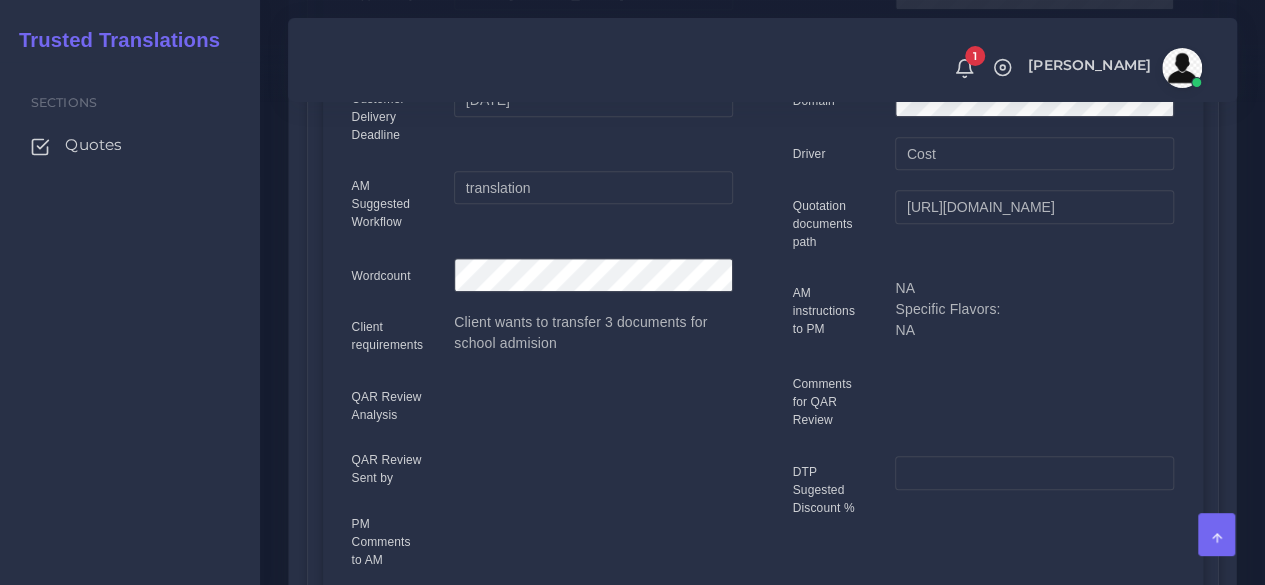 scroll, scrollTop: 400, scrollLeft: 0, axis: vertical 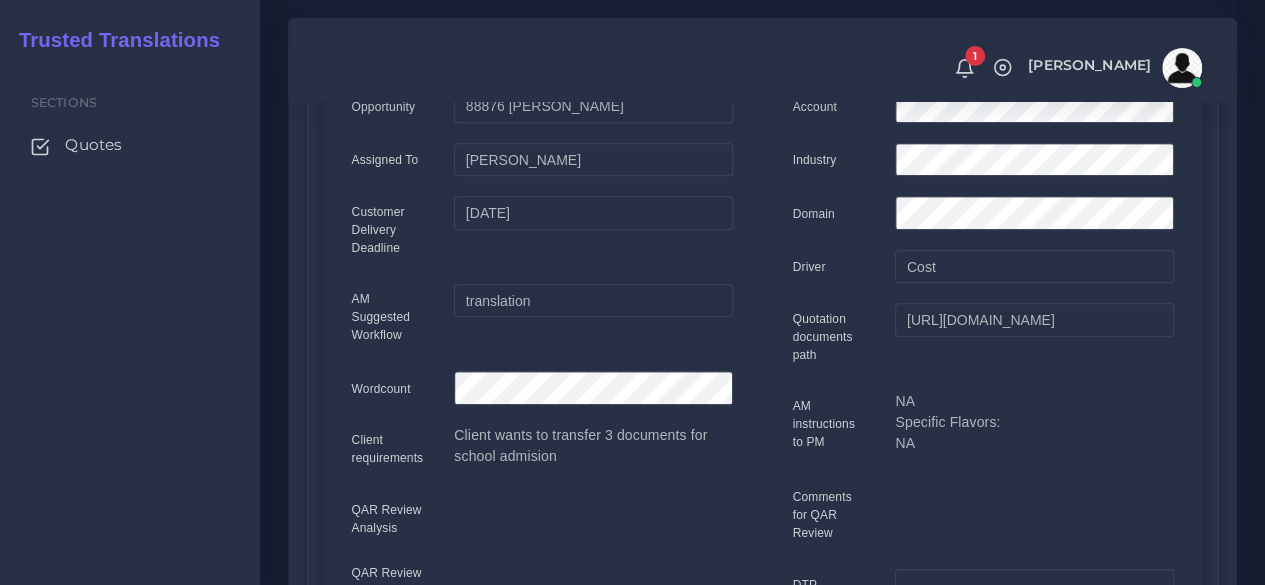 click on "AM
Opportunity" at bounding box center [542, 410] 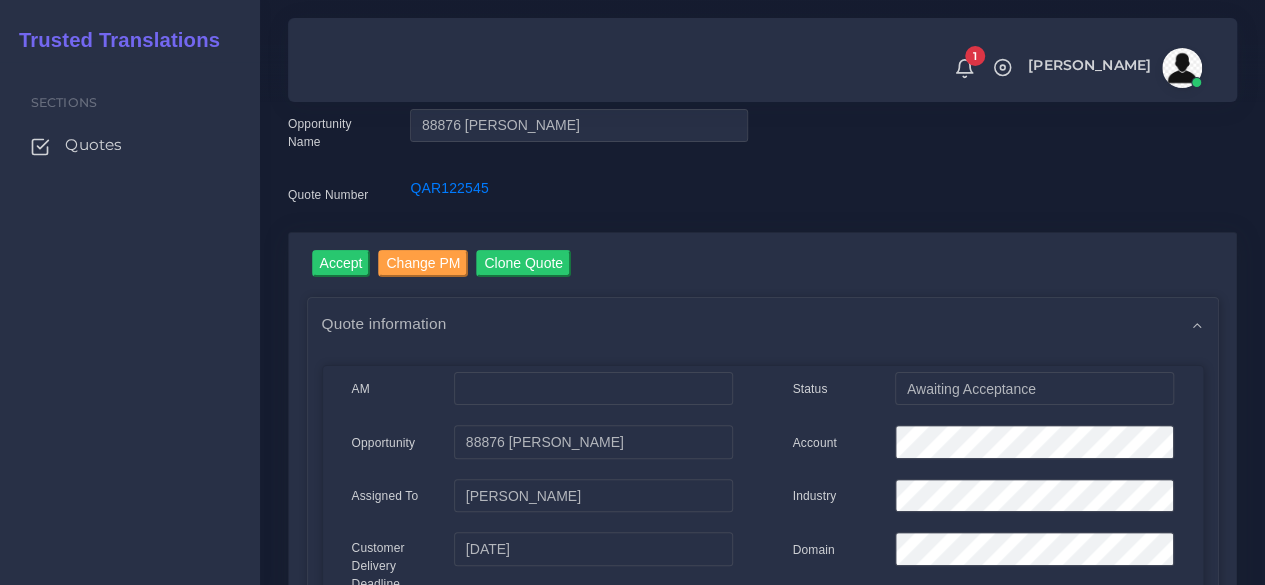 scroll, scrollTop: 0, scrollLeft: 0, axis: both 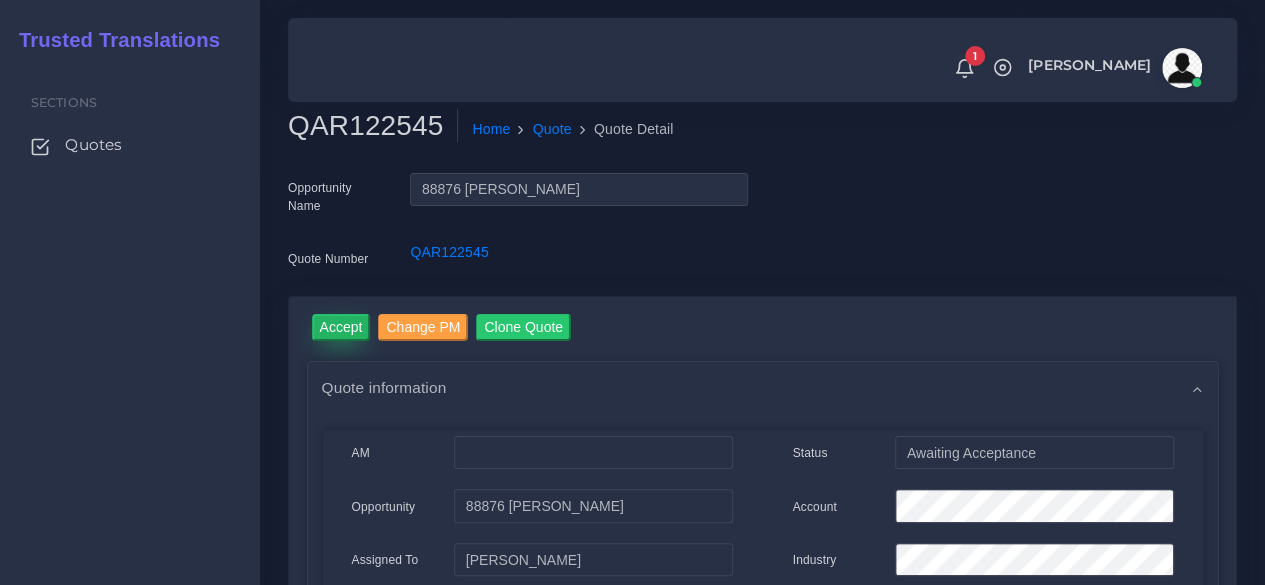 click on "Accept" at bounding box center (341, 327) 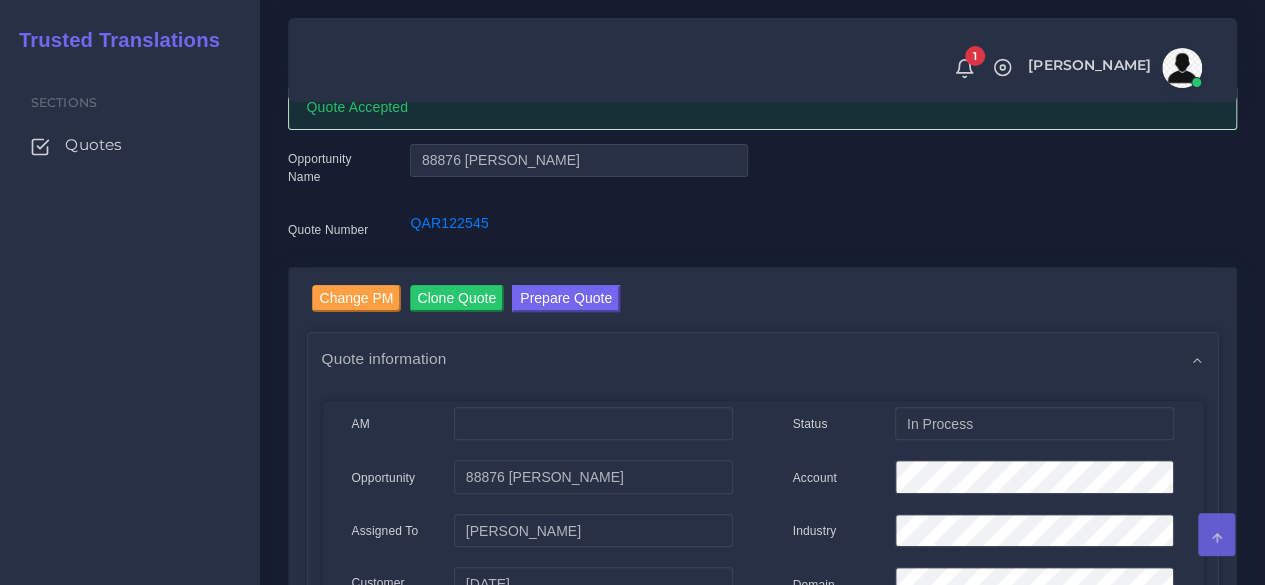 scroll, scrollTop: 200, scrollLeft: 0, axis: vertical 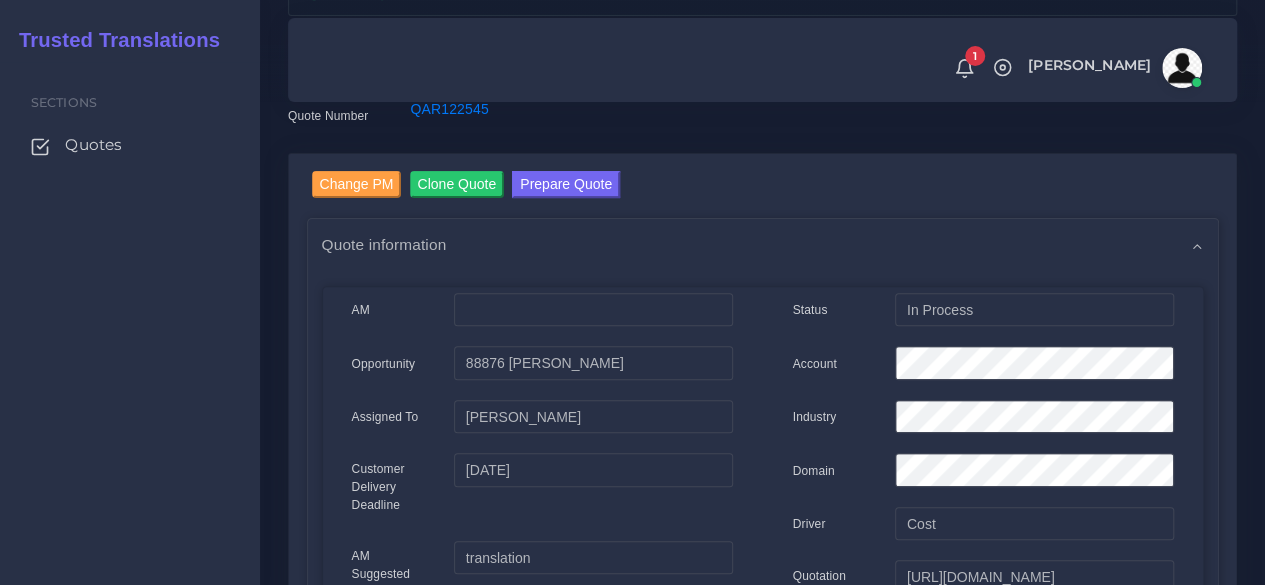 click on "Prepare Quote" at bounding box center (566, 187) 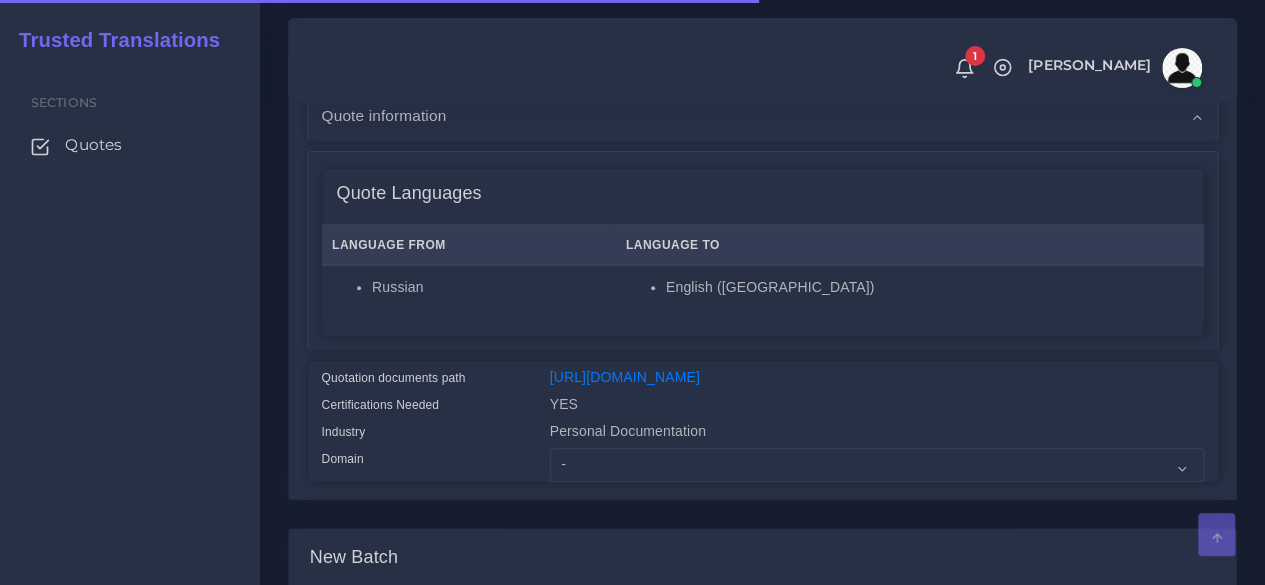 scroll, scrollTop: 600, scrollLeft: 0, axis: vertical 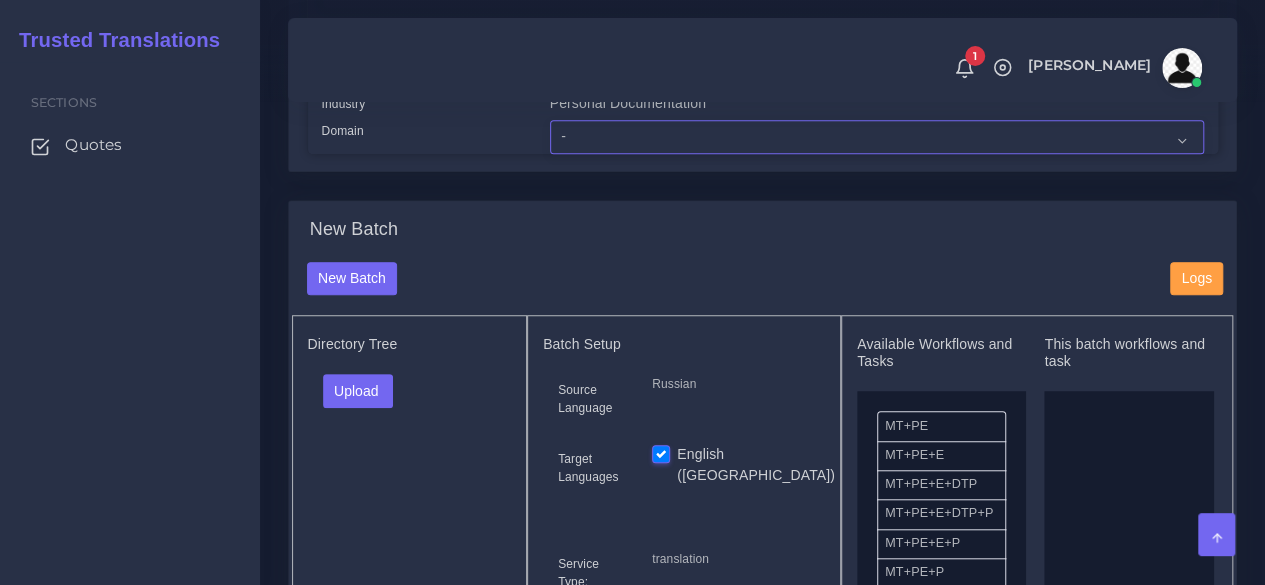 click on "-
Advertising and Media
Agriculture, Forestry and Fishing
Architecture, Building and Construction
Automotive
Chemicals
Computer Hardware
Computer Software
Consumer Electronics - Home appliances
Education
Energy, Water, Transportation and Utilities
Finance - Banking
Food Manufacturing and Services
Healthcare and Health Sciences
Hospitality, Leisure, Tourism and Arts
Human Resources - HR
Industrial Electronics
Industrial Manufacturing Insurance" at bounding box center [877, 137] 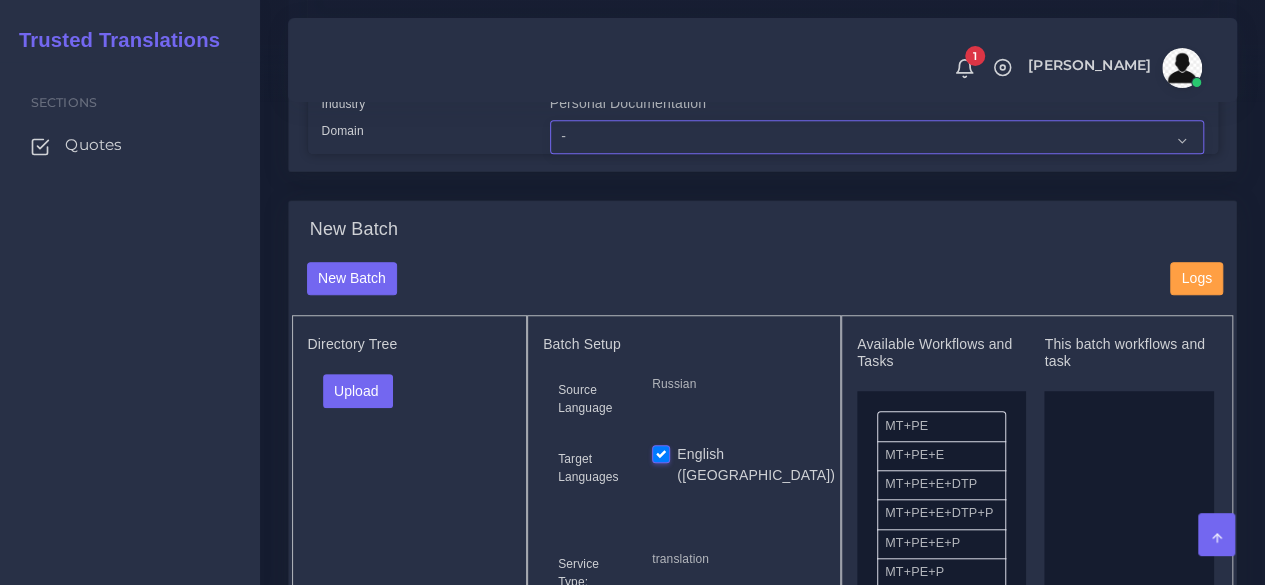 select on "Personal Documentation" 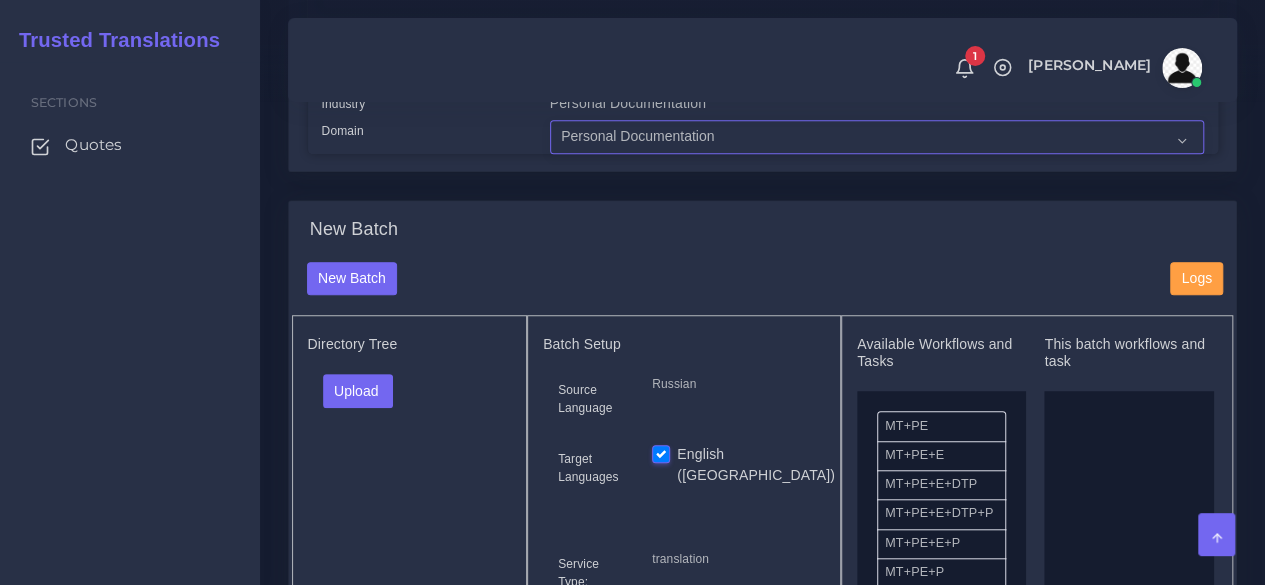 click on "-
Advertising and Media
Agriculture, Forestry and Fishing
Architecture, Building and Construction
Automotive
Chemicals
Computer Hardware
Computer Software
Consumer Electronics - Home appliances
Education
Energy, Water, Transportation and Utilities
Finance - Banking
Food Manufacturing and Services
Healthcare and Health Sciences
Hospitality, Leisure, Tourism and Arts
Human Resources - HR
Industrial Electronics
Industrial Manufacturing Insurance" at bounding box center [877, 137] 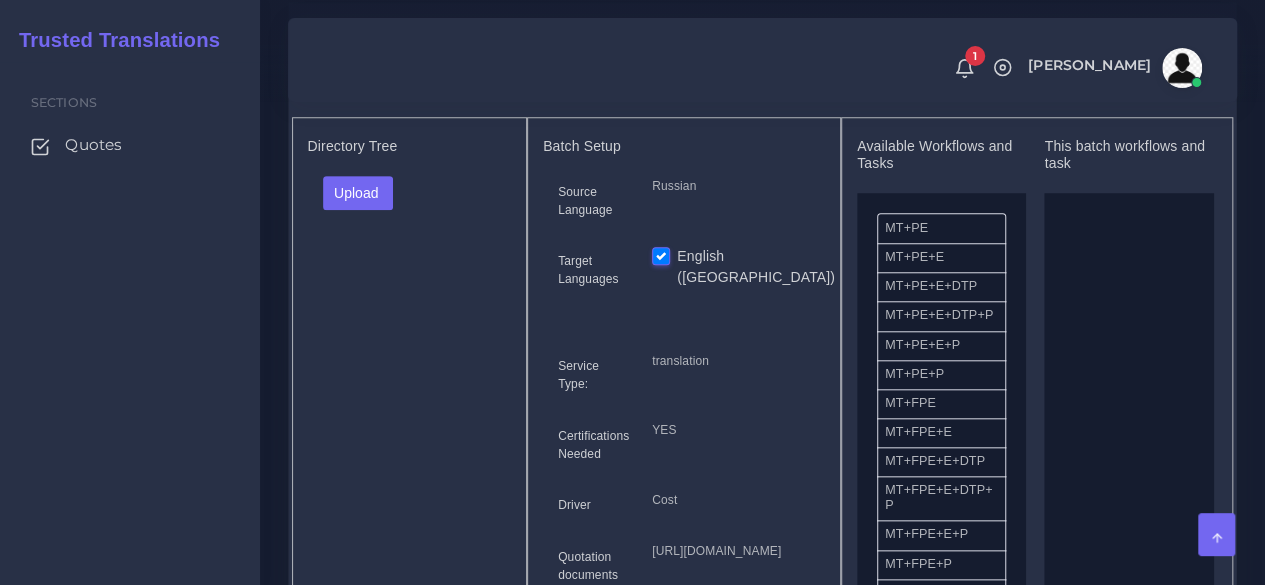 scroll, scrollTop: 800, scrollLeft: 0, axis: vertical 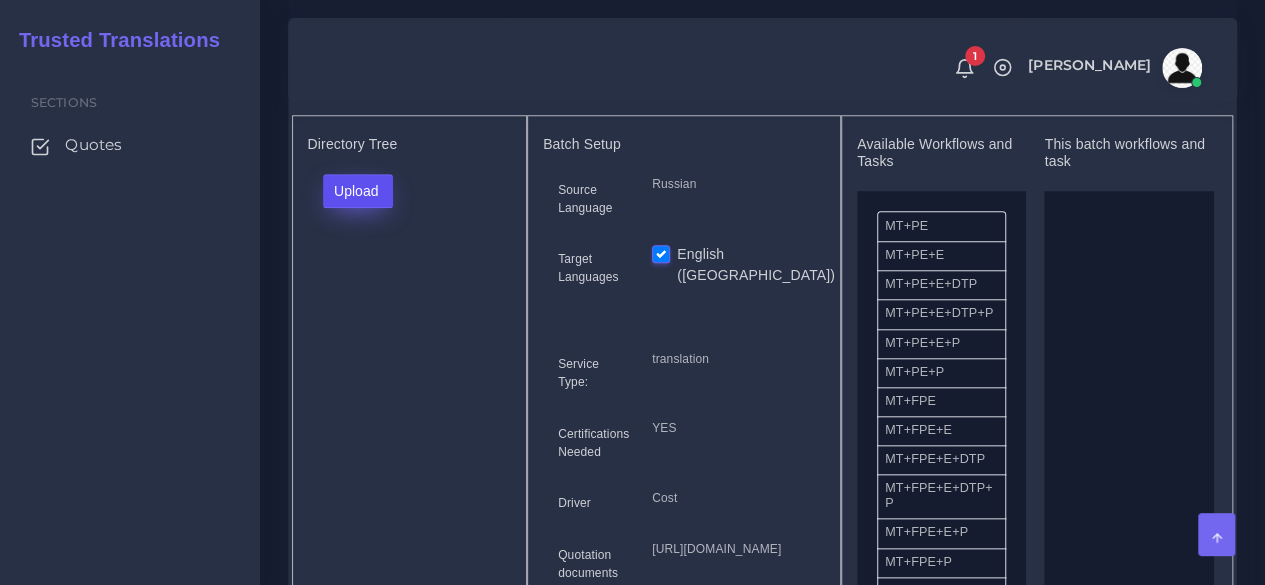 click on "Upload" at bounding box center [358, 191] 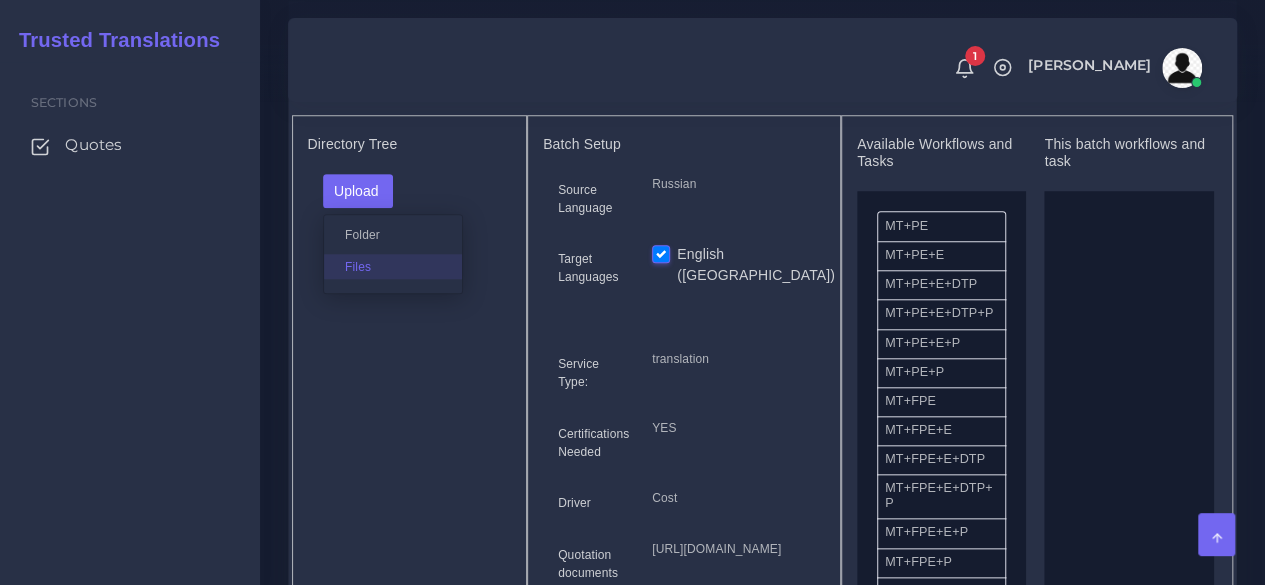 click on "Files" at bounding box center (393, 266) 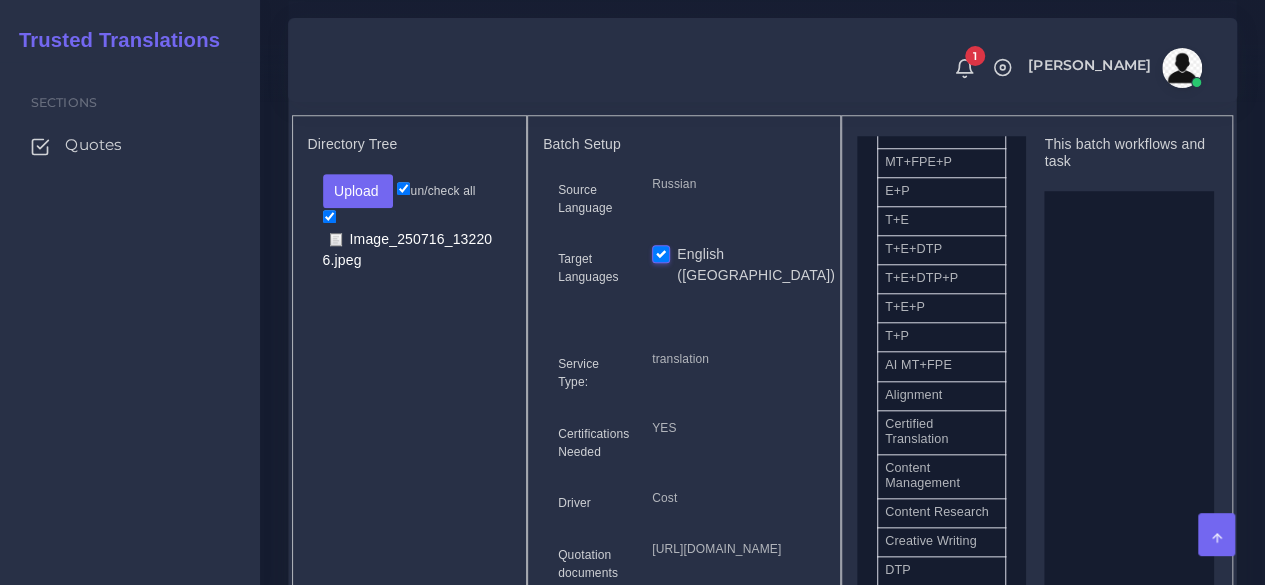 scroll, scrollTop: 500, scrollLeft: 0, axis: vertical 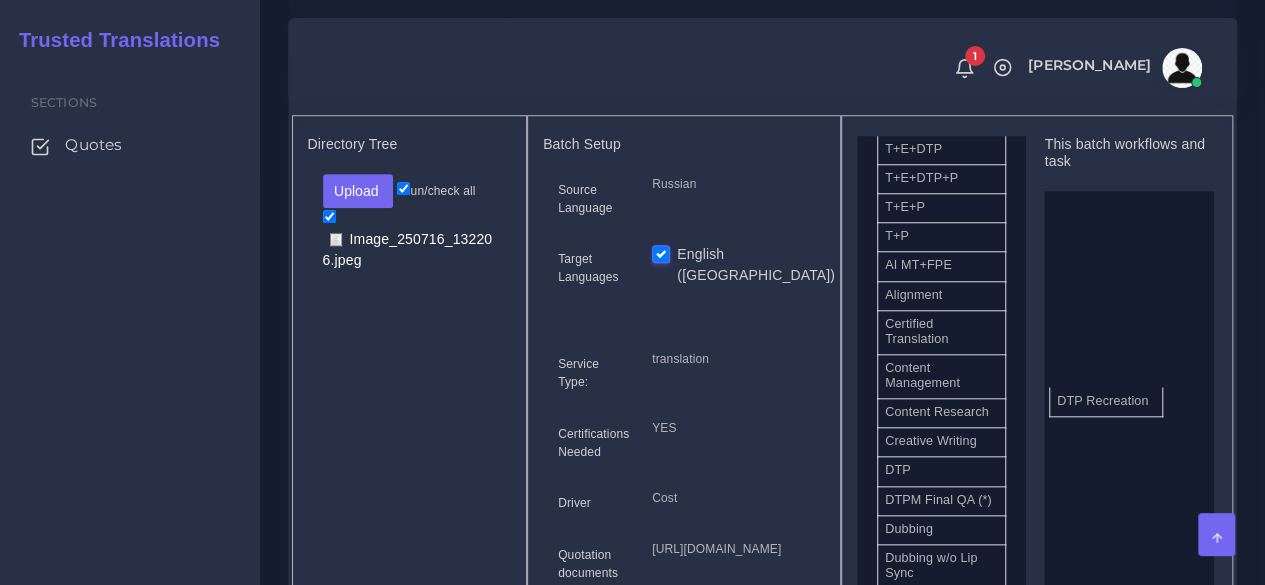 drag, startPoint x: 946, startPoint y: 561, endPoint x: 1111, endPoint y: 436, distance: 207.00241 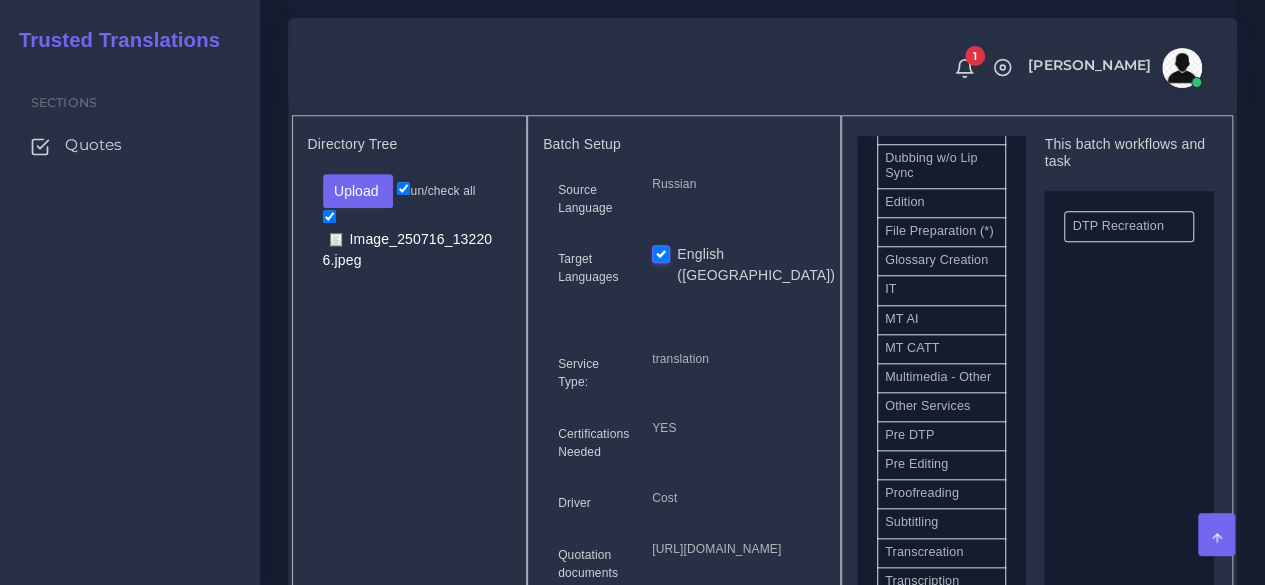 scroll, scrollTop: 1149, scrollLeft: 0, axis: vertical 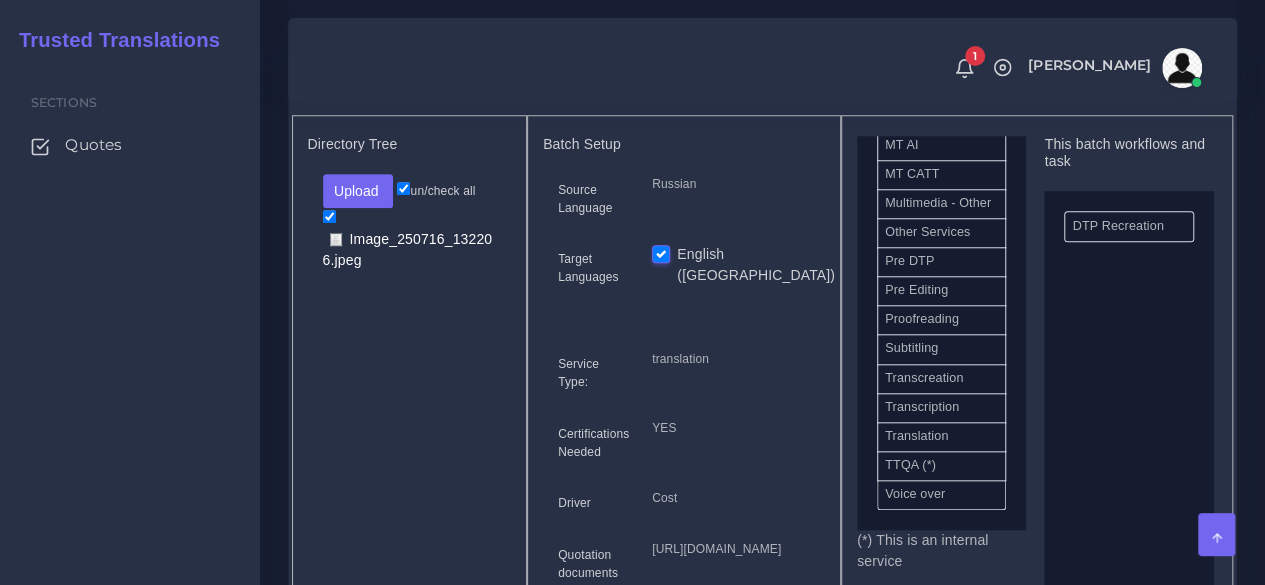 click on "Transcreation" at bounding box center [941, 379] 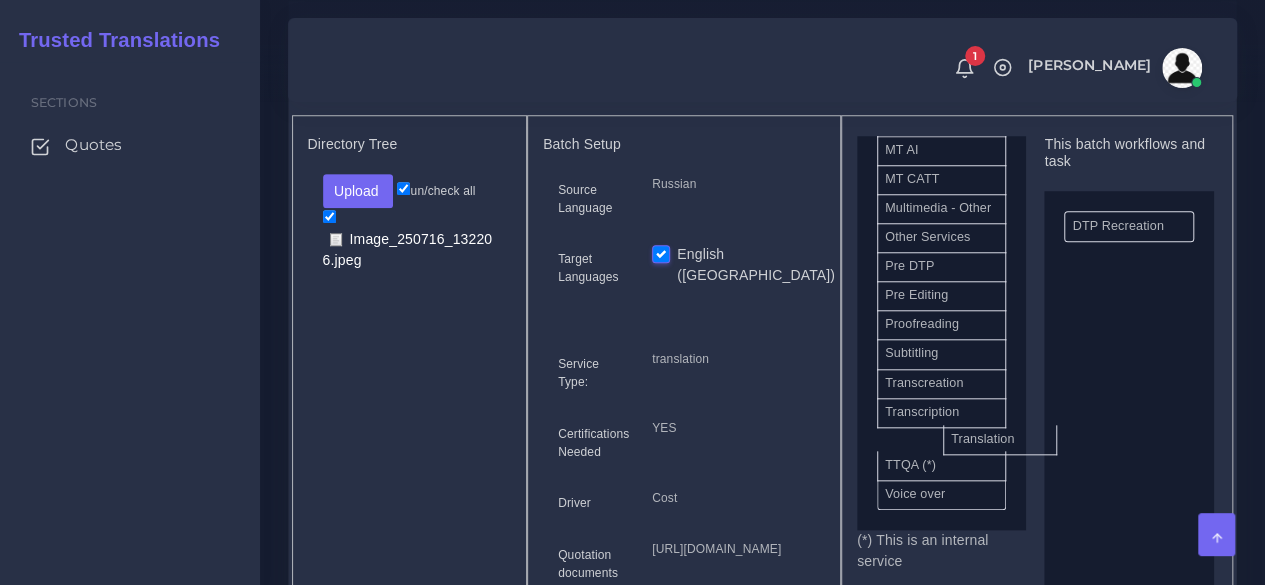 scroll, scrollTop: 1120, scrollLeft: 0, axis: vertical 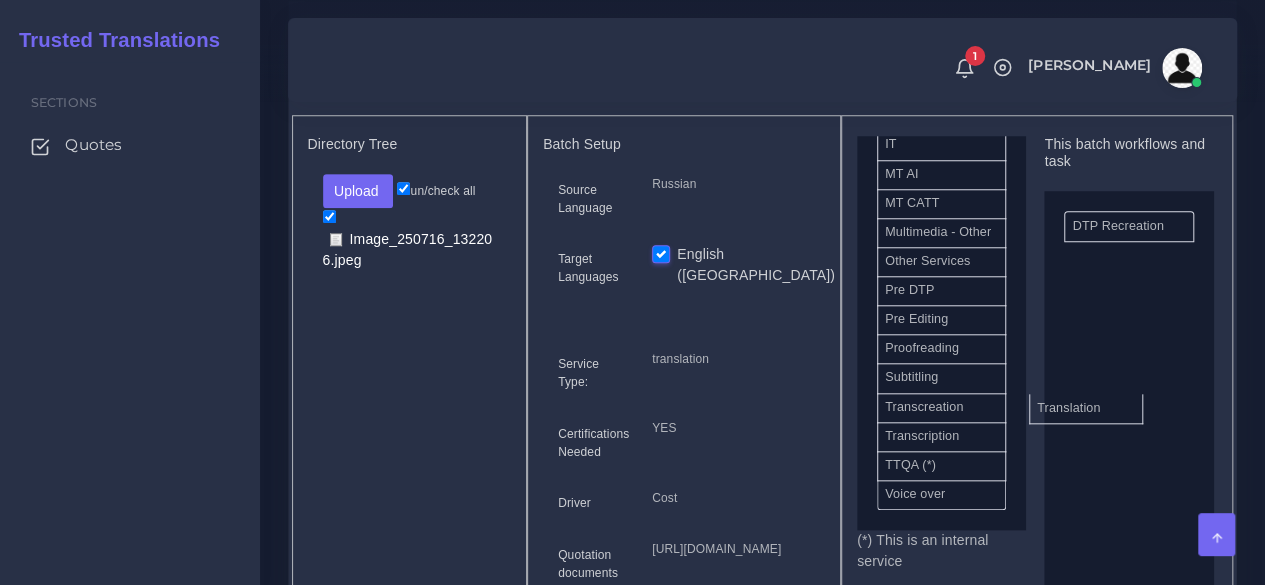 drag, startPoint x: 932, startPoint y: 467, endPoint x: 1084, endPoint y: 438, distance: 154.74171 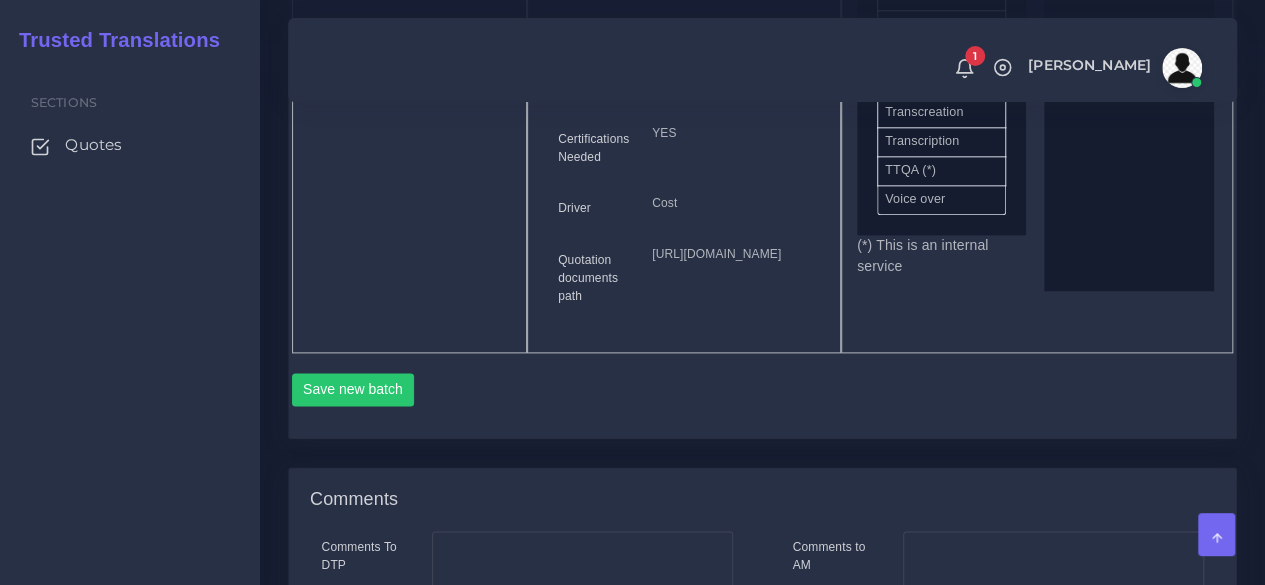 scroll, scrollTop: 1100, scrollLeft: 0, axis: vertical 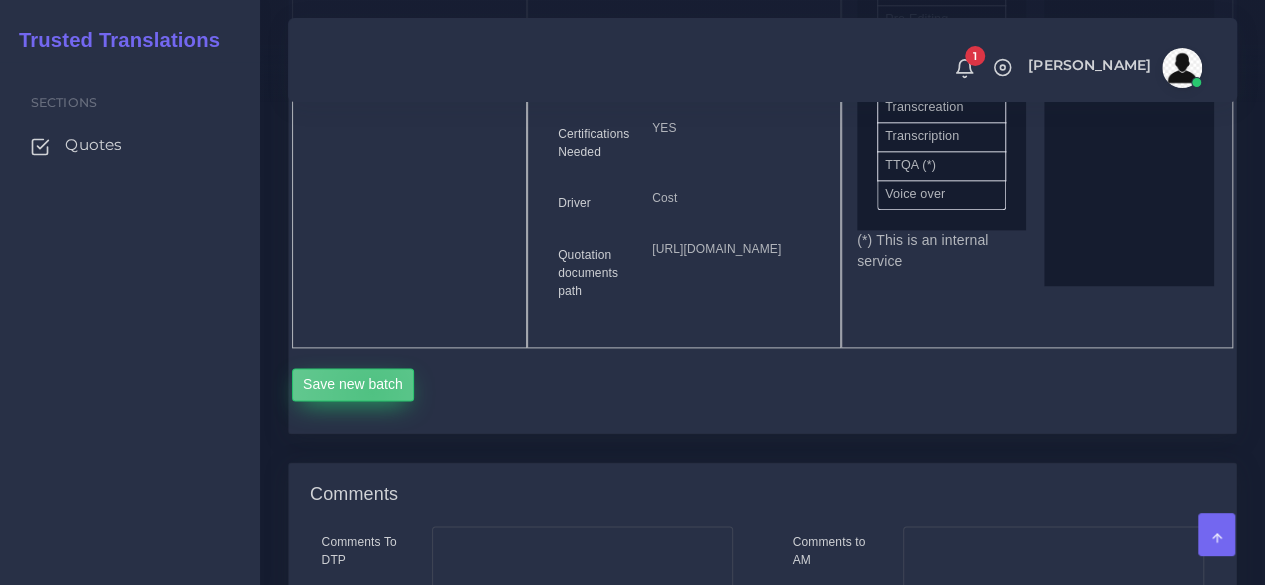 click on "Save new batch" at bounding box center [353, 385] 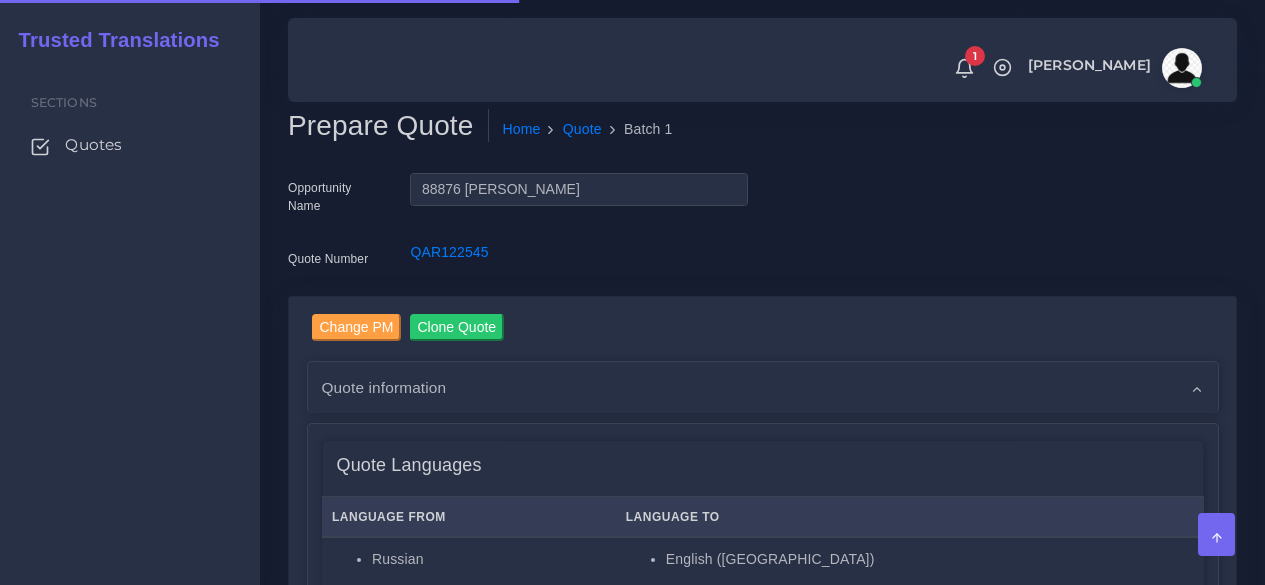 scroll, scrollTop: 0, scrollLeft: 0, axis: both 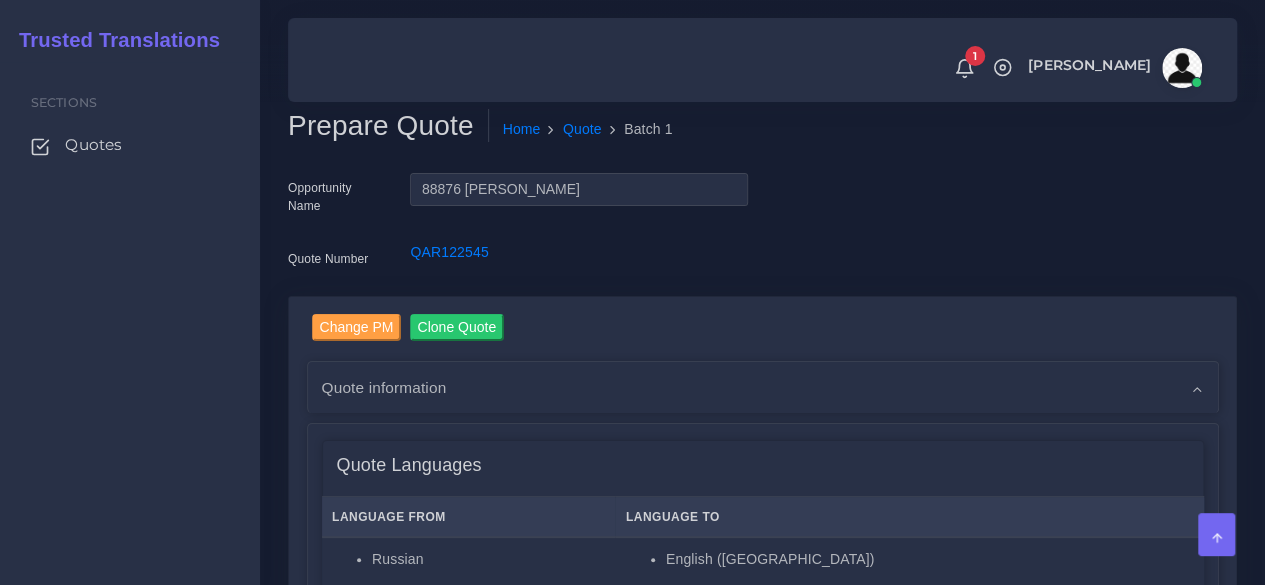 click on "Sections
Quotes" at bounding box center [130, 323] 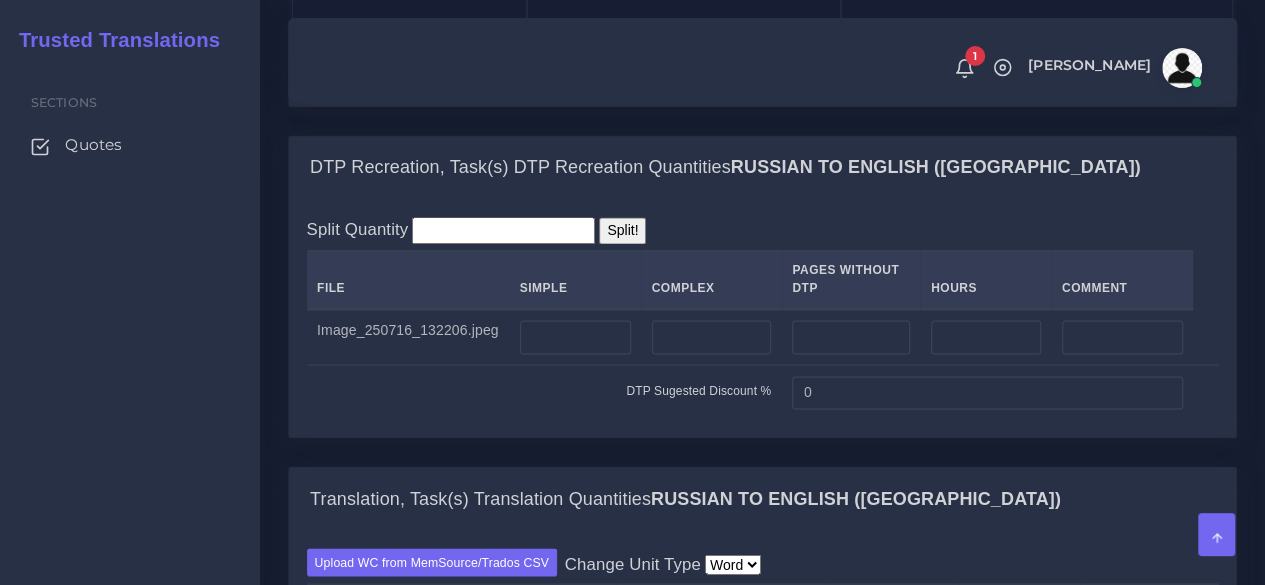 scroll, scrollTop: 1600, scrollLeft: 0, axis: vertical 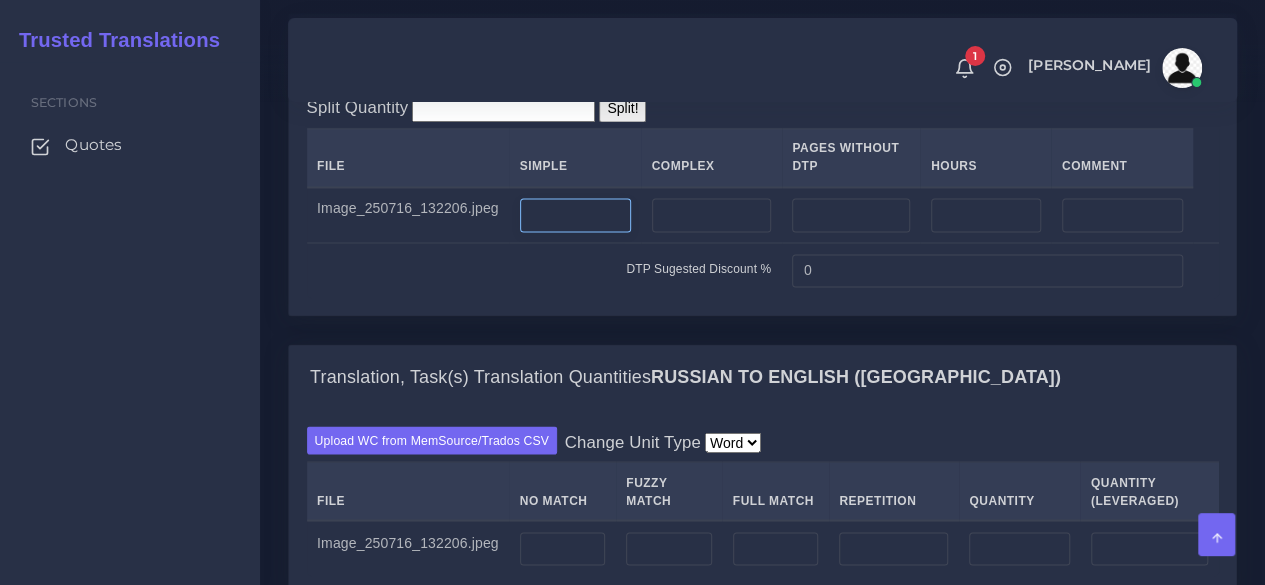 click at bounding box center [575, 215] 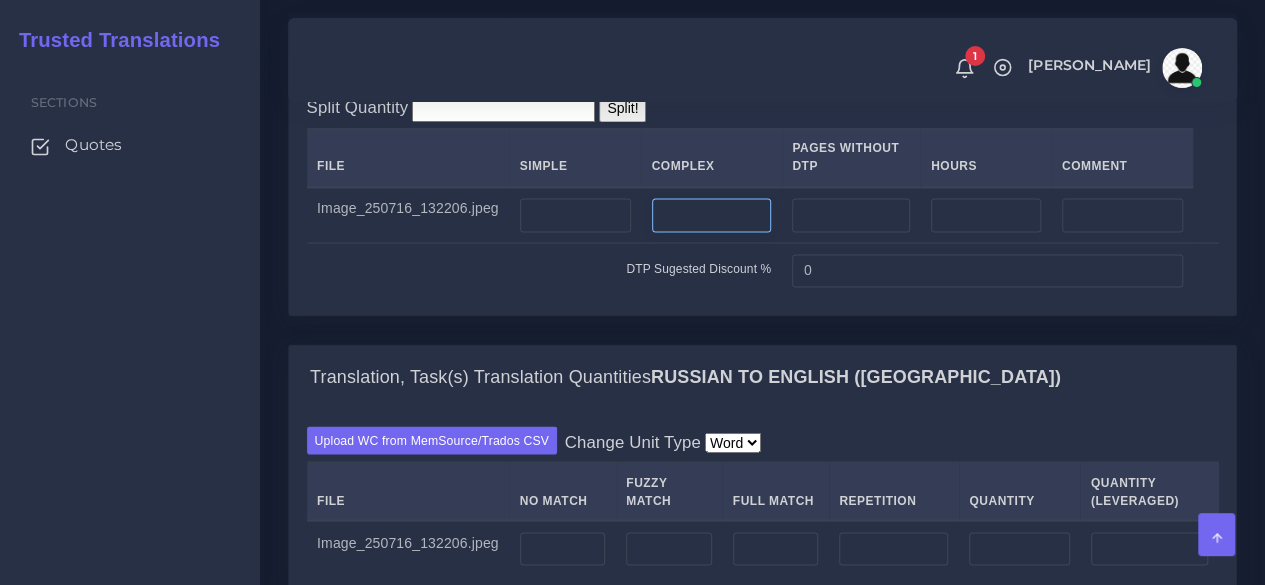 click at bounding box center [712, 215] 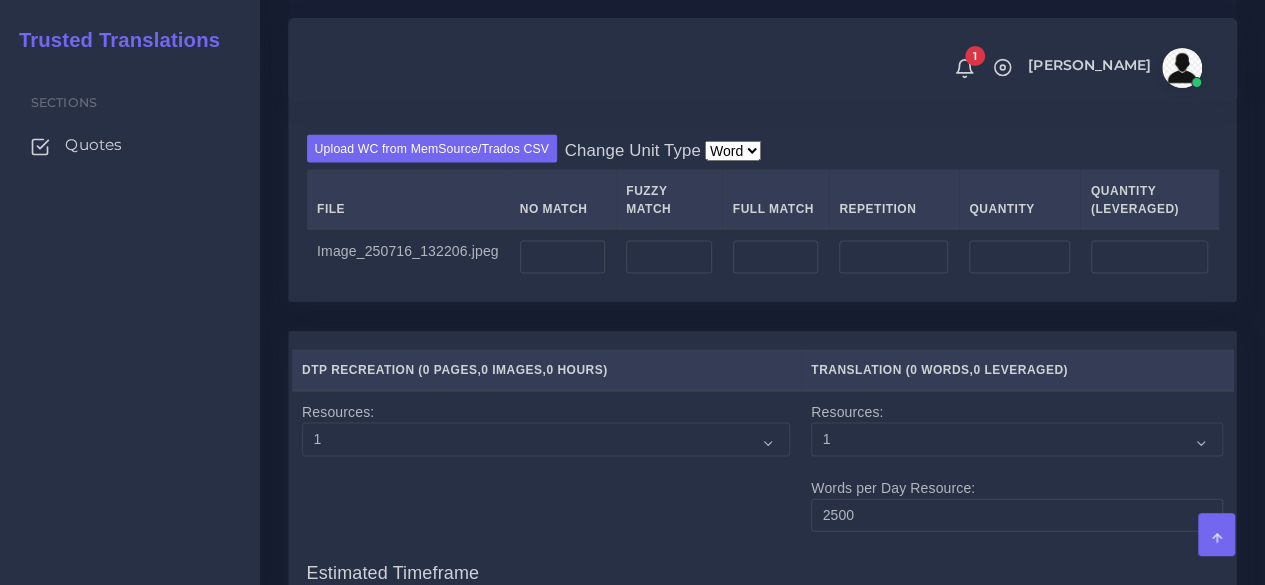 scroll, scrollTop: 1900, scrollLeft: 0, axis: vertical 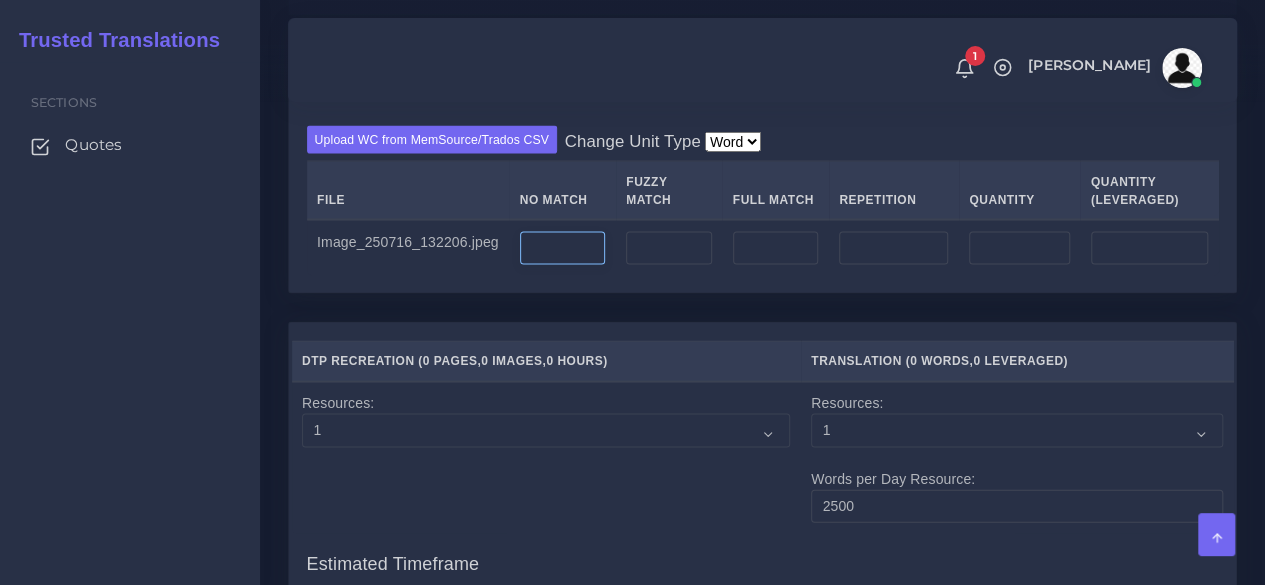 click at bounding box center [563, 249] 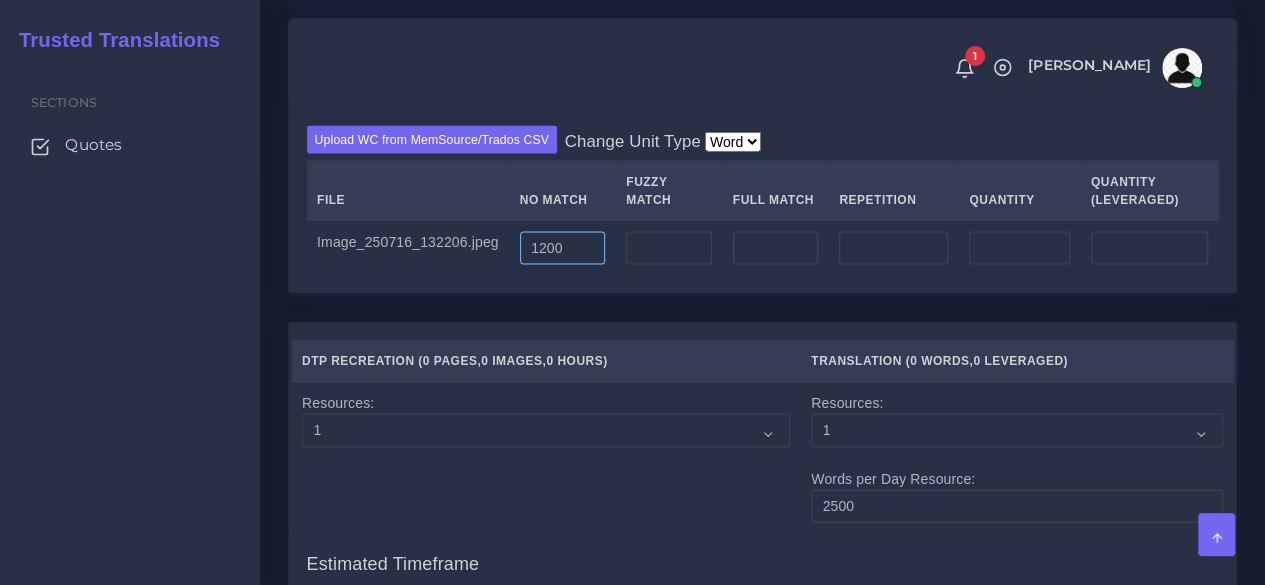 type on "1200" 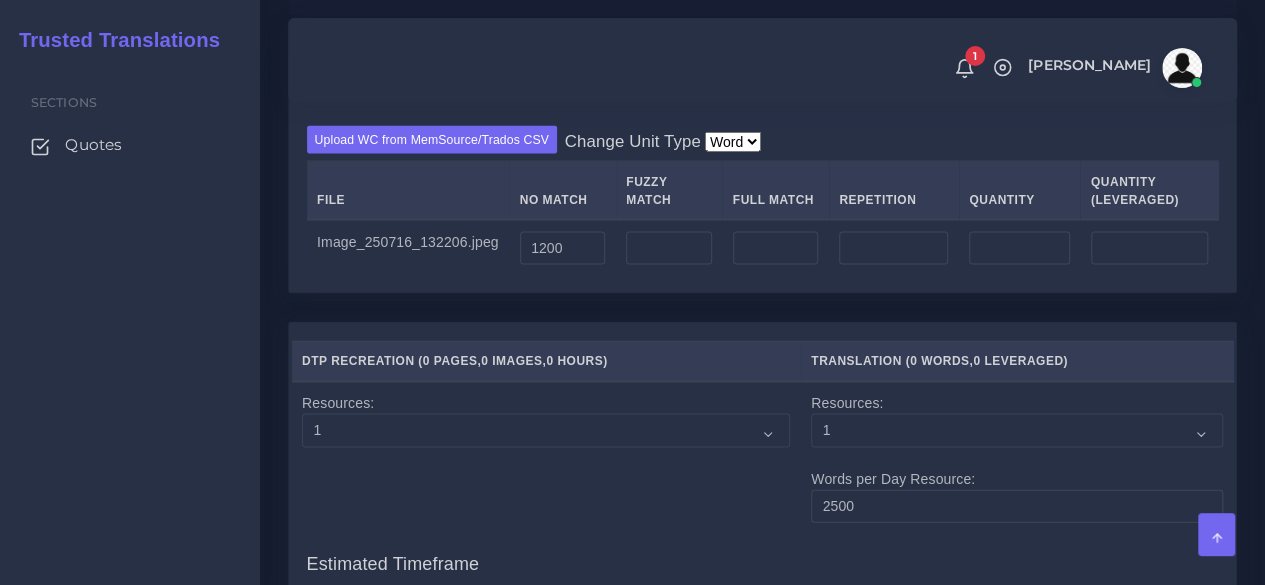 type on "1200" 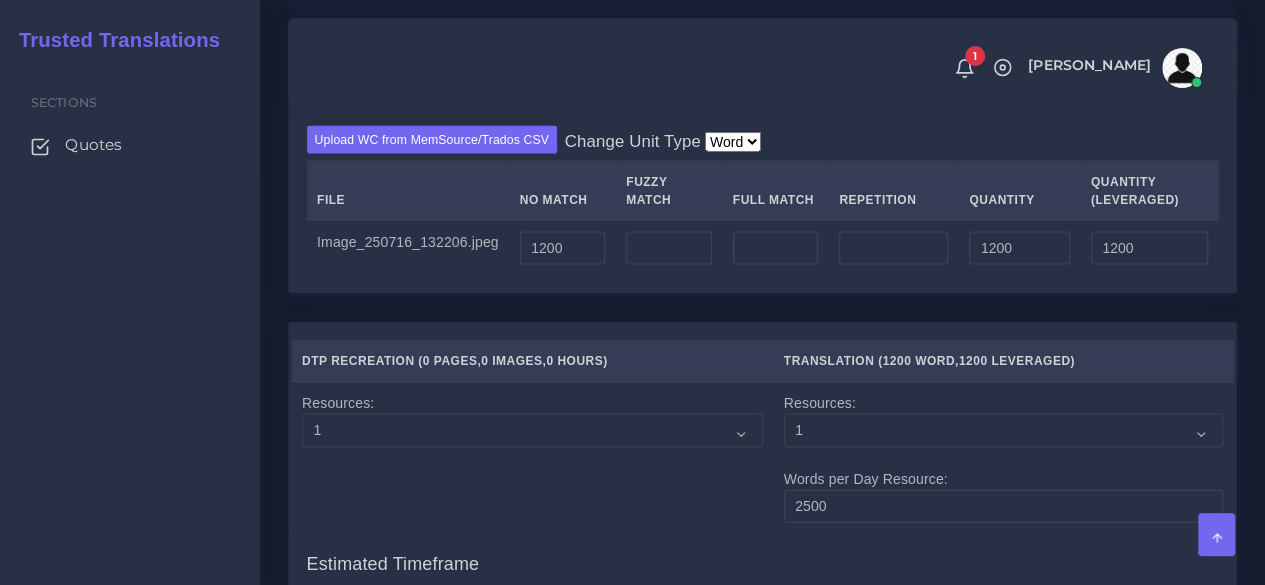click on "Sections
Quotes" at bounding box center [130, 323] 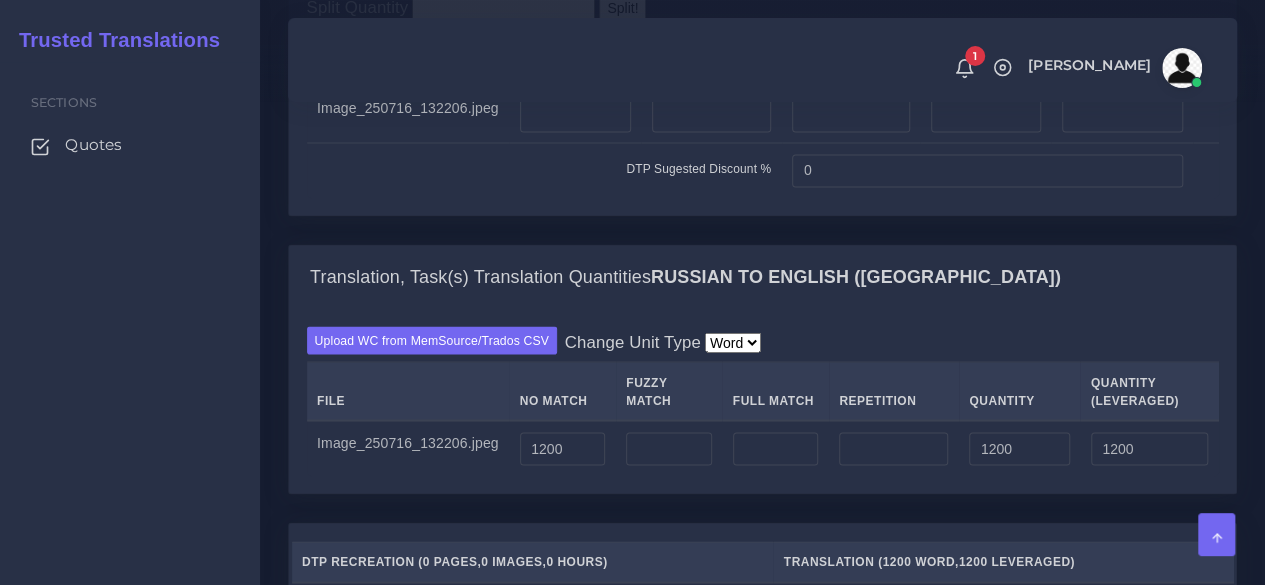 scroll, scrollTop: 1700, scrollLeft: 0, axis: vertical 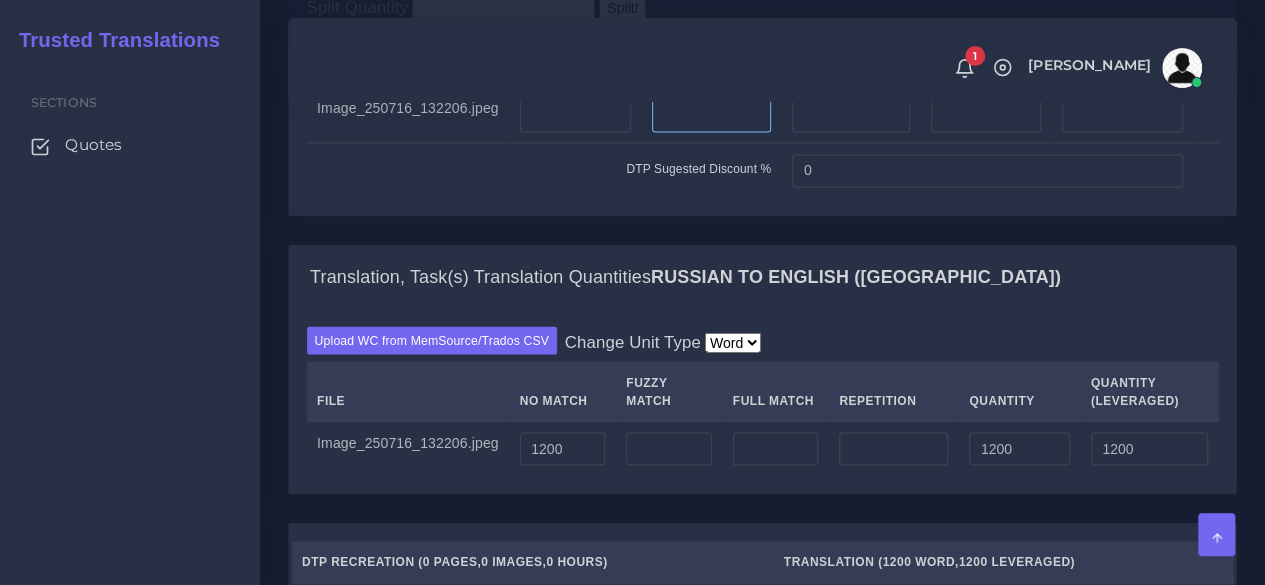 click at bounding box center (712, 115) 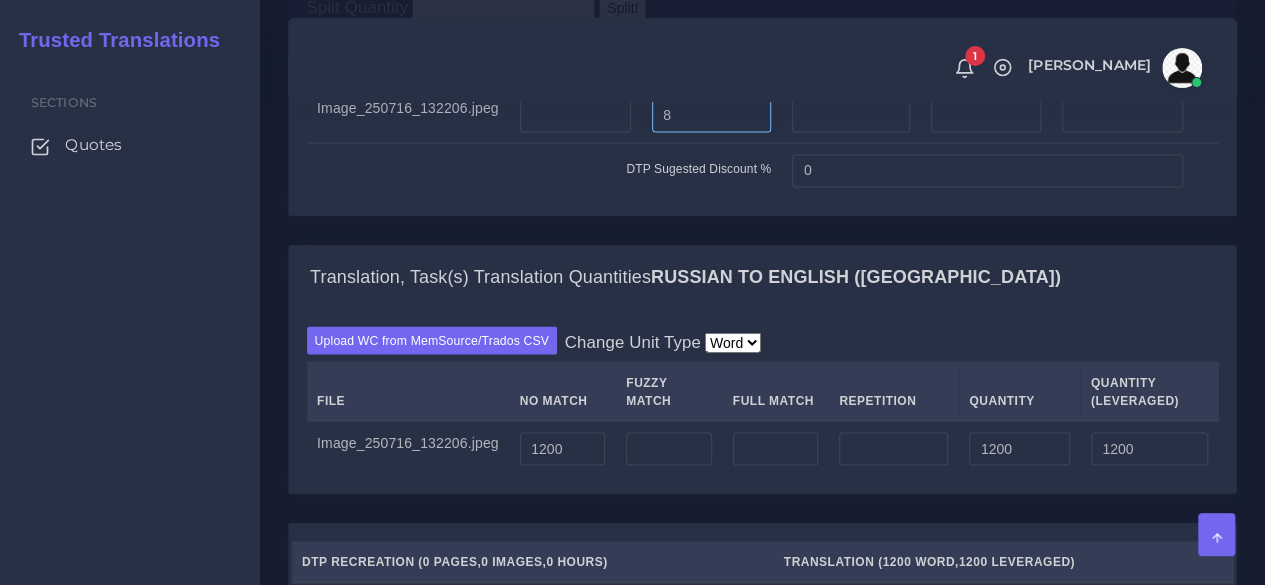 type on "8" 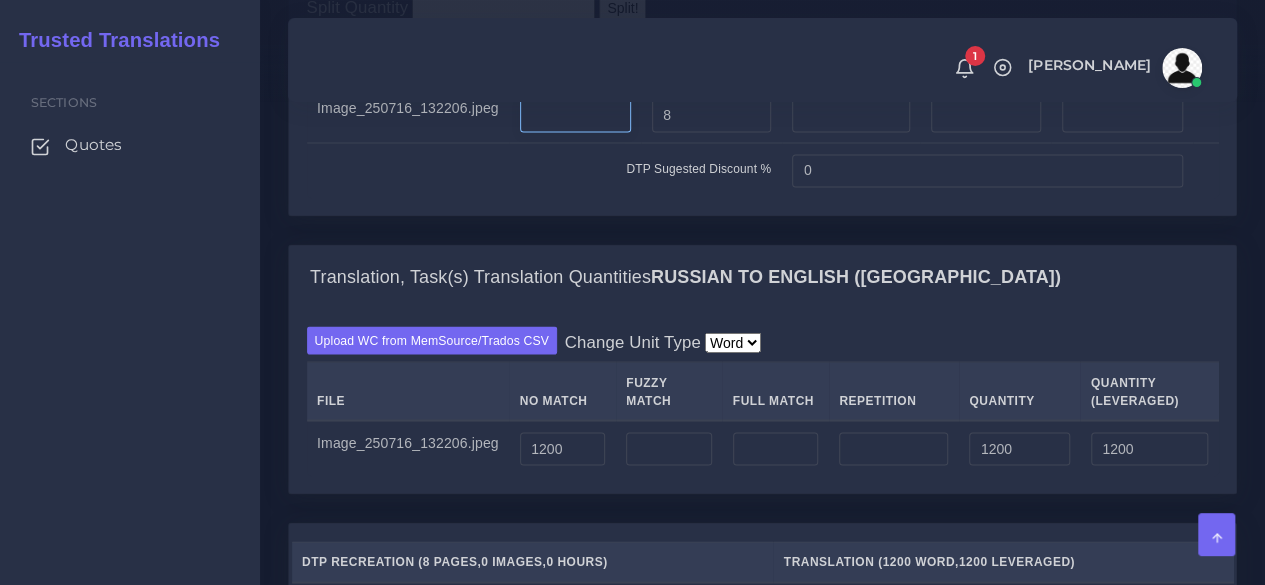 click at bounding box center (575, 115) 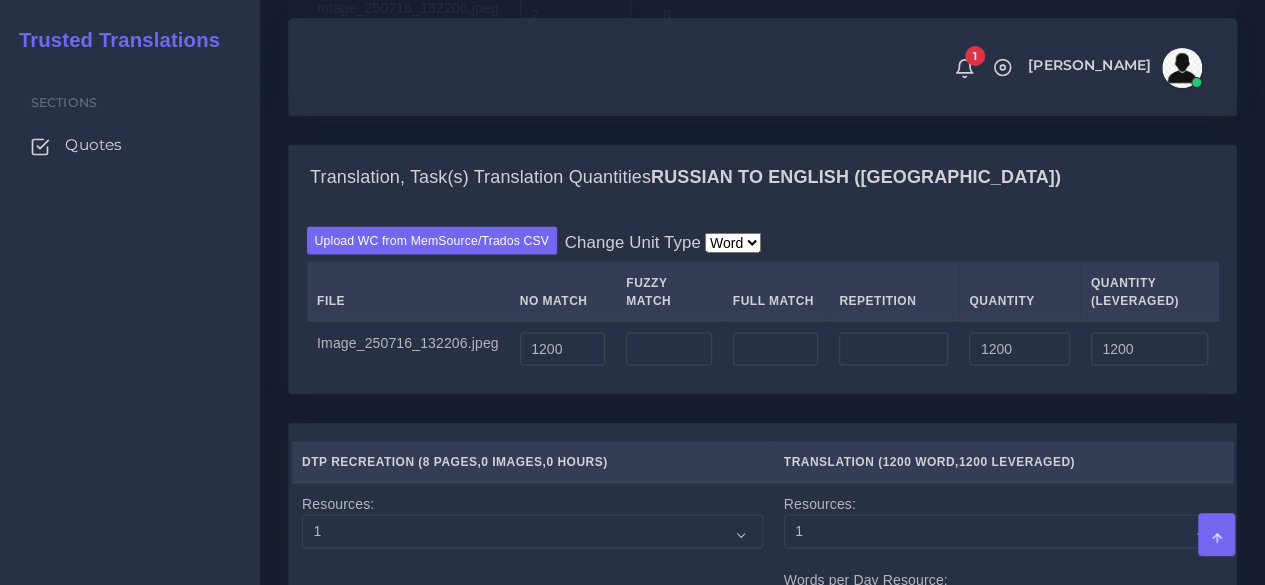 scroll, scrollTop: 1700, scrollLeft: 0, axis: vertical 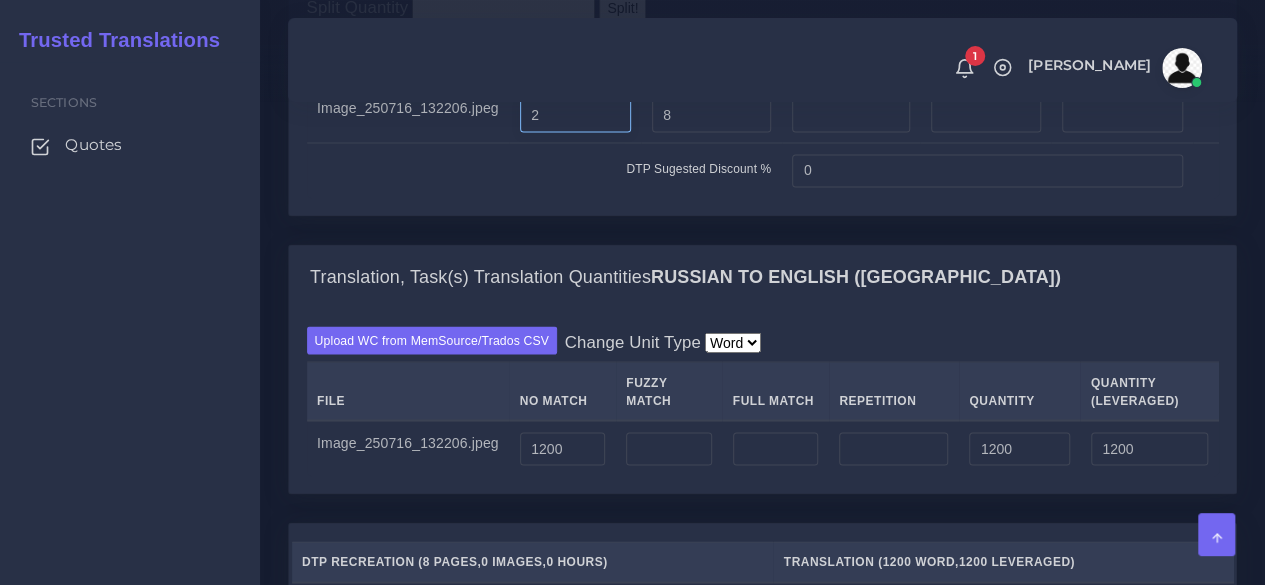 type on "2" 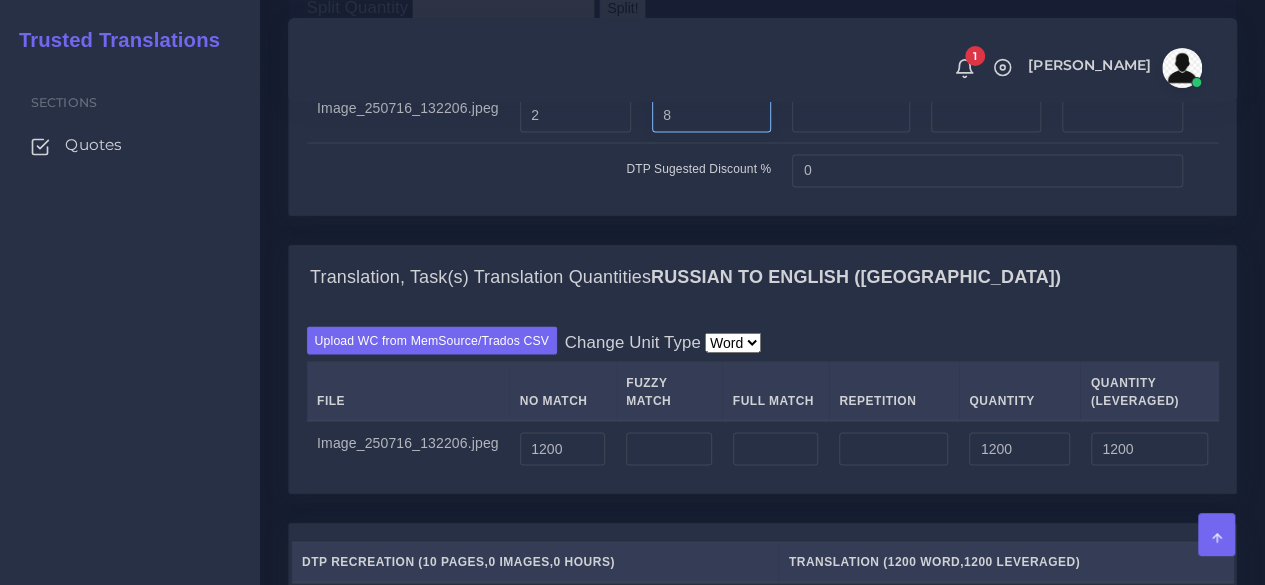 drag, startPoint x: 685, startPoint y: 258, endPoint x: 546, endPoint y: 257, distance: 139.0036 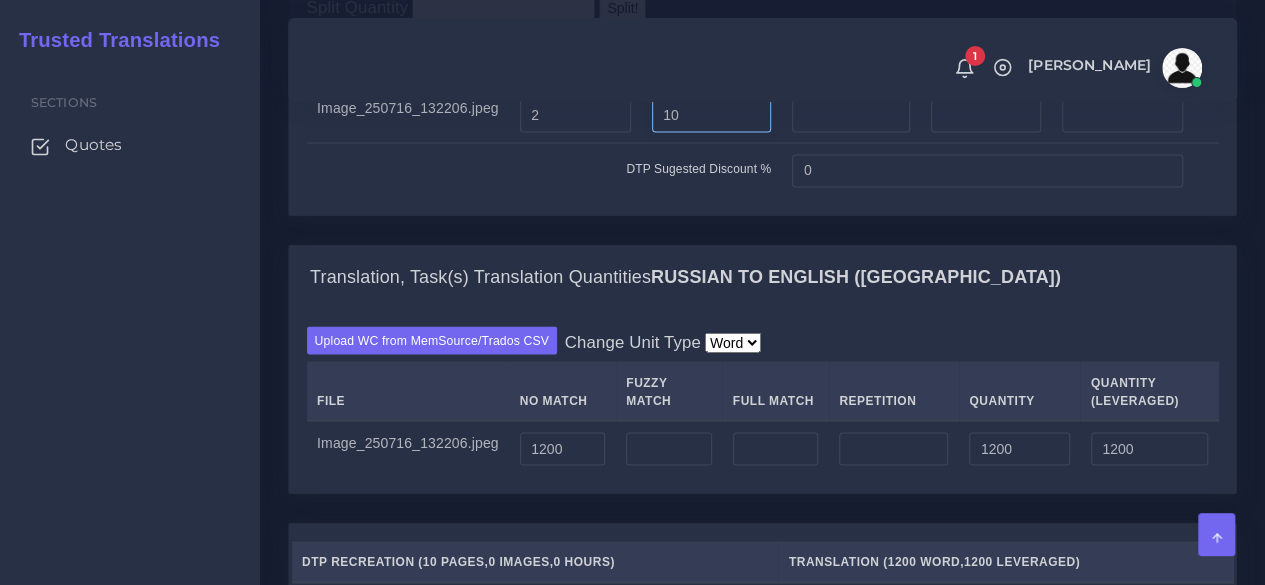 type on "10" 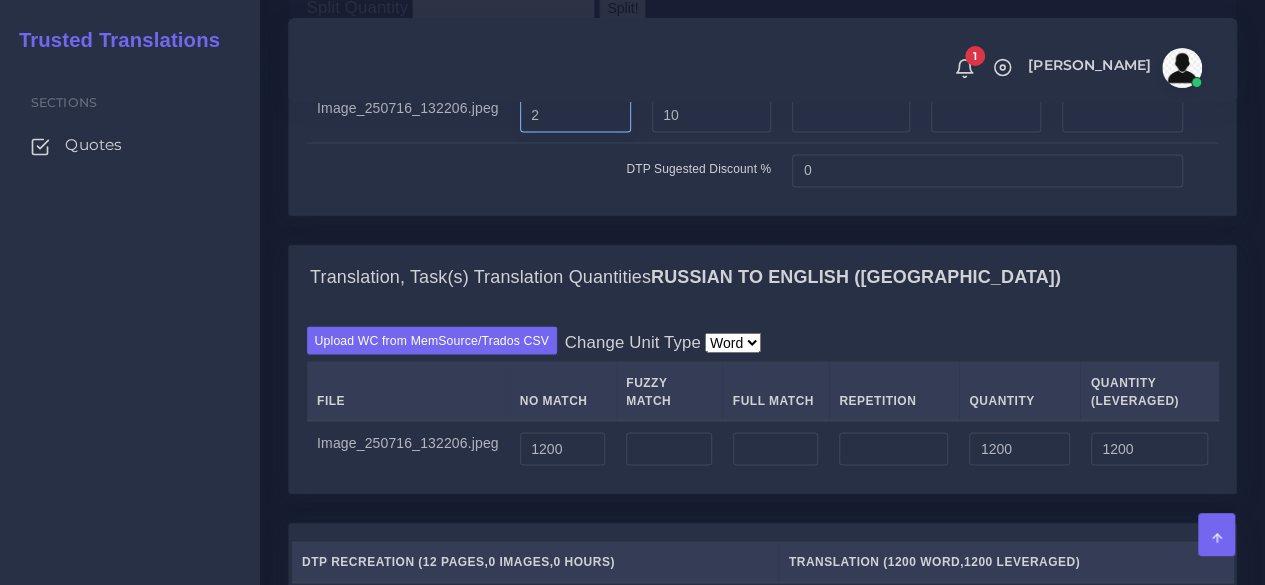 drag, startPoint x: 586, startPoint y: 255, endPoint x: 485, endPoint y: 259, distance: 101.07918 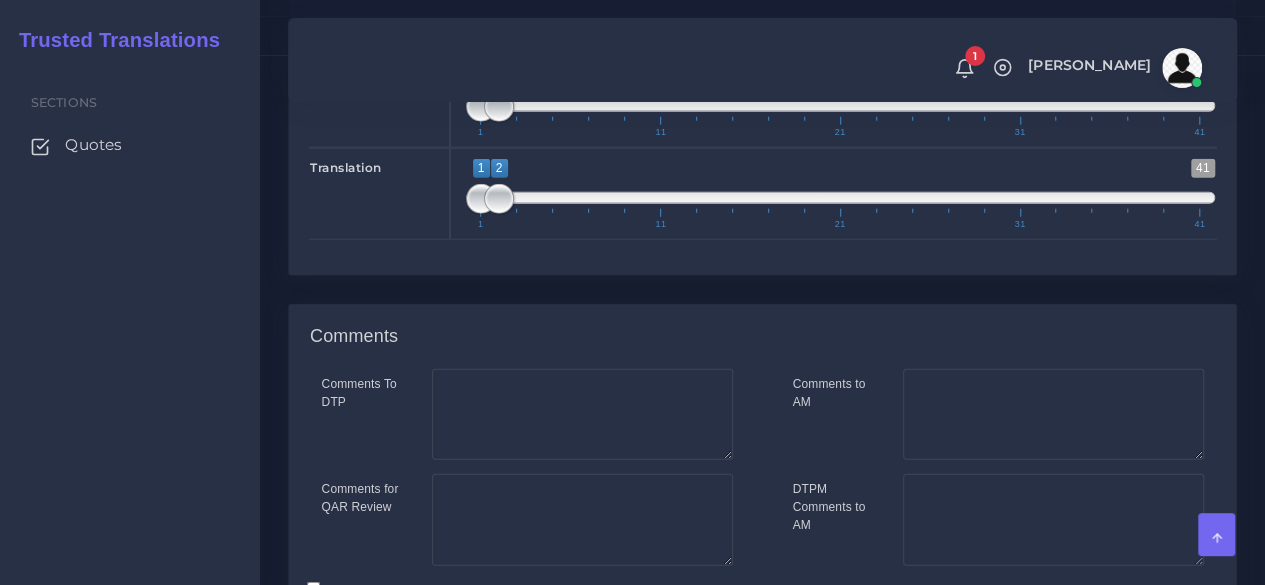 scroll, scrollTop: 2500, scrollLeft: 0, axis: vertical 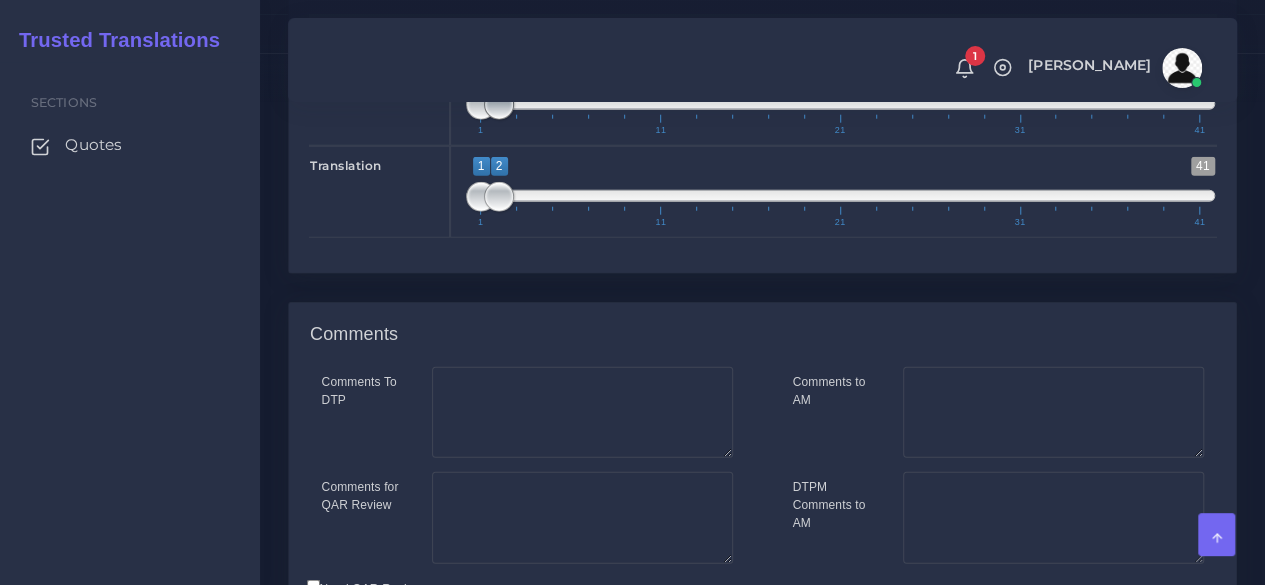 type 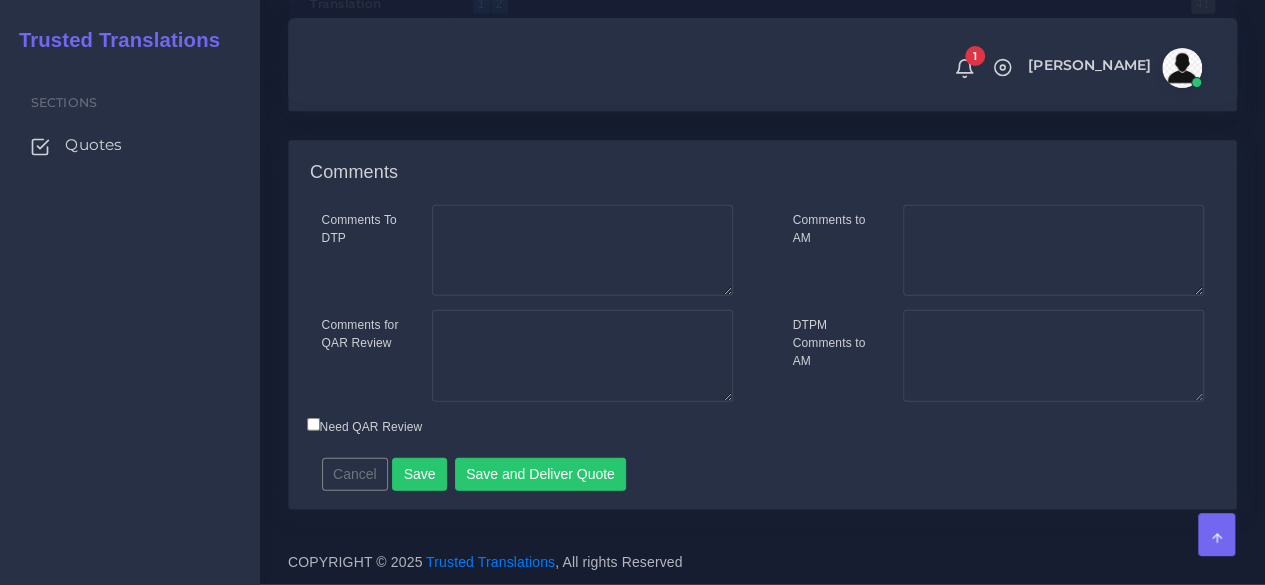 scroll, scrollTop: 2794, scrollLeft: 0, axis: vertical 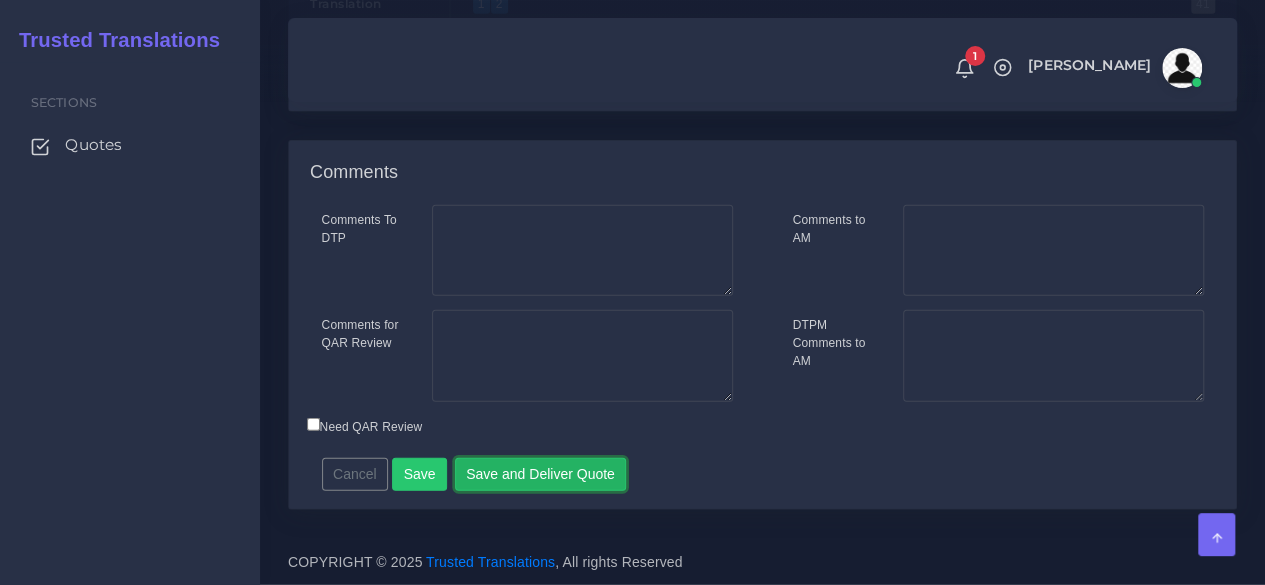 drag, startPoint x: 473, startPoint y: 469, endPoint x: 490, endPoint y: 411, distance: 60.440052 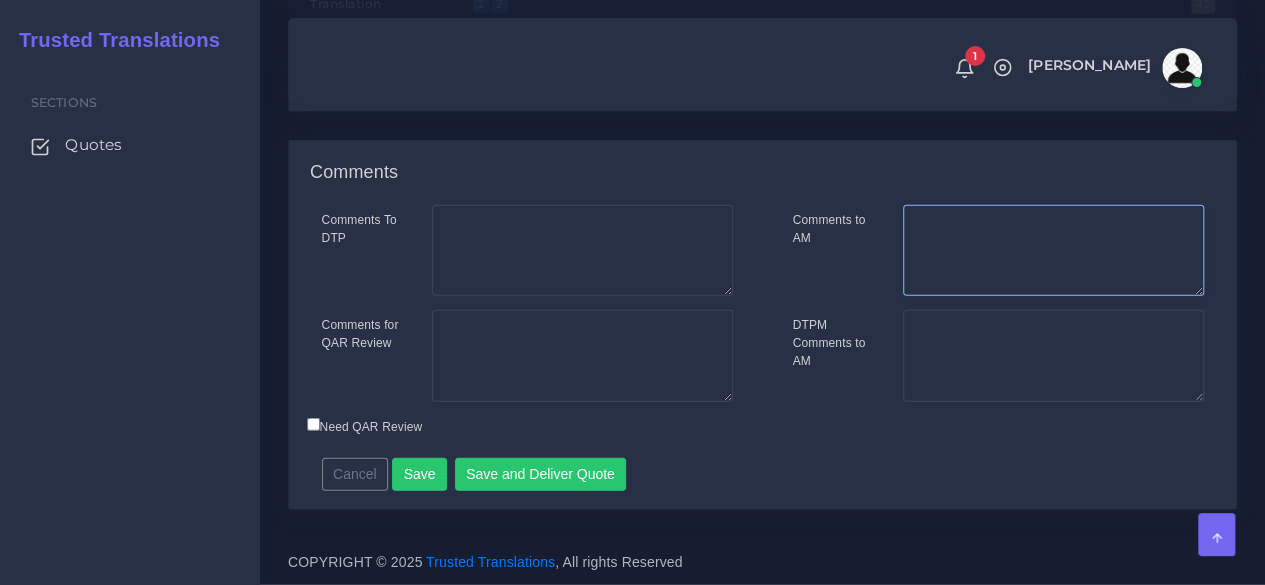 click on "Comments to AM" at bounding box center (1053, 251) 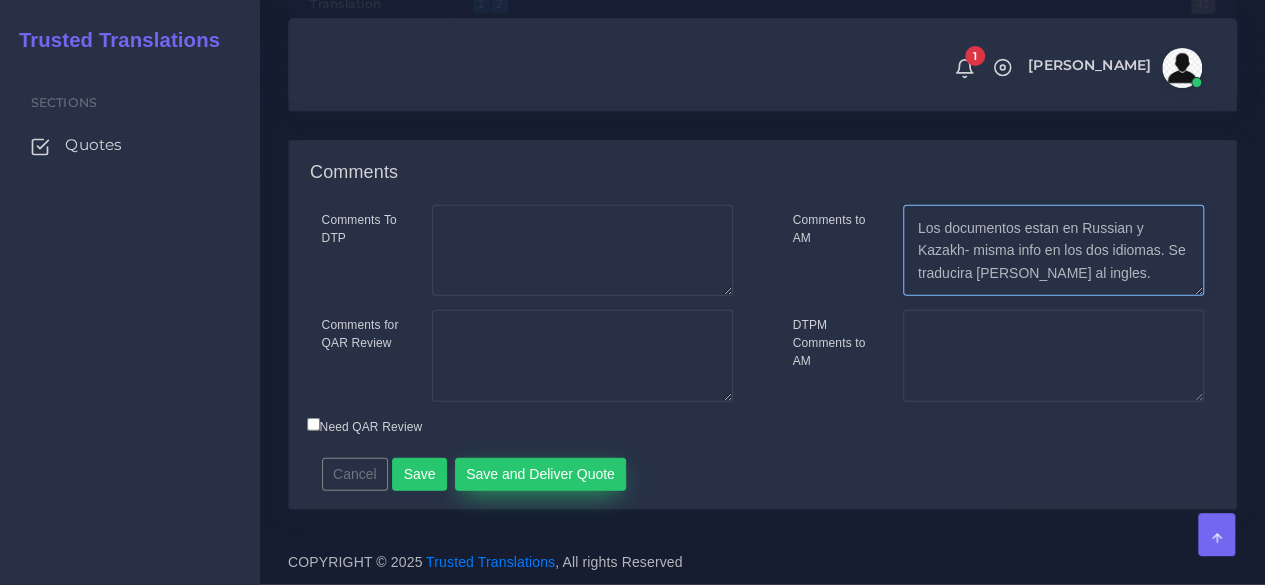 type on "Los documentos estan en Russian y Kazakh- misma info en los dos idiomas. Se traducira del ruso al ingles." 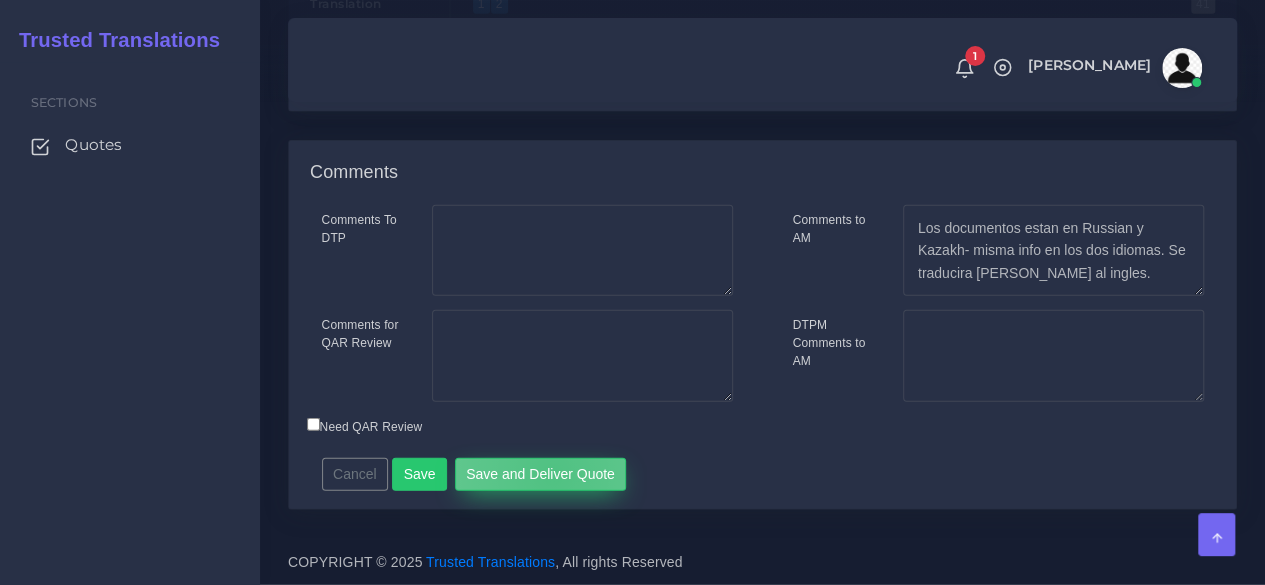click on "Save and  Deliver Quote" at bounding box center (541, 475) 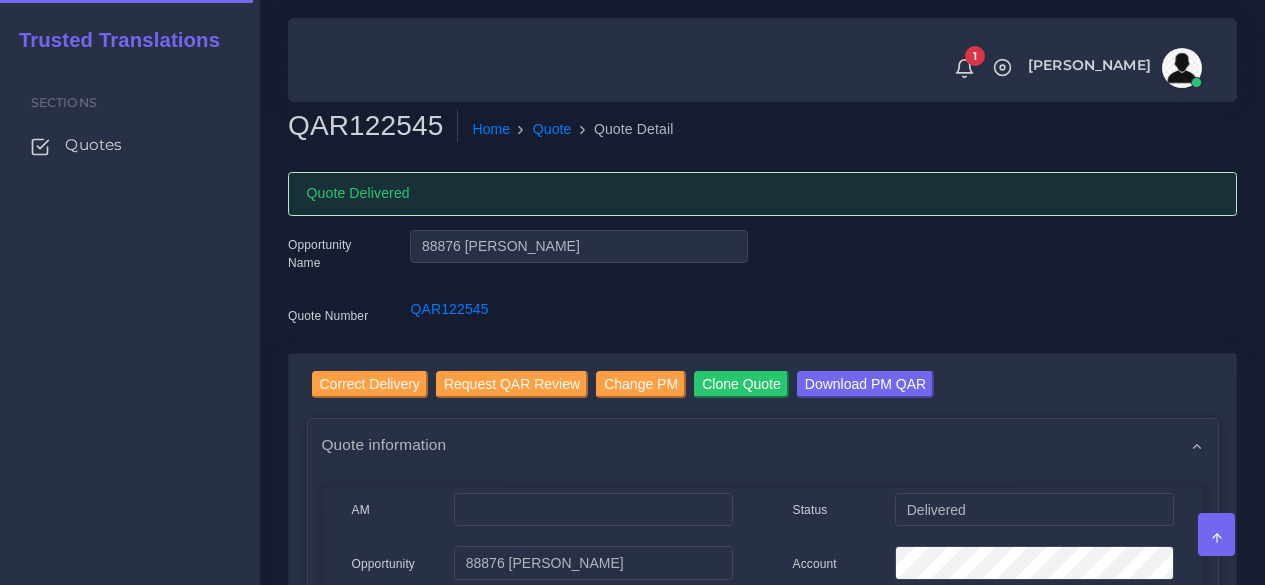 scroll, scrollTop: 0, scrollLeft: 0, axis: both 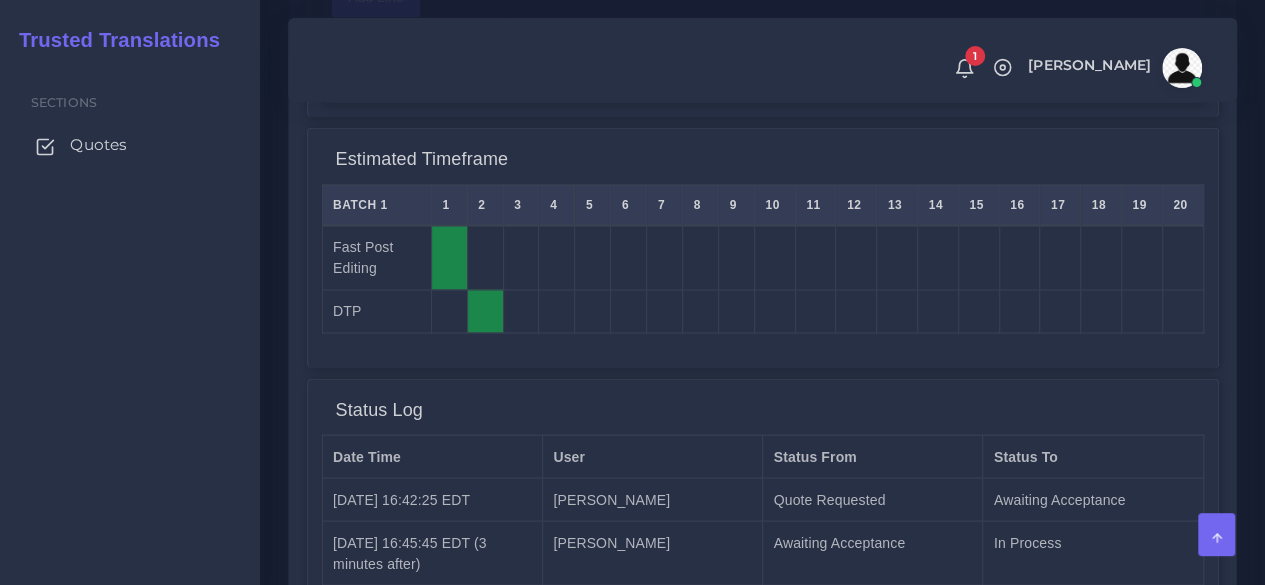 click on "Quotes" at bounding box center [98, 145] 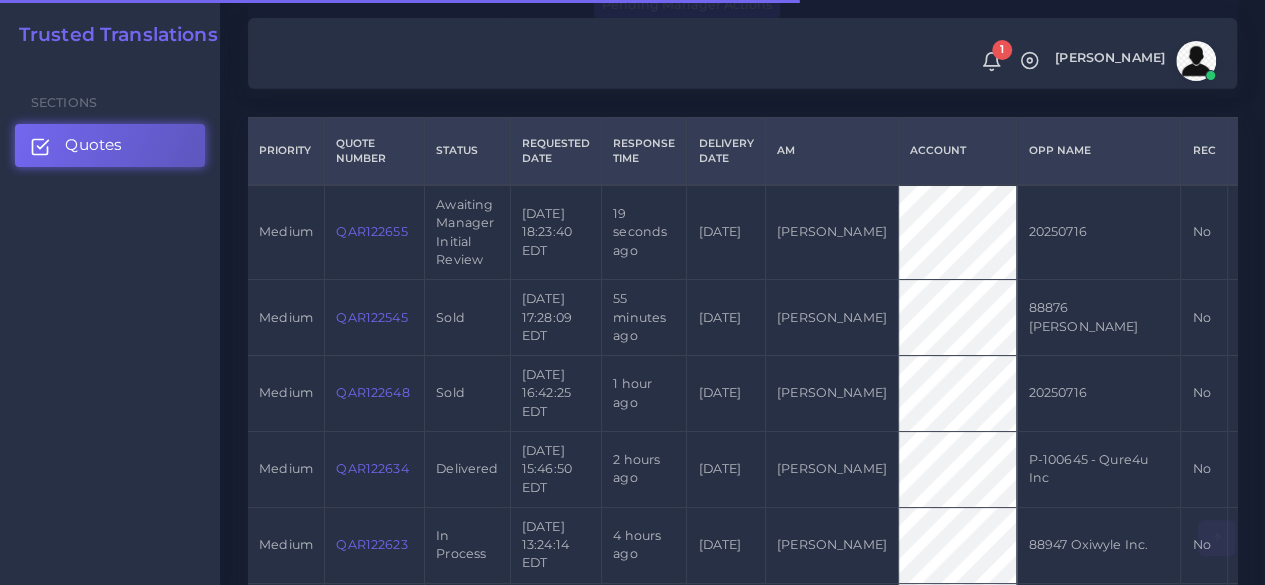 scroll, scrollTop: 500, scrollLeft: 0, axis: vertical 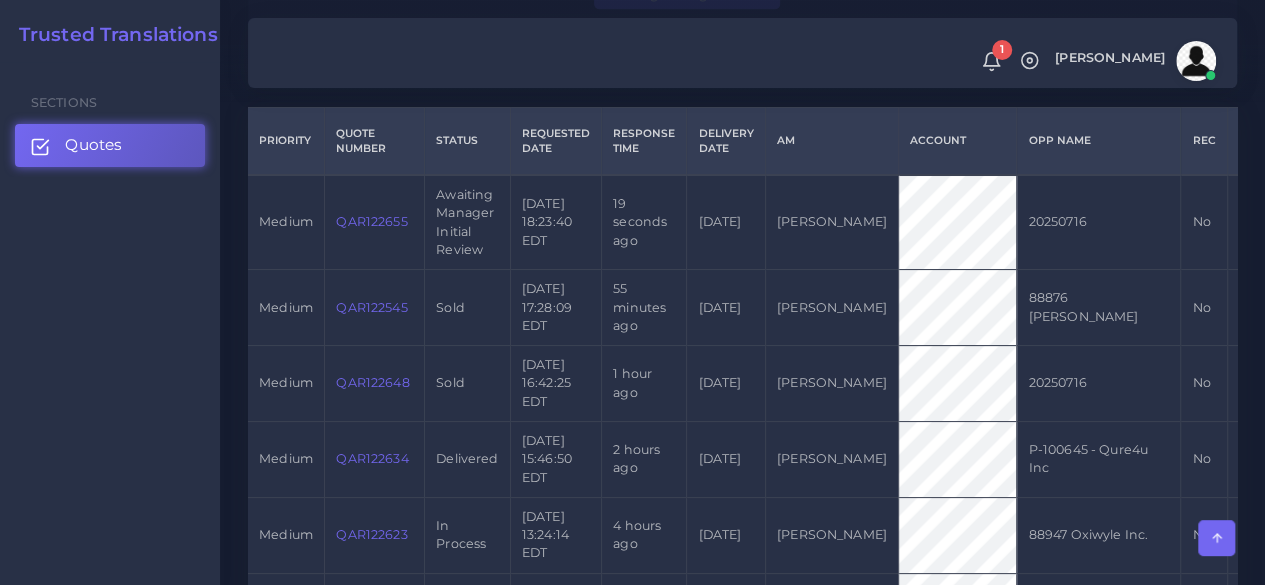 click on "QAR122655" at bounding box center [371, 221] 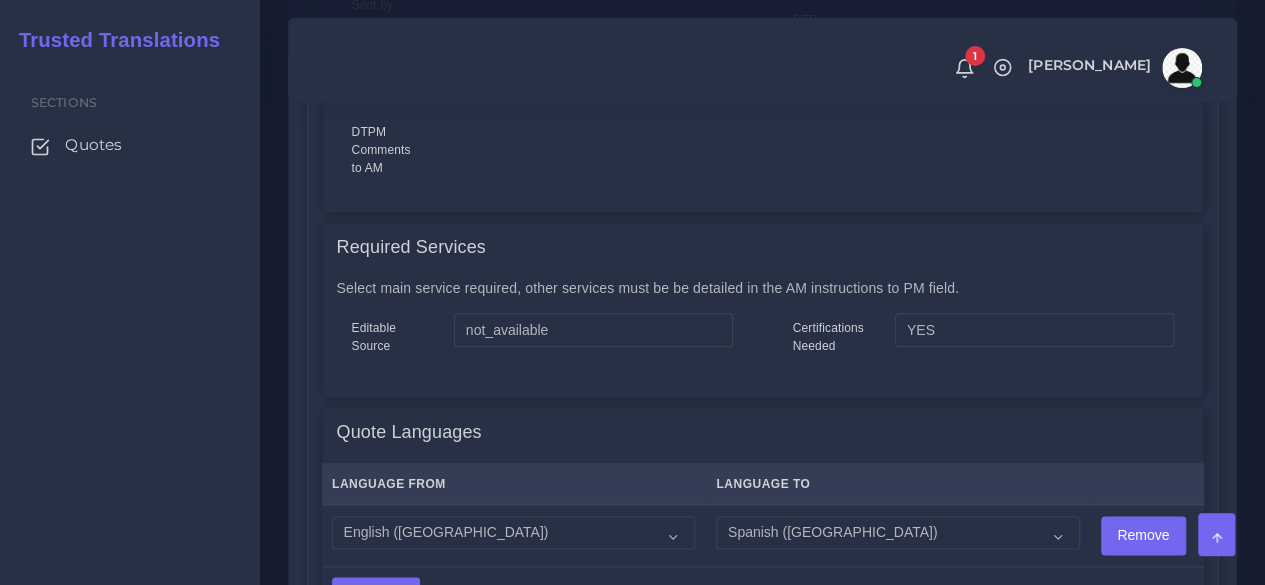 scroll, scrollTop: 1200, scrollLeft: 0, axis: vertical 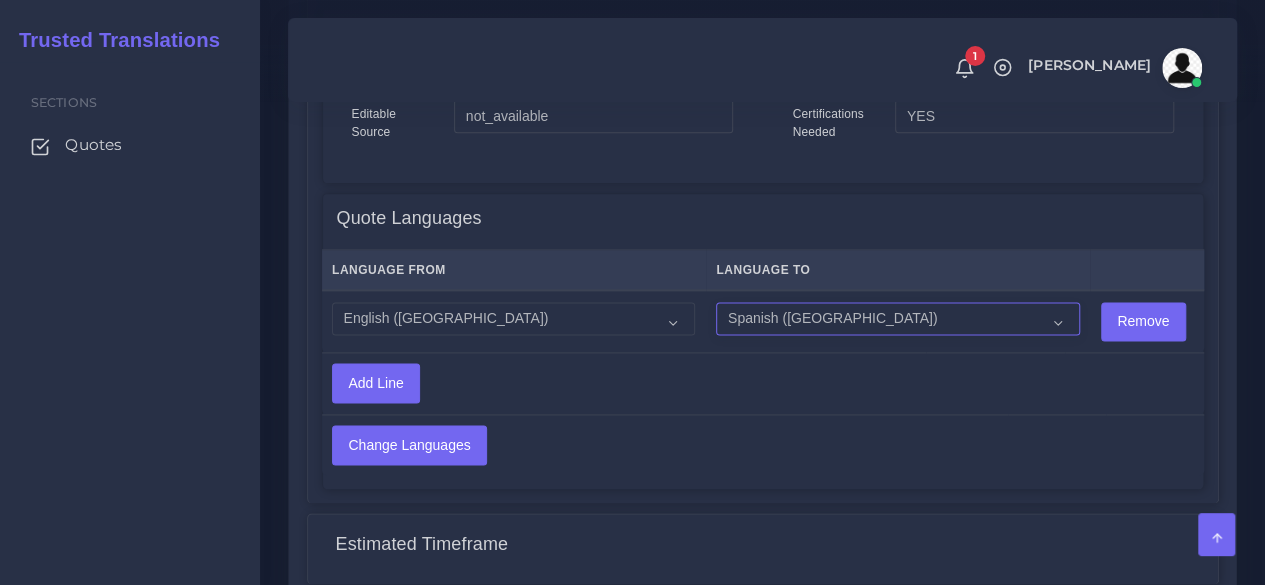 click on "Acoli
Afar
Afrikaans
Akan
Akateko
Albanian
American Sign Language (ASL)
Amharic
Arabic
Arabic (Egypt)" at bounding box center (897, 319) 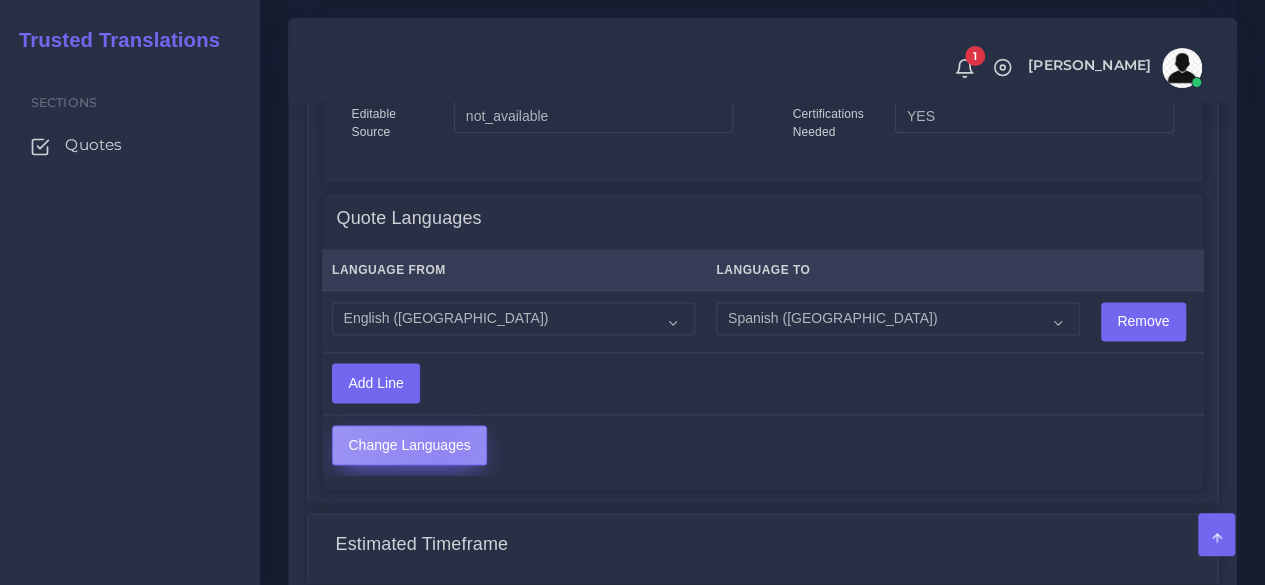 click on "Change Languages" at bounding box center [409, 445] 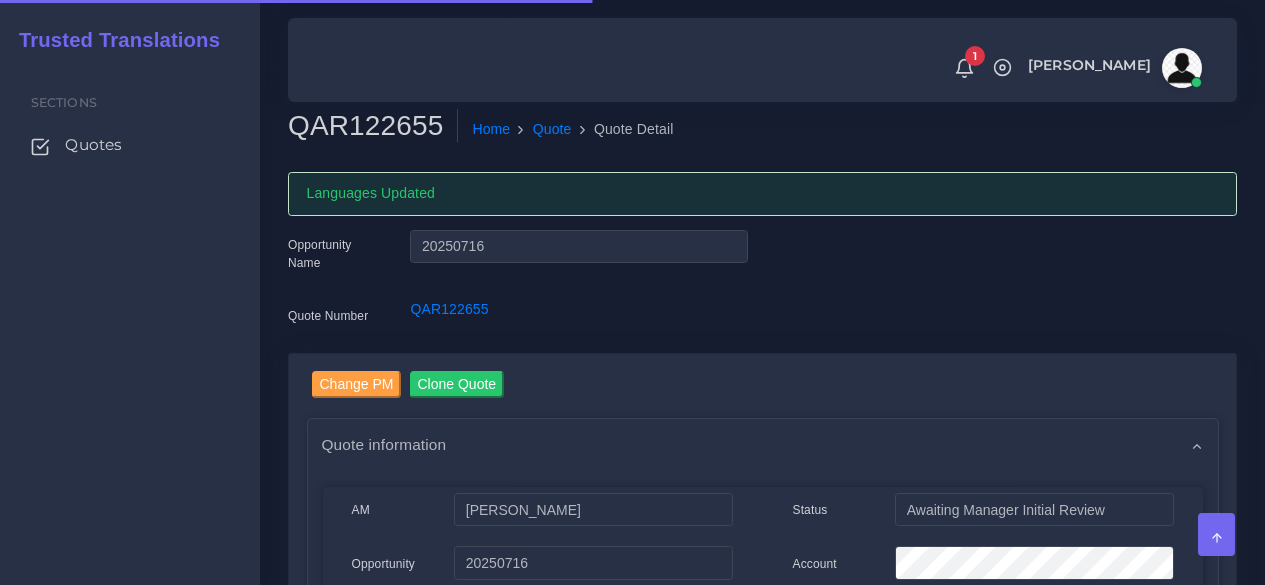 scroll, scrollTop: 0, scrollLeft: 0, axis: both 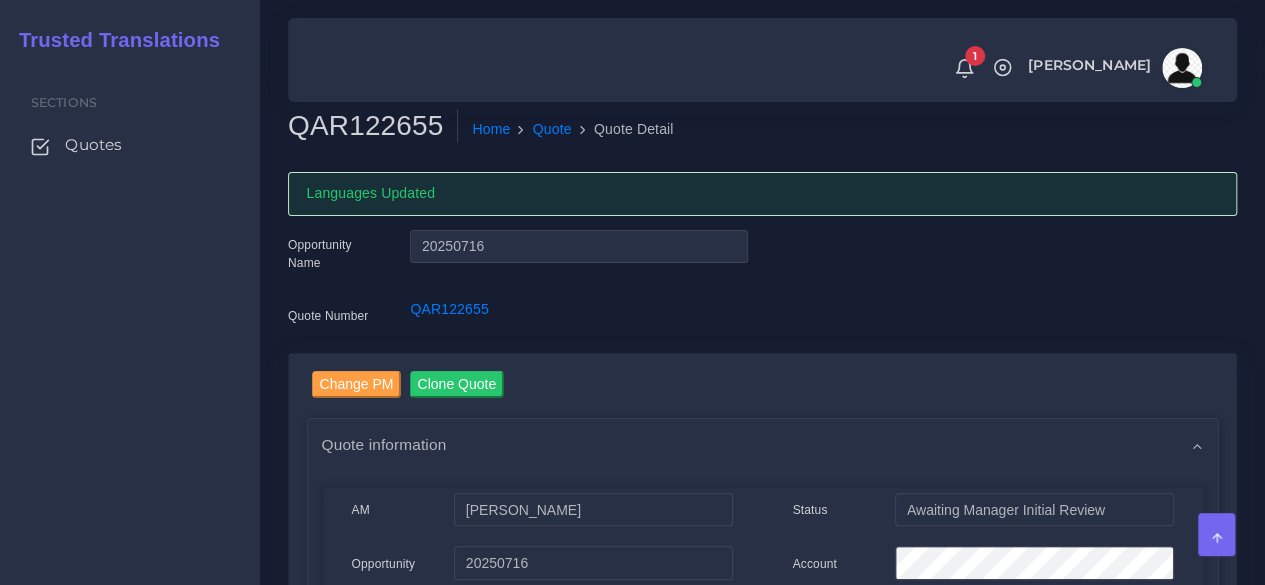 click on "QAR122655" at bounding box center [373, 126] 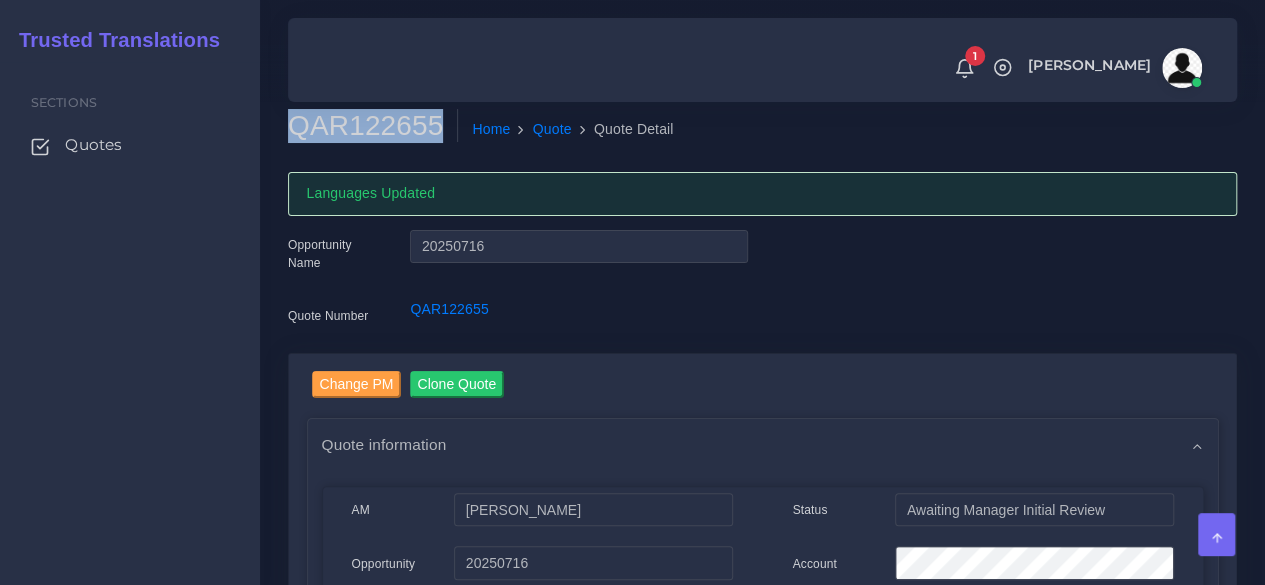 click on "QAR122655" at bounding box center [373, 126] 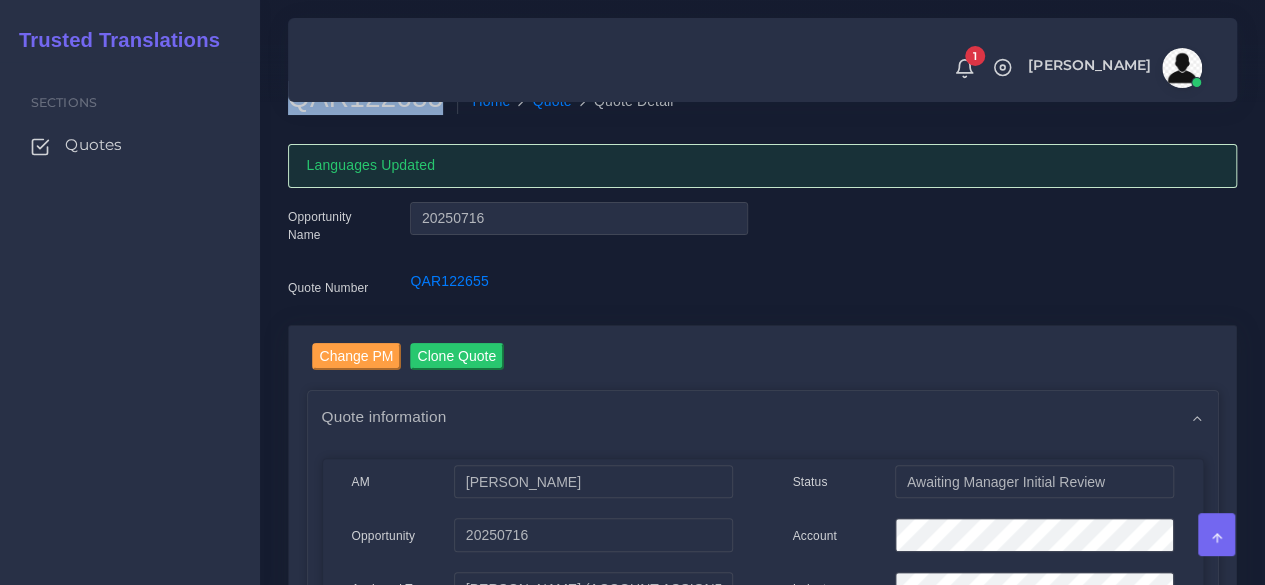 scroll, scrollTop: 300, scrollLeft: 0, axis: vertical 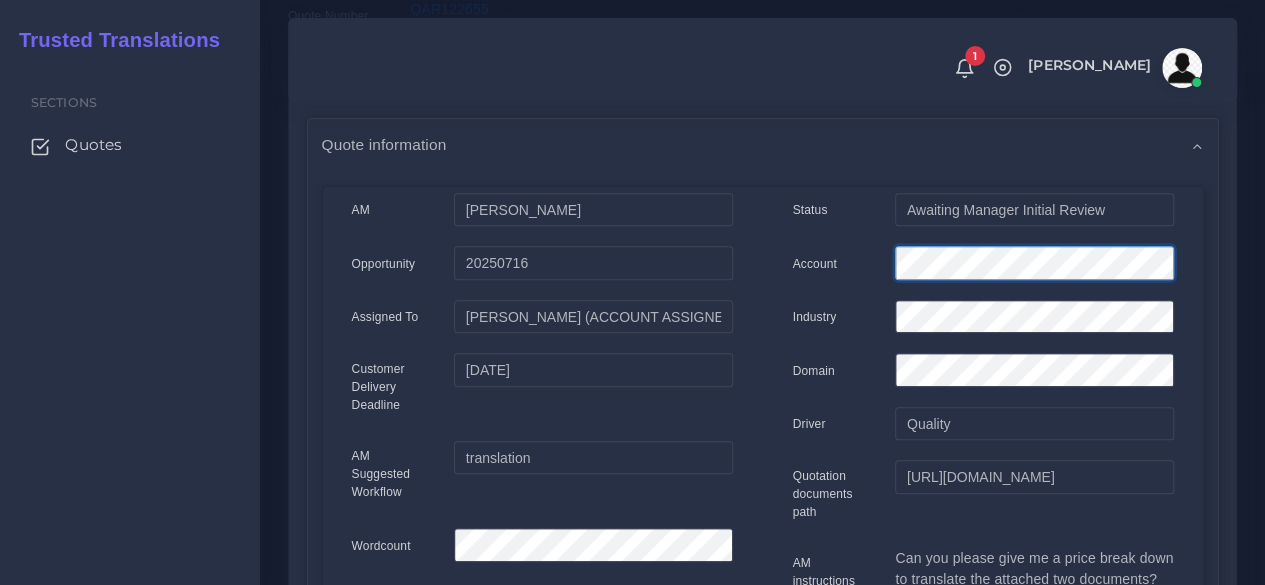 click on "Account" at bounding box center [983, 266] 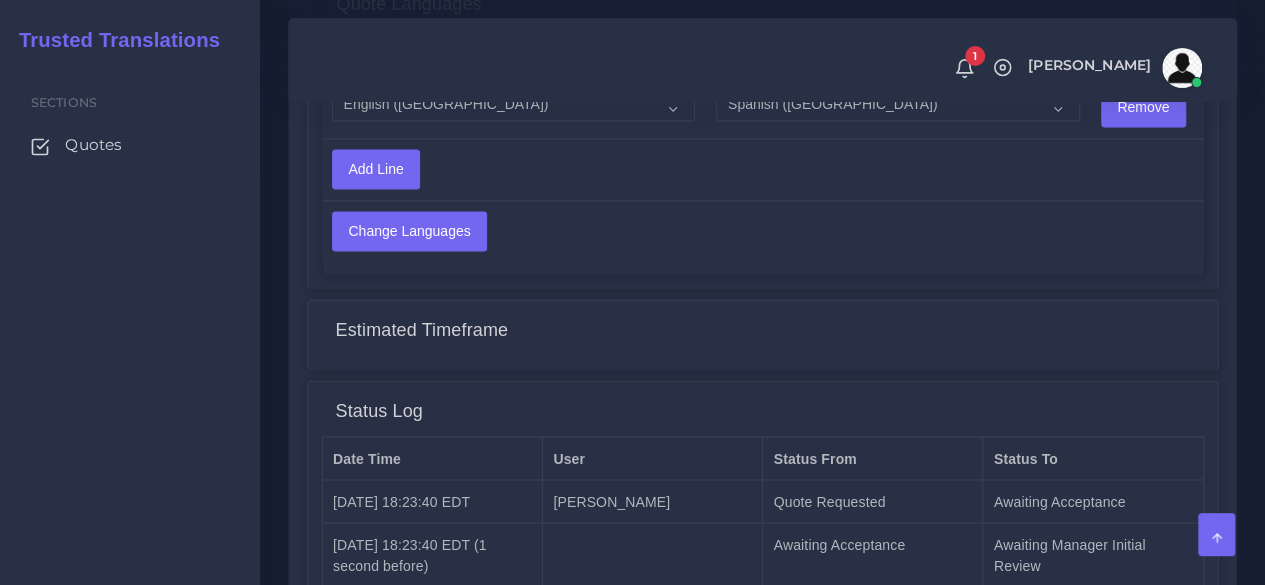 scroll, scrollTop: 1683, scrollLeft: 0, axis: vertical 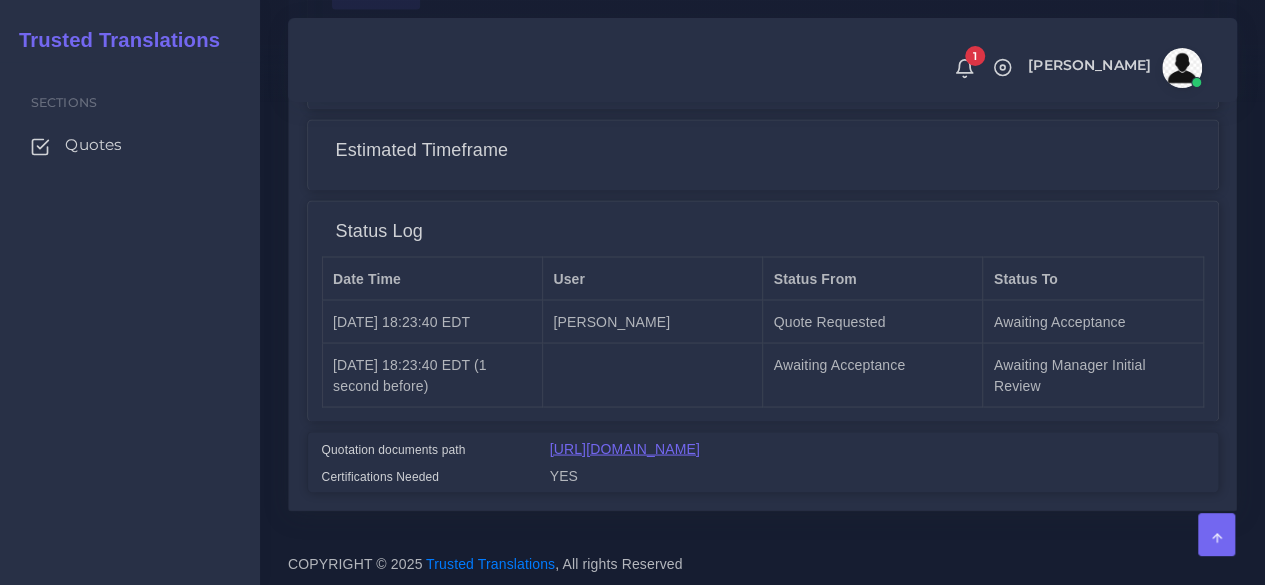 click on "[URL][DOMAIN_NAME]" at bounding box center (625, 448) 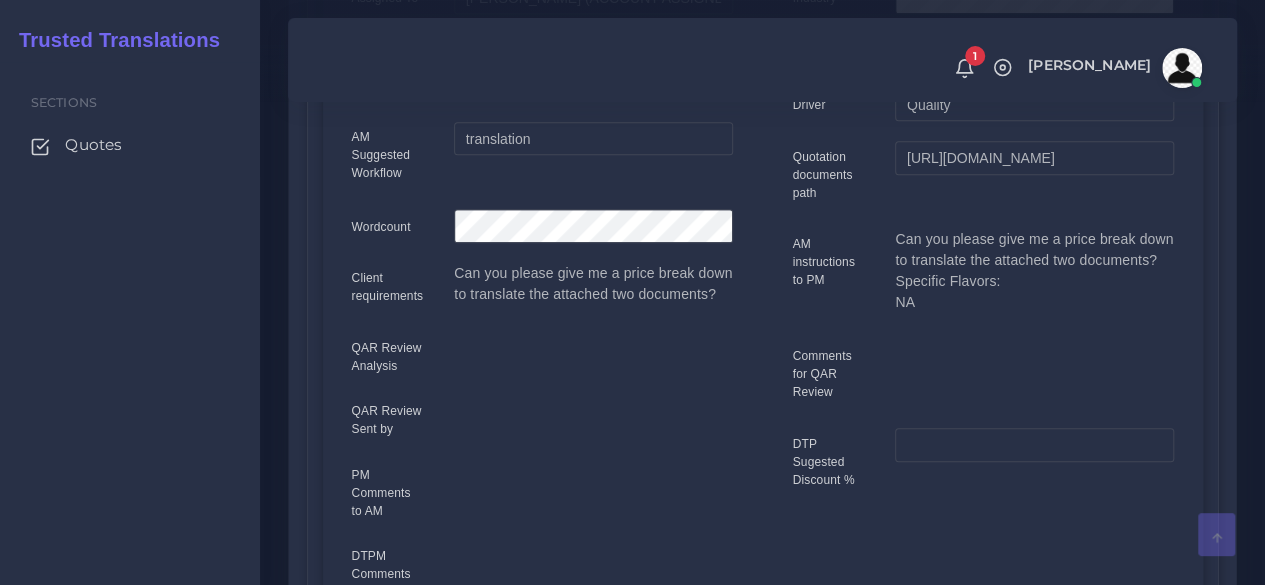 scroll, scrollTop: 883, scrollLeft: 0, axis: vertical 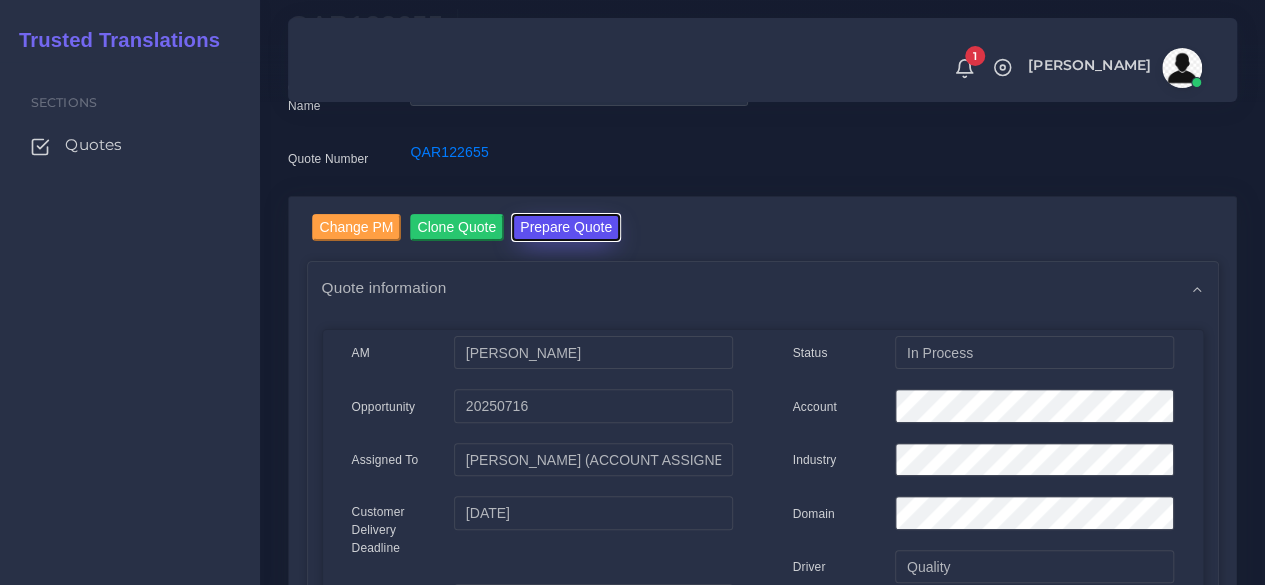 click on "Prepare Quote" at bounding box center [566, 227] 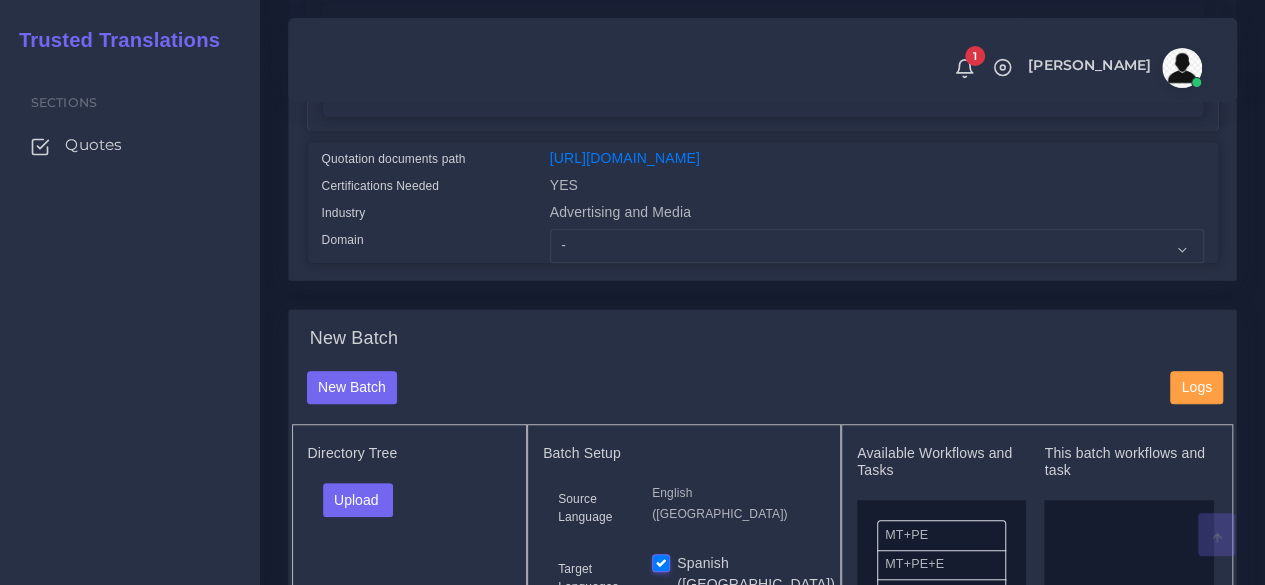 scroll, scrollTop: 500, scrollLeft: 0, axis: vertical 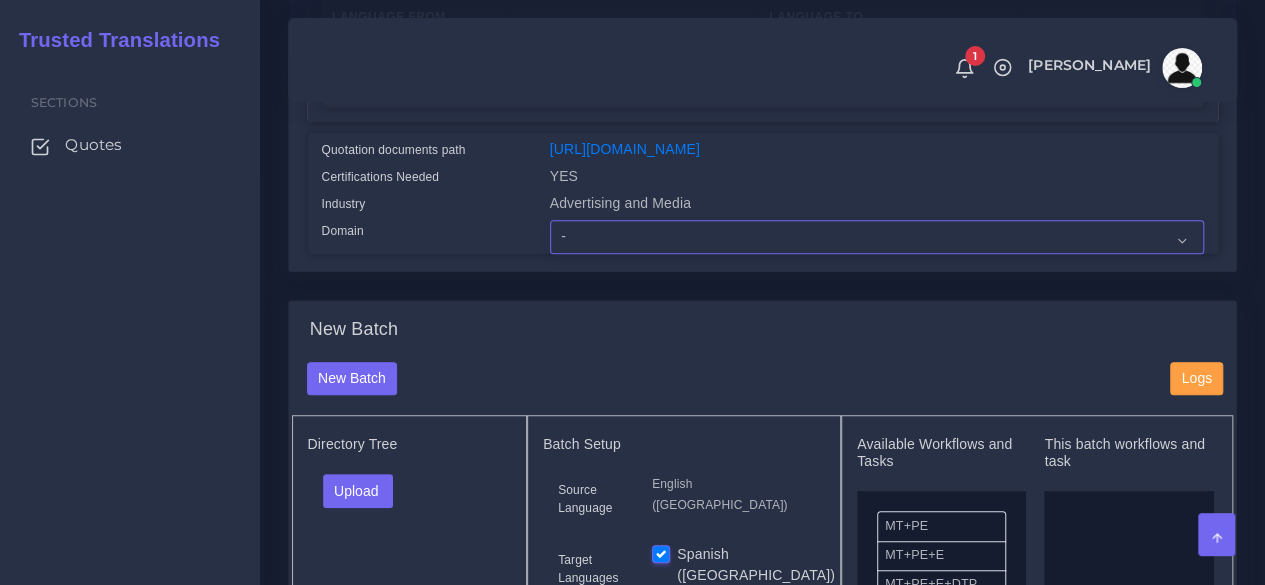 click on "-
Advertising and Media
Agriculture, Forestry and Fishing
Architecture, Building and Construction
Automotive
Chemicals
Computer Hardware
Computer Software
Consumer Electronics - Home appliances
Education
Energy, Water, Transportation and Utilities
Finance - Banking
Food Manufacturing and Services
Healthcare and Health Sciences
Hospitality, Leisure, Tourism and Arts
Human Resources - HR
Industrial Electronics
Industrial Manufacturing Insurance" at bounding box center [877, 237] 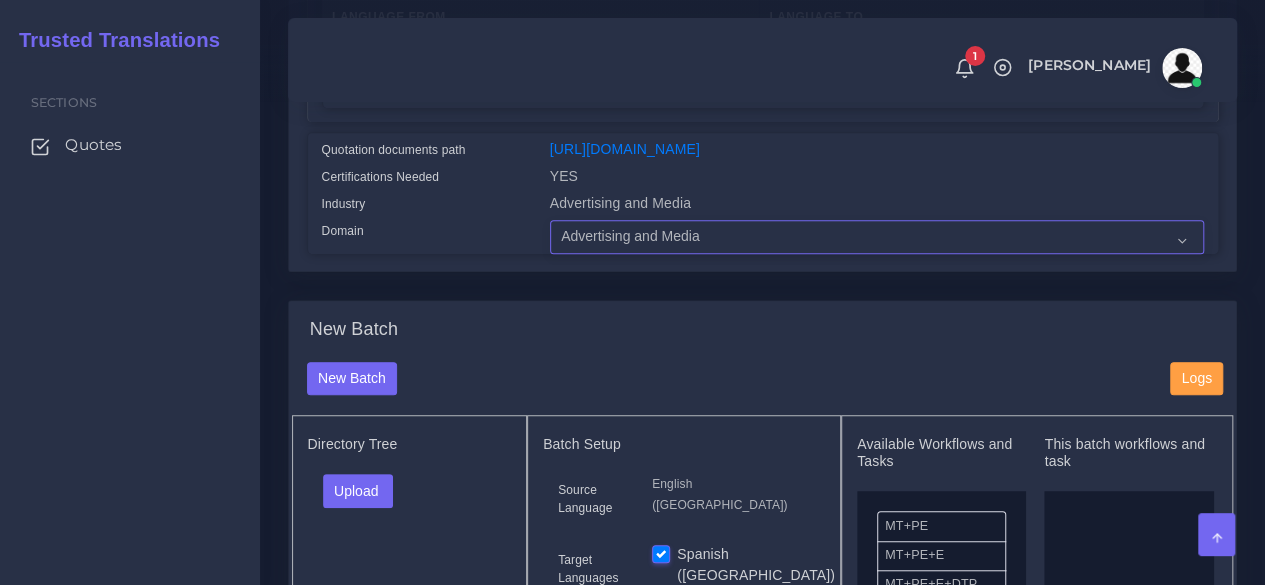 click on "-
Advertising and Media
Agriculture, Forestry and Fishing
Architecture, Building and Construction
Automotive
Chemicals
Computer Hardware
Computer Software
Consumer Electronics - Home appliances
Education
Energy, Water, Transportation and Utilities
Finance - Banking
Food Manufacturing and Services
Healthcare and Health Sciences
Hospitality, Leisure, Tourism and Arts
Human Resources - HR
Industrial Electronics
Industrial Manufacturing Insurance" at bounding box center (877, 237) 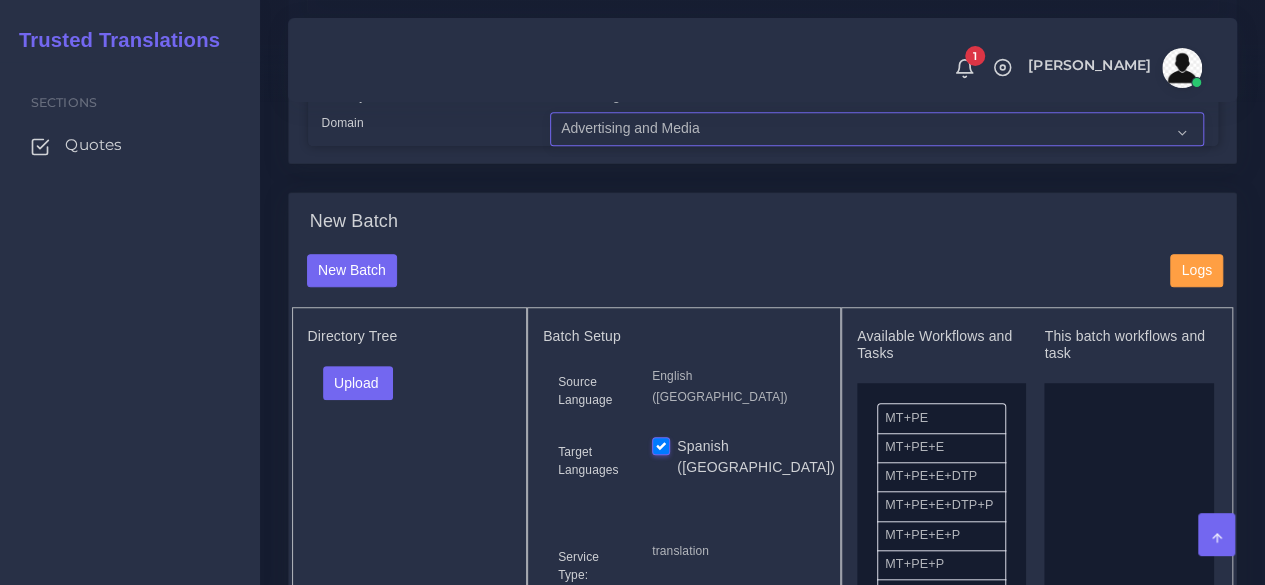scroll, scrollTop: 600, scrollLeft: 0, axis: vertical 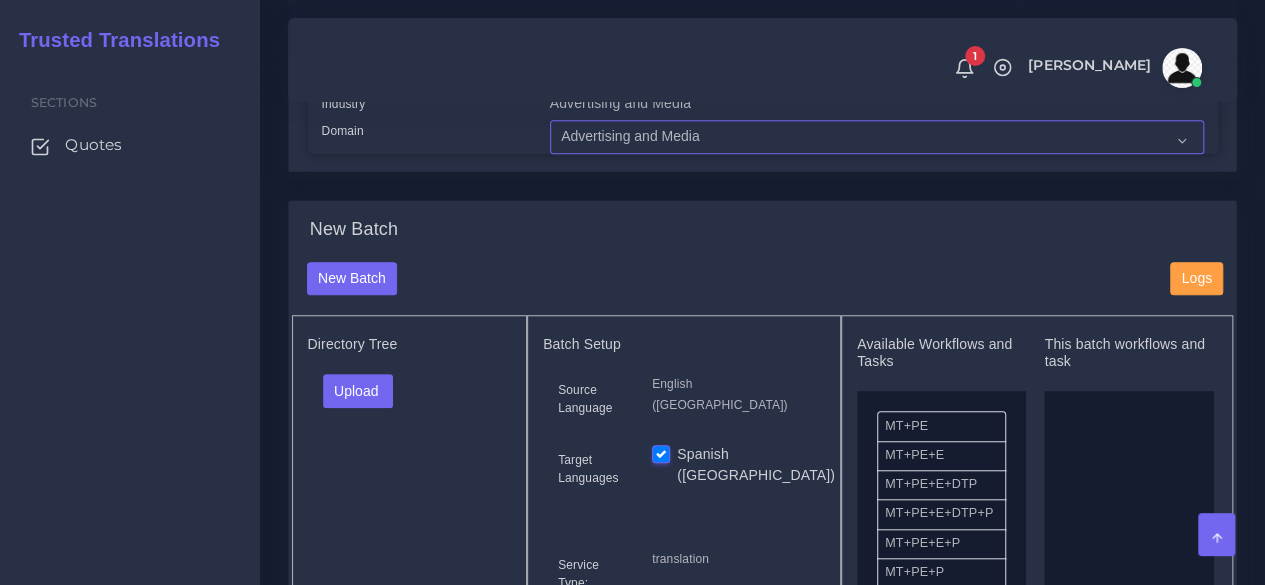 click on "-
Advertising and Media
Agriculture, Forestry and Fishing
Architecture, Building and Construction
Automotive
Chemicals
Computer Hardware
Computer Software
Consumer Electronics - Home appliances
Education
Energy, Water, Transportation and Utilities
Finance - Banking
Food Manufacturing and Services
Healthcare and Health Sciences
Hospitality, Leisure, Tourism and Arts
Human Resources - HR
Industrial Electronics
Industrial Manufacturing Insurance" at bounding box center (877, 137) 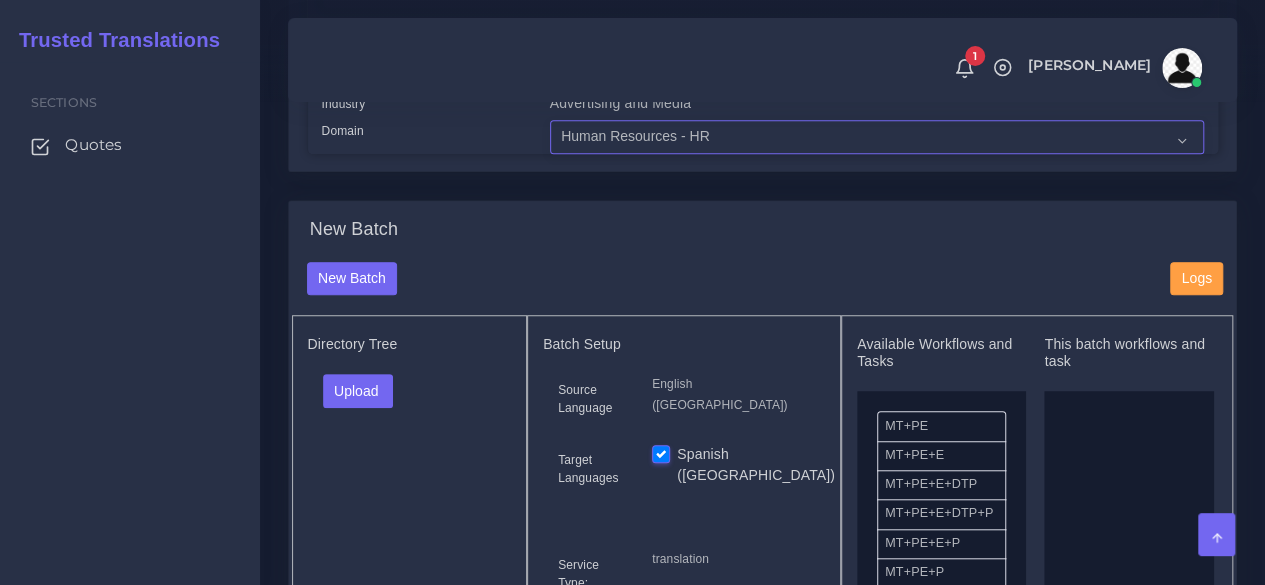 click on "-
Advertising and Media
Agriculture, Forestry and Fishing
Architecture, Building and Construction
Automotive
Chemicals
Computer Hardware
Computer Software
Consumer Electronics - Home appliances
Education
Energy, Water, Transportation and Utilities
Finance - Banking
Food Manufacturing and Services
Healthcare and Health Sciences
Hospitality, Leisure, Tourism and Arts
Human Resources - HR
Industrial Electronics
Industrial Manufacturing Insurance" at bounding box center (877, 137) 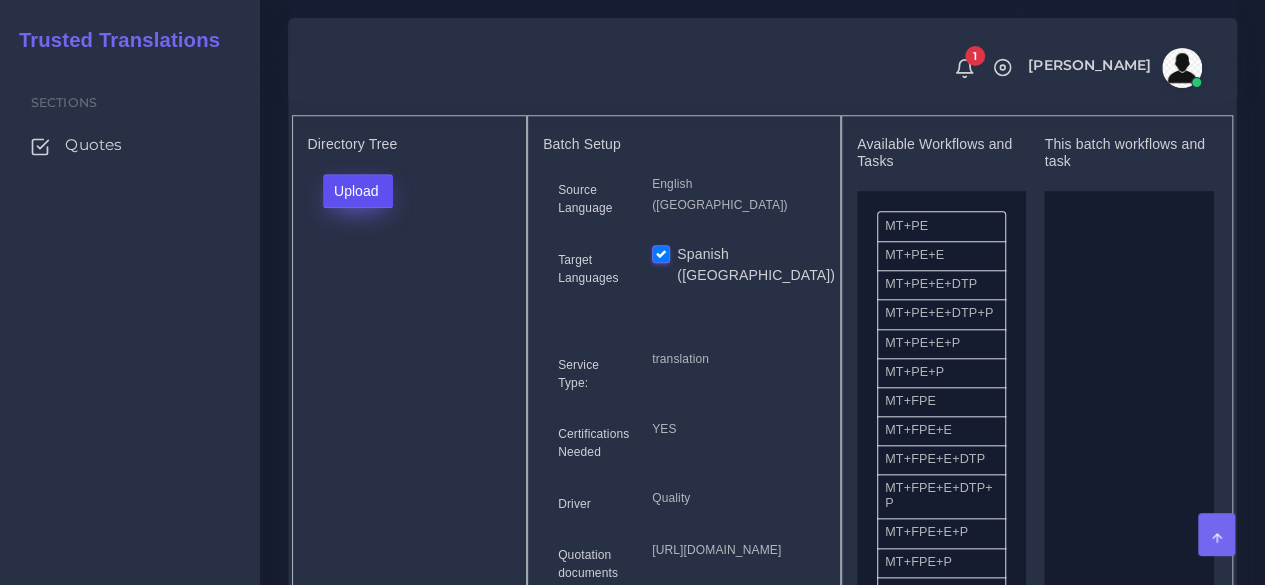 click on "Upload" at bounding box center (358, 191) 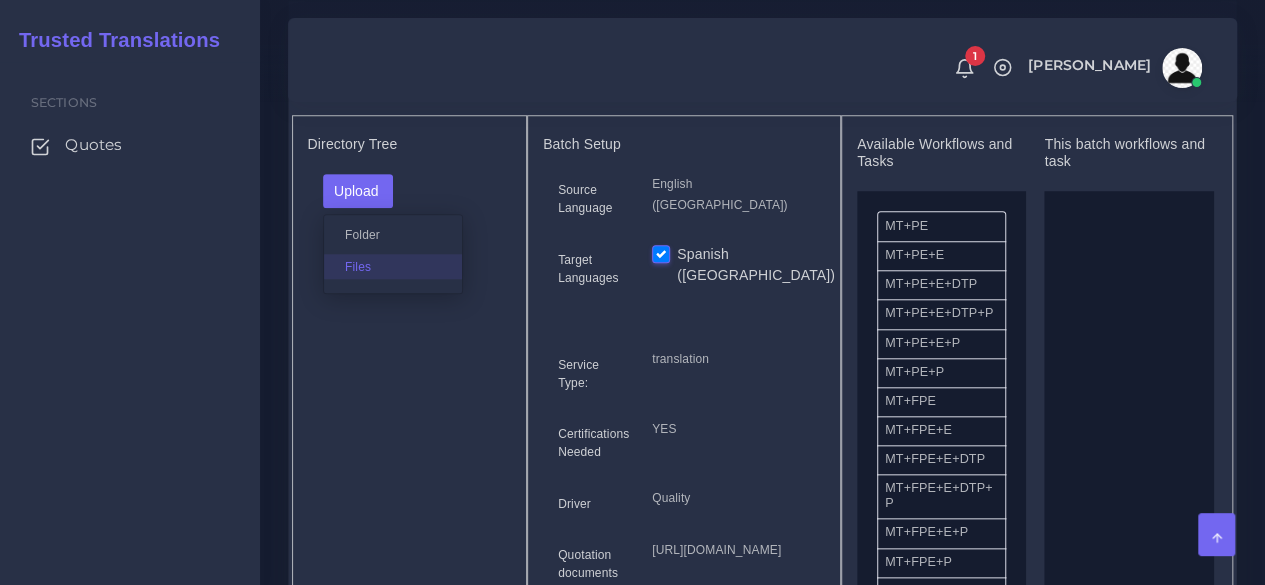 click on "Files" at bounding box center [393, 266] 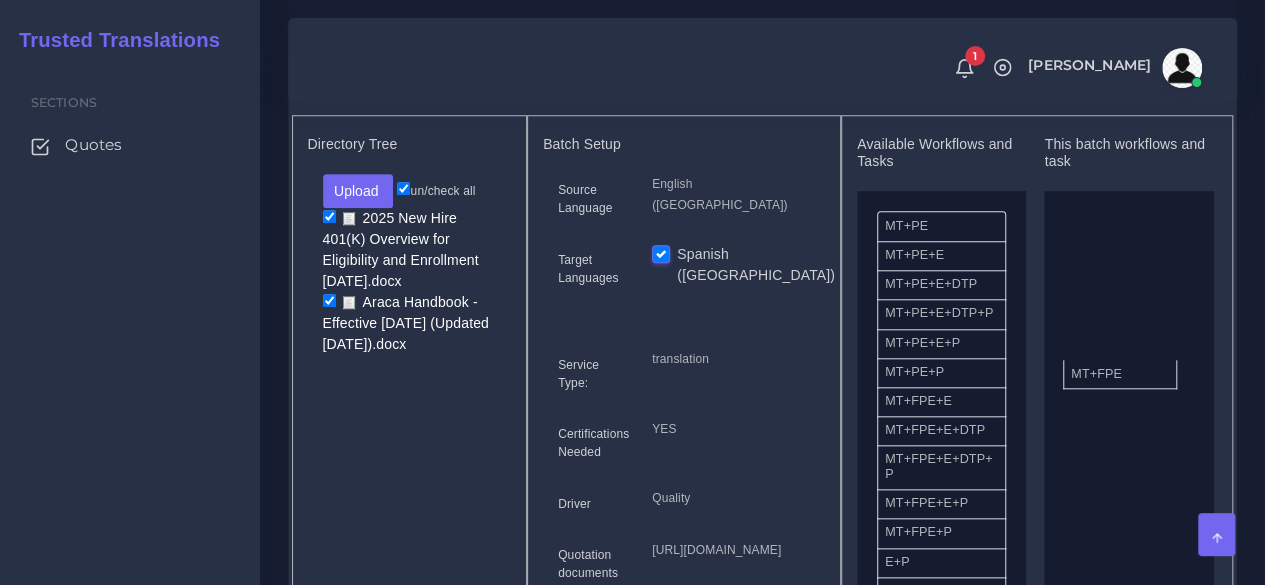 drag, startPoint x: 930, startPoint y: 444, endPoint x: 1116, endPoint y: 404, distance: 190.25246 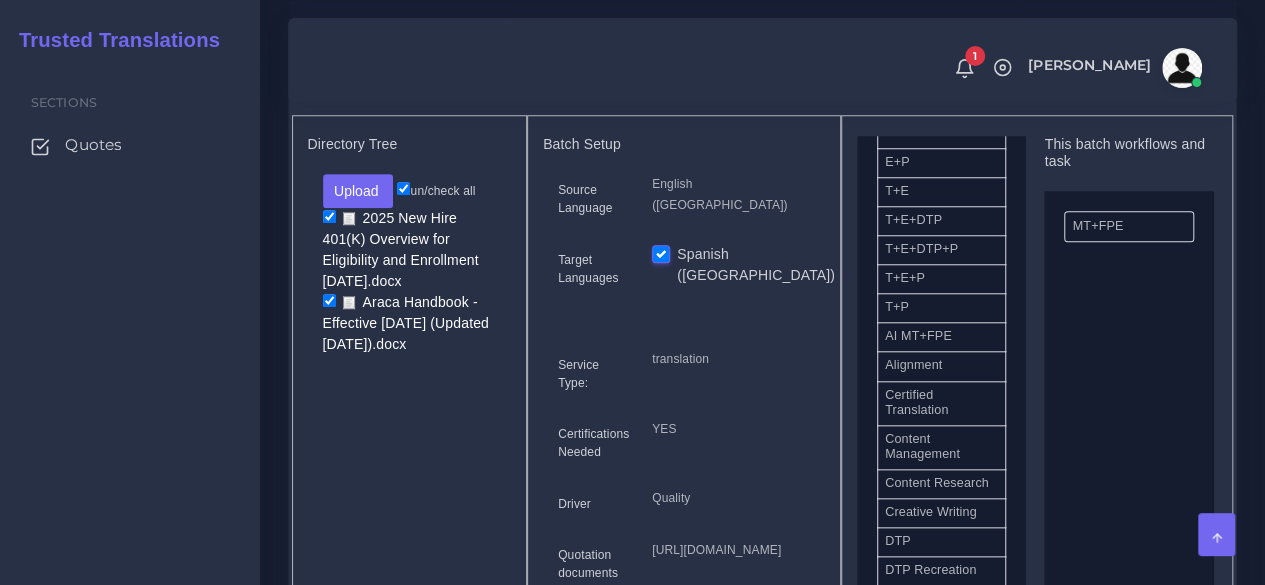 scroll, scrollTop: 500, scrollLeft: 0, axis: vertical 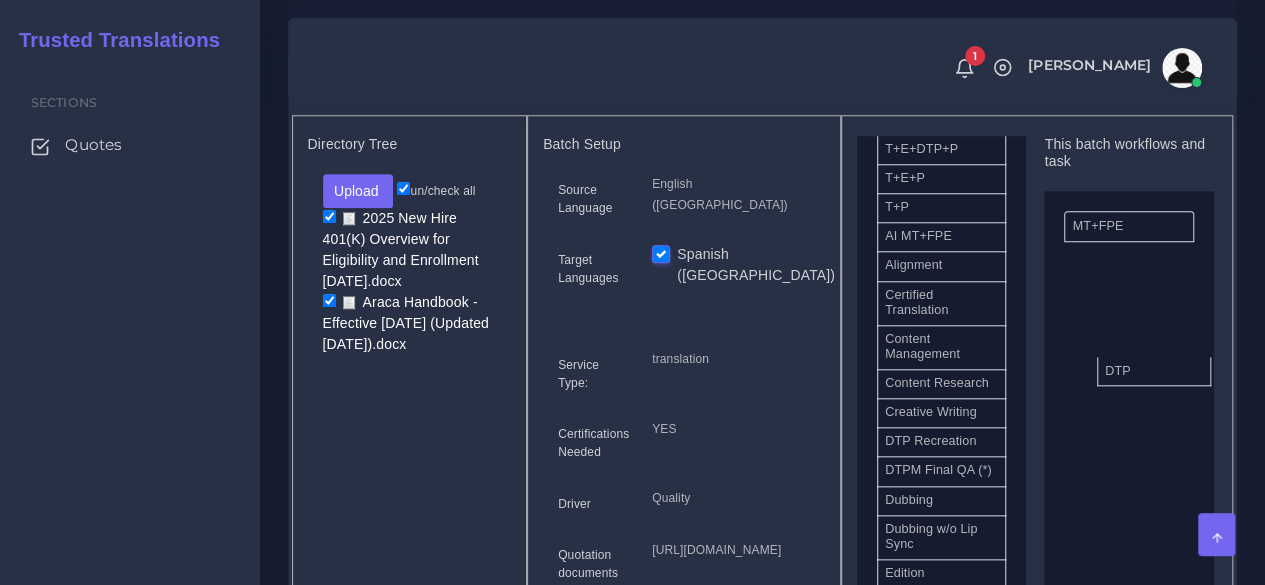 drag, startPoint x: 985, startPoint y: 473, endPoint x: 1092, endPoint y: 406, distance: 126.24579 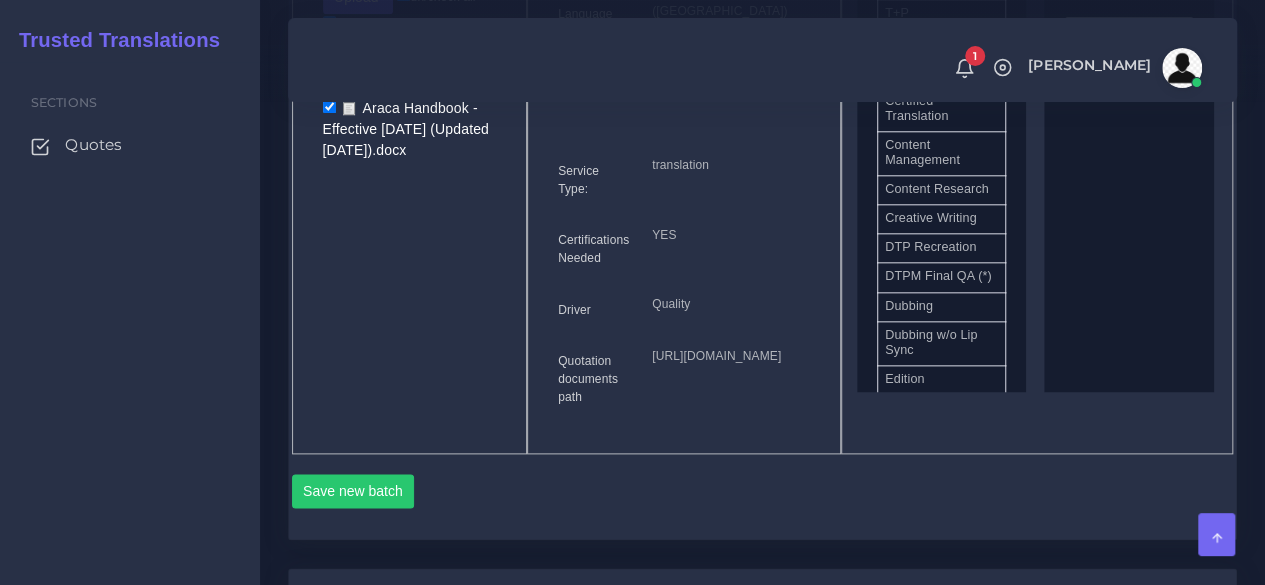 scroll, scrollTop: 1000, scrollLeft: 0, axis: vertical 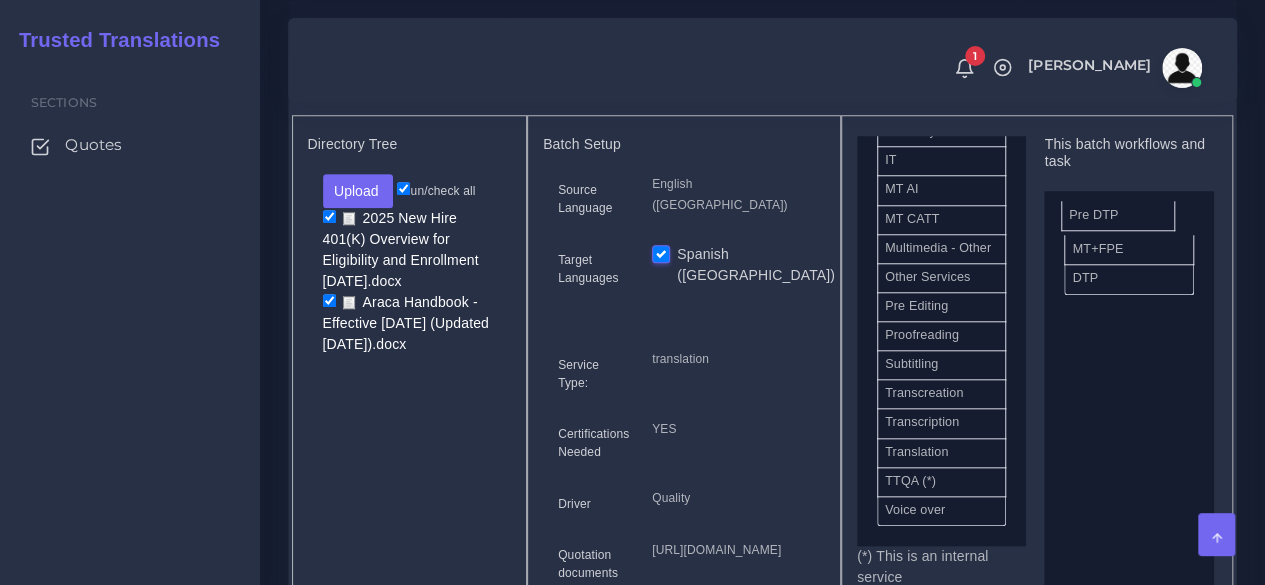 drag, startPoint x: 919, startPoint y: 419, endPoint x: 1103, endPoint y: 249, distance: 250.51147 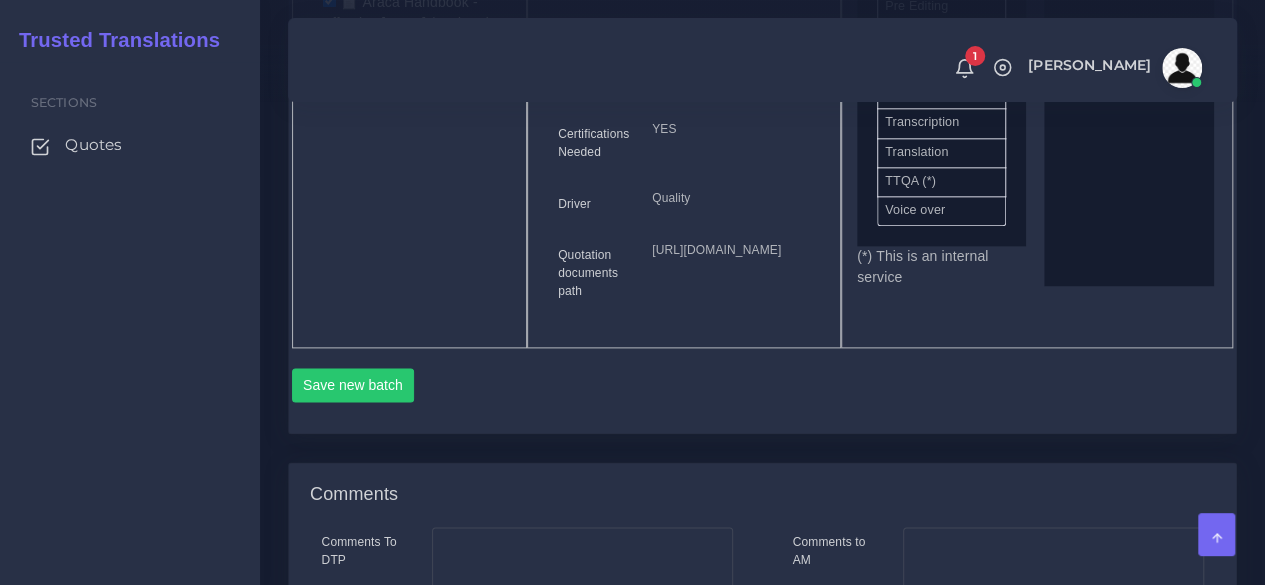 scroll, scrollTop: 1300, scrollLeft: 0, axis: vertical 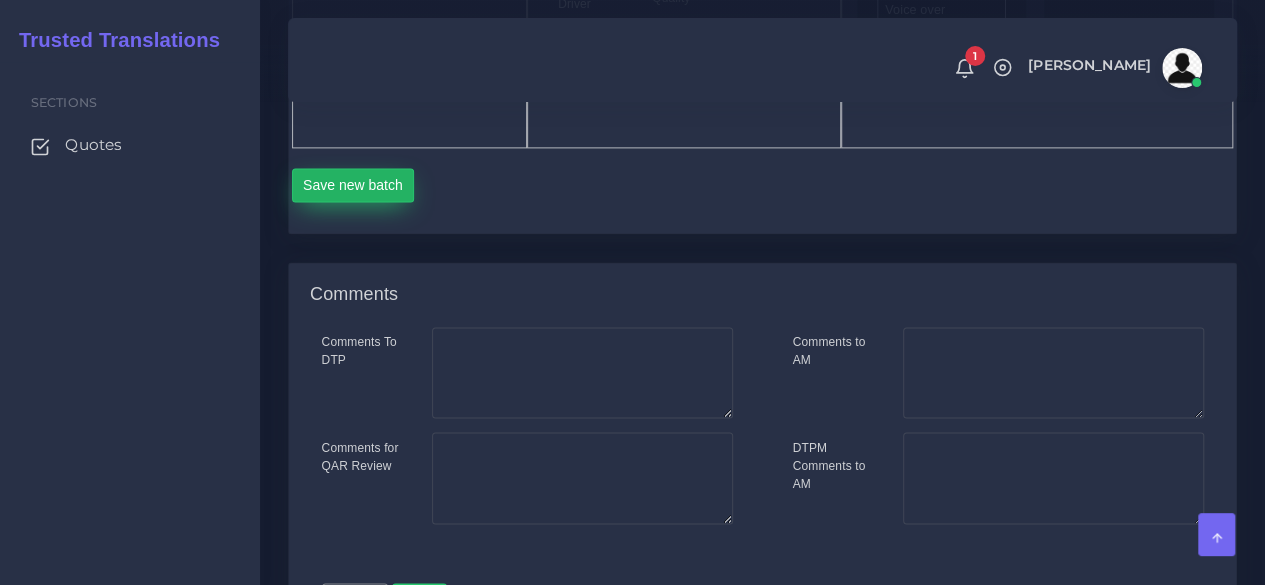 click on "Save new batch" at bounding box center (353, 185) 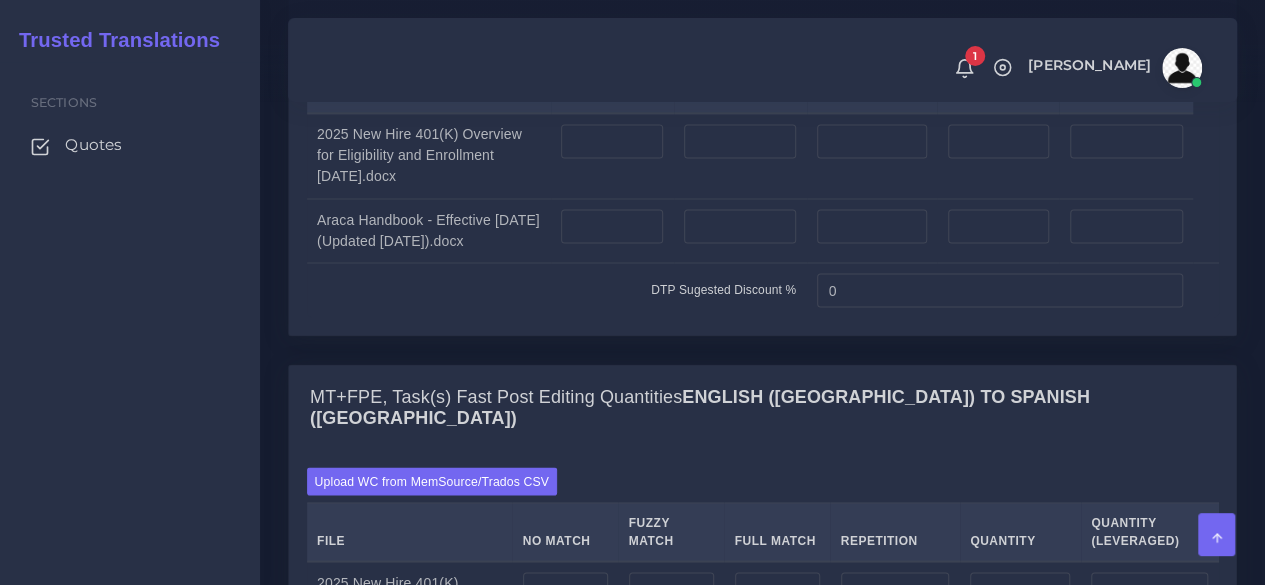 scroll, scrollTop: 1700, scrollLeft: 0, axis: vertical 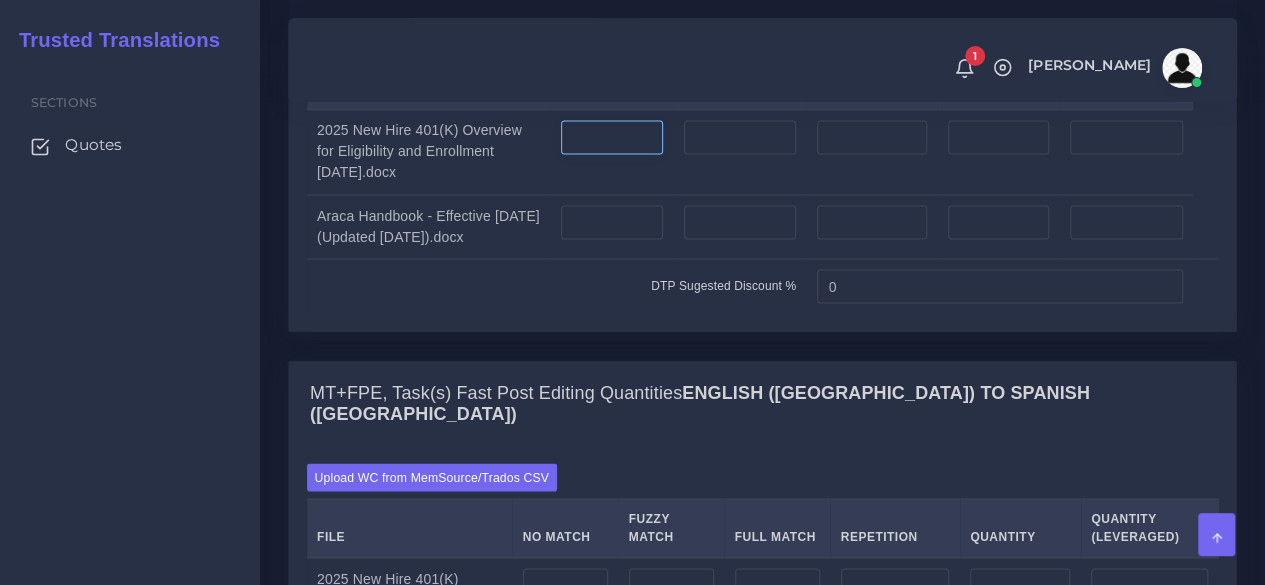 click at bounding box center (612, 137) 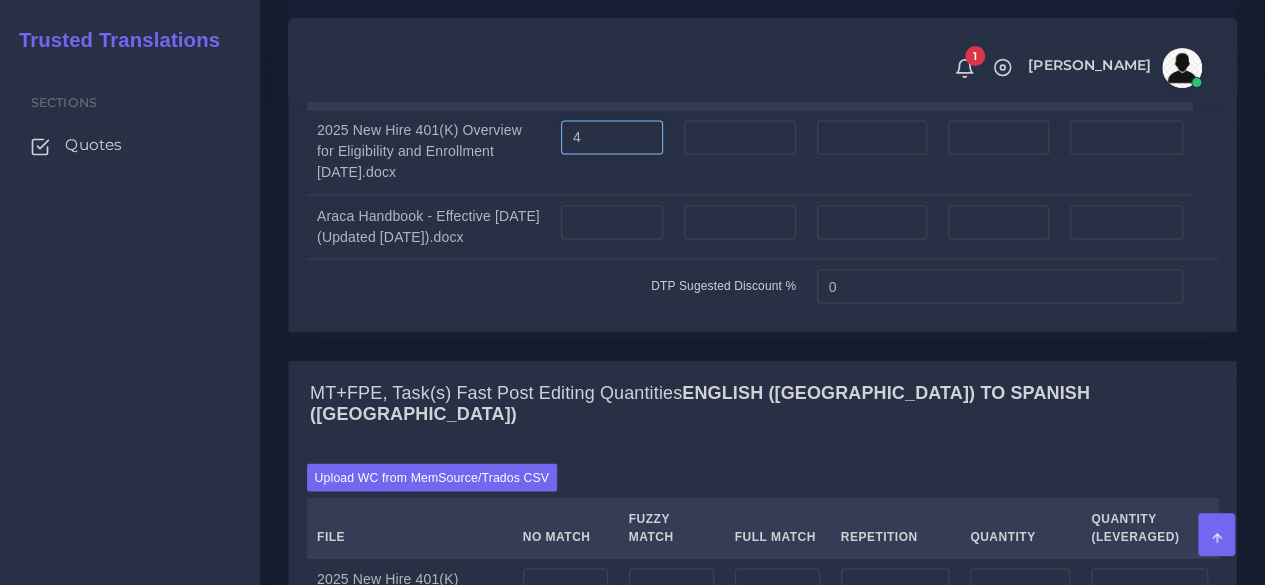 type on "4" 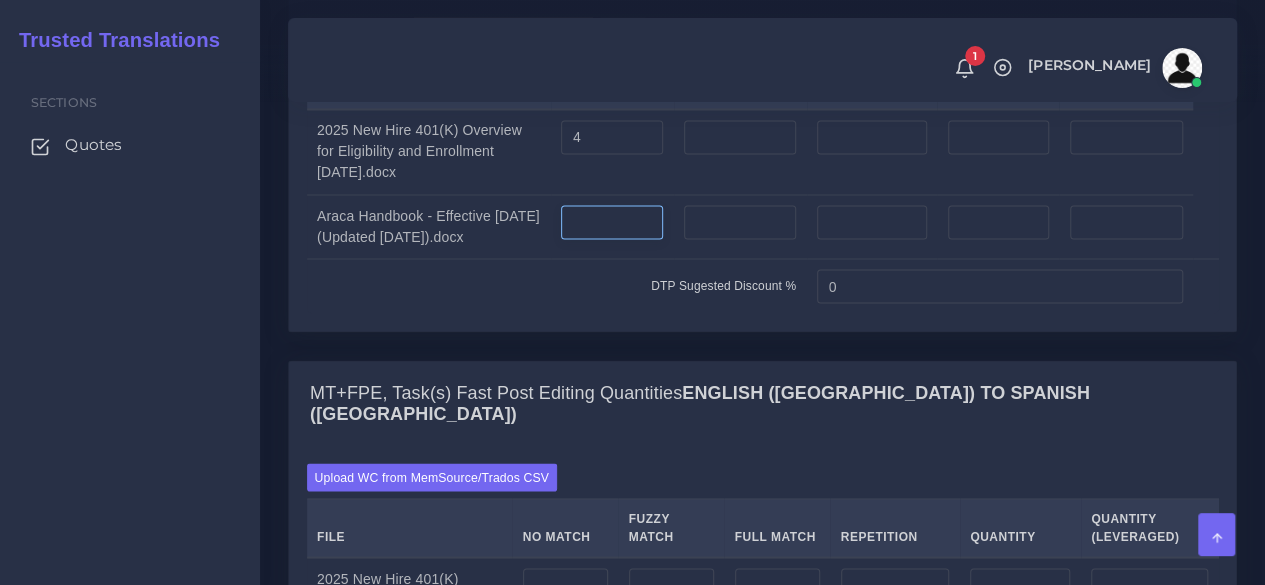 click at bounding box center [612, 222] 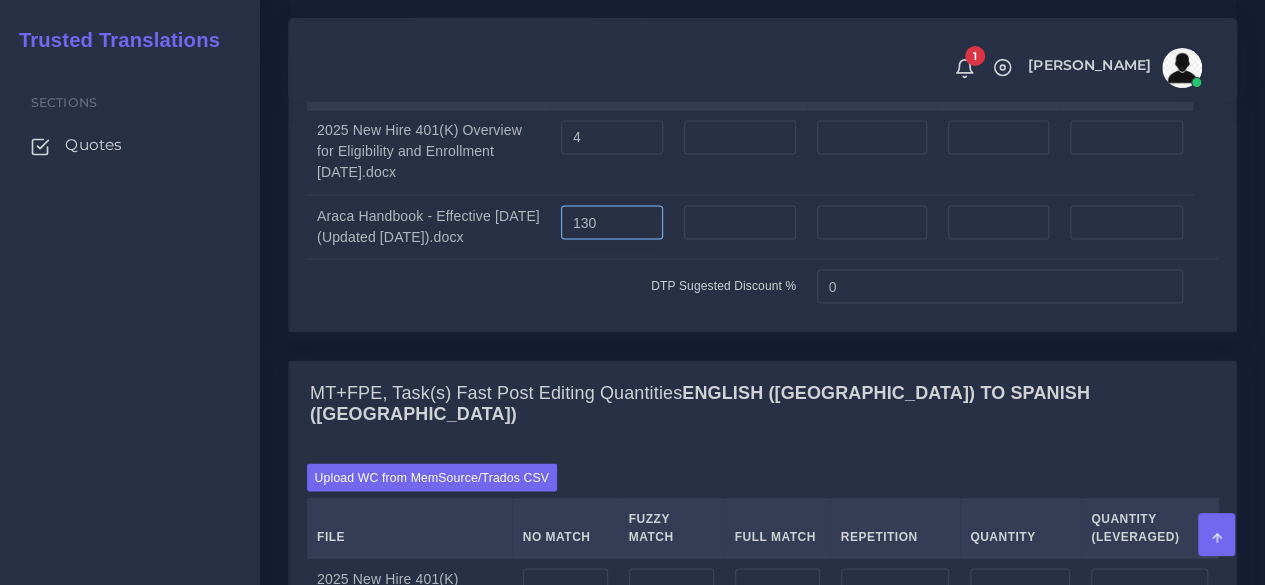 type on "130" 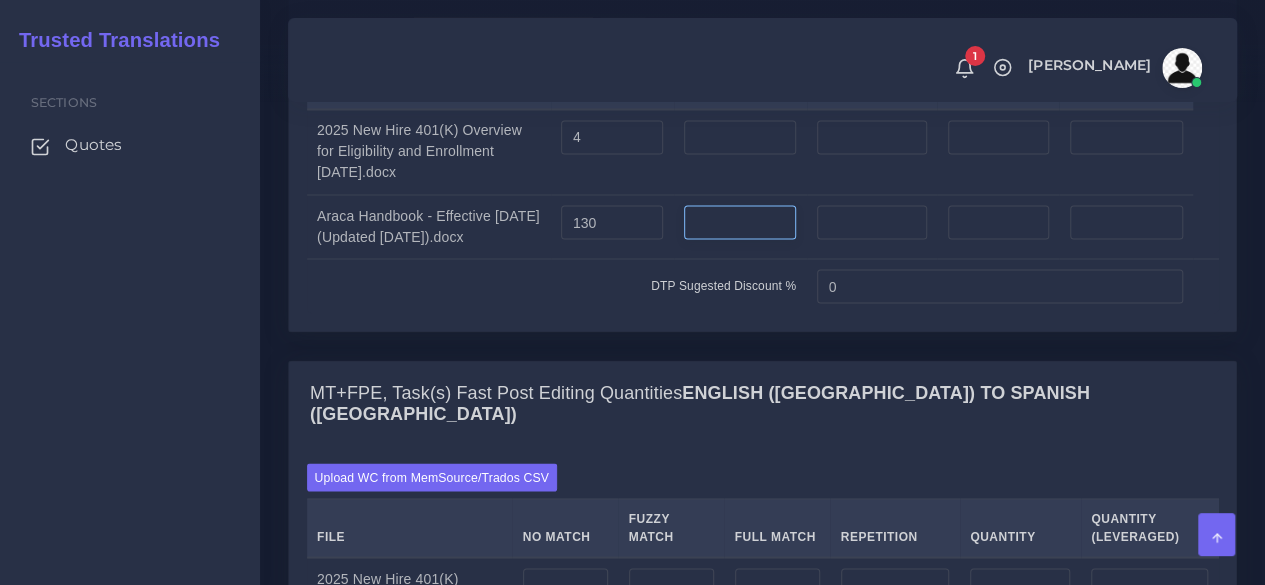 click at bounding box center (740, 222) 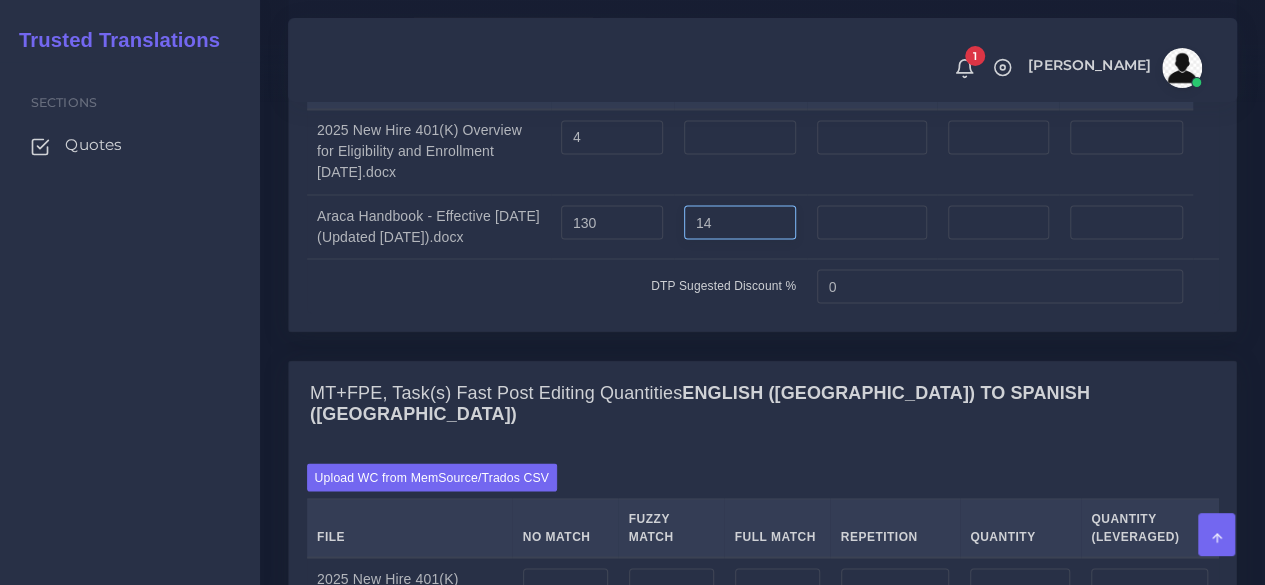 scroll, scrollTop: 1600, scrollLeft: 0, axis: vertical 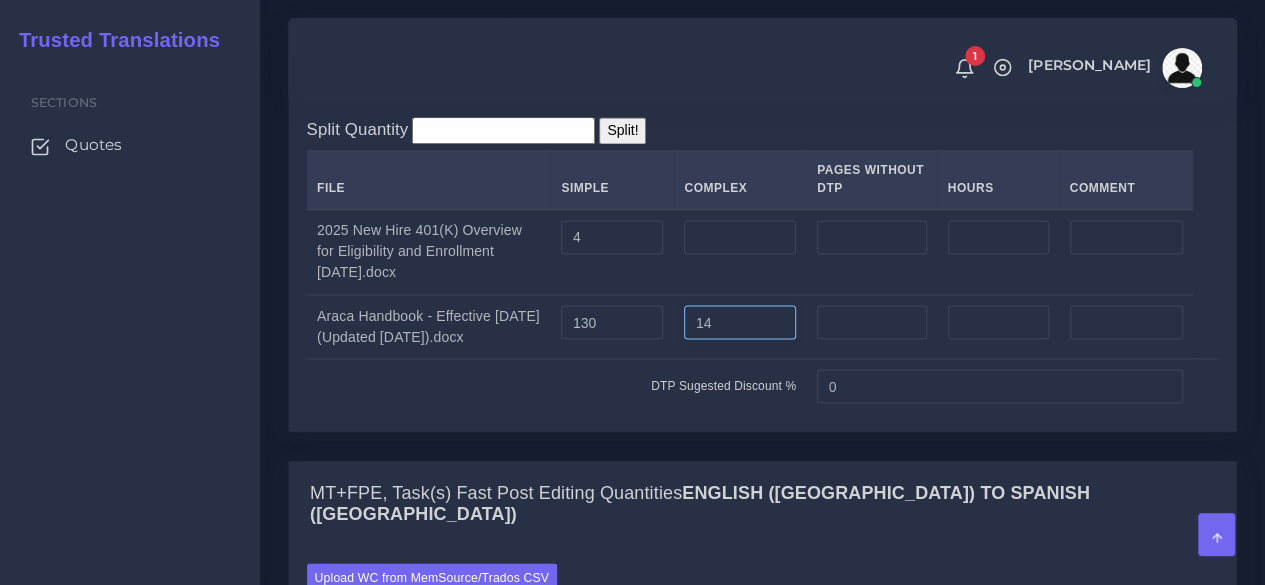 type on "14" 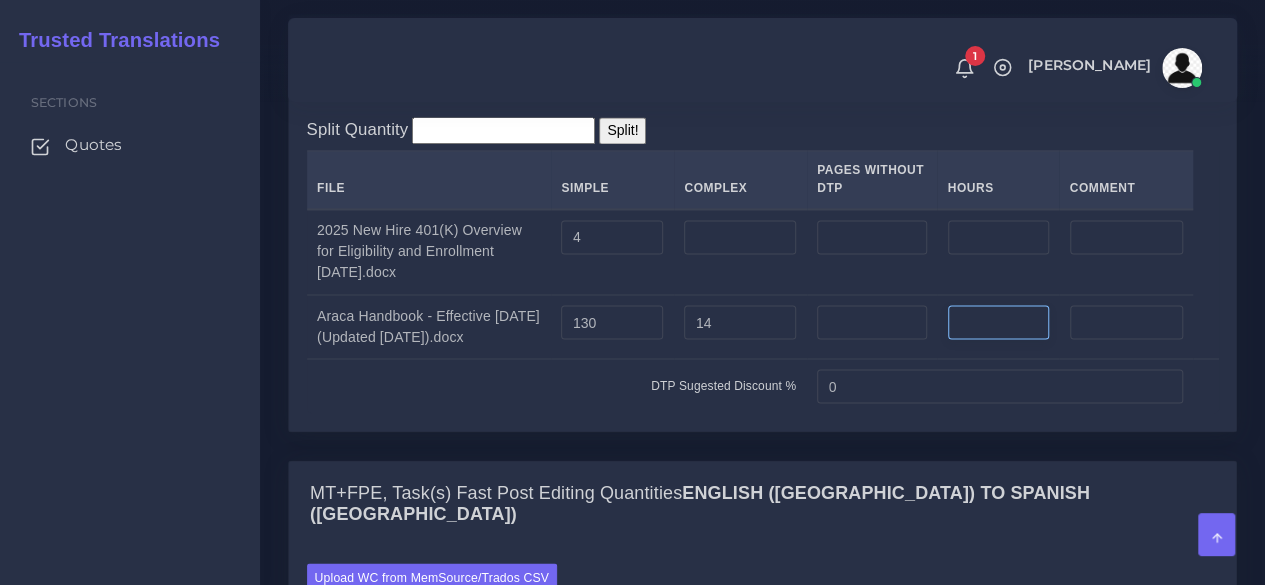 click at bounding box center (998, 322) 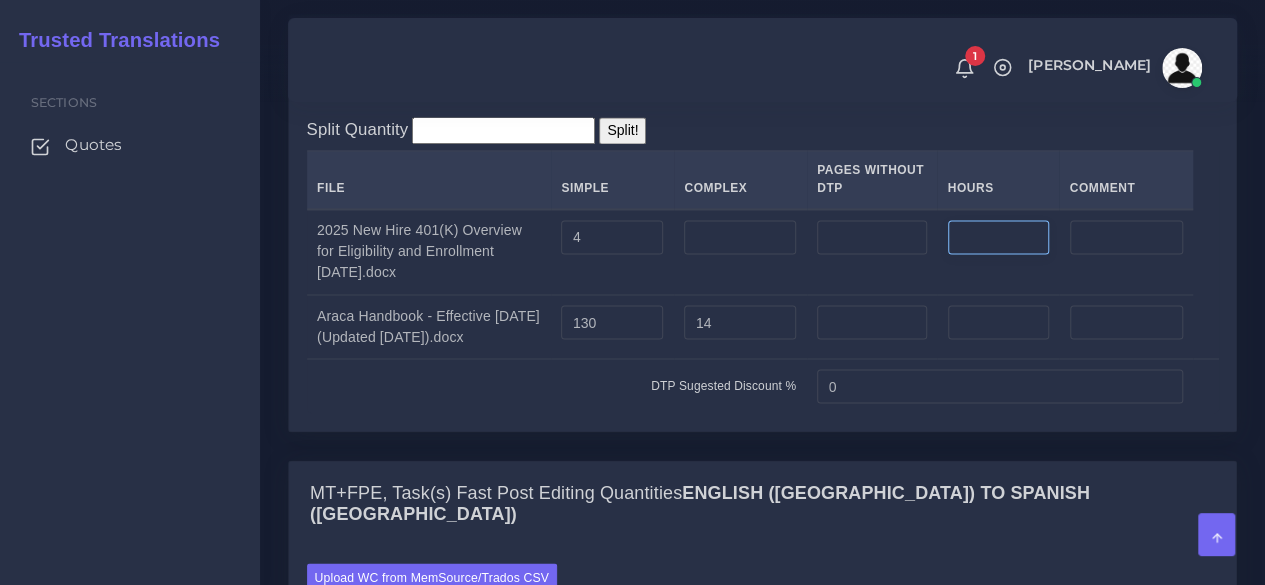 click at bounding box center [998, 237] 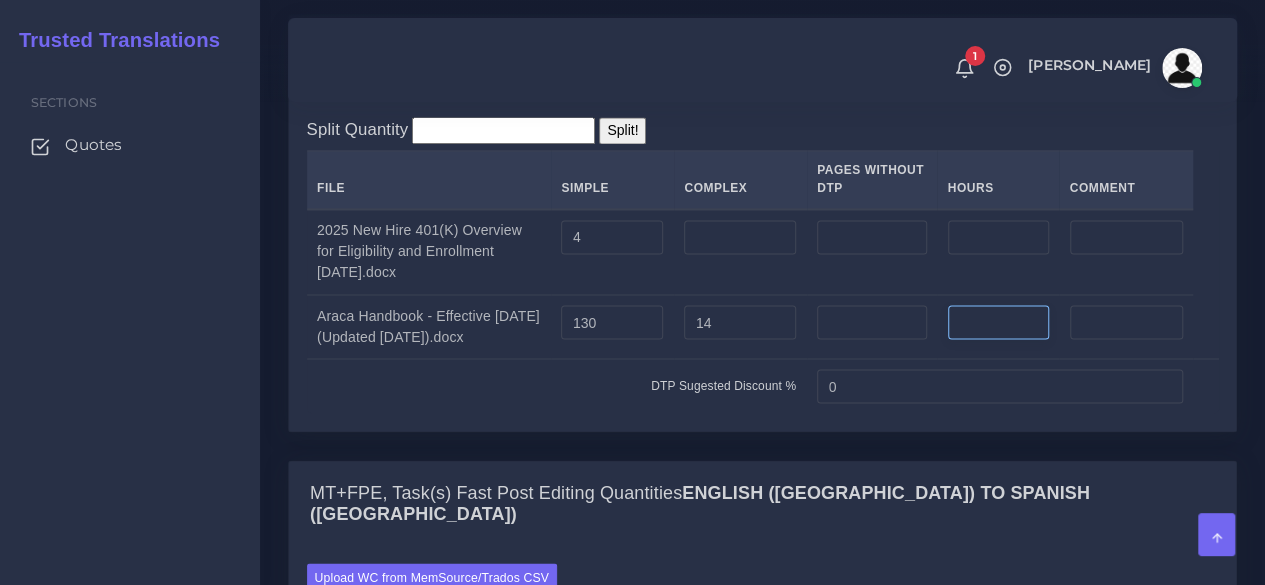 click at bounding box center [998, 322] 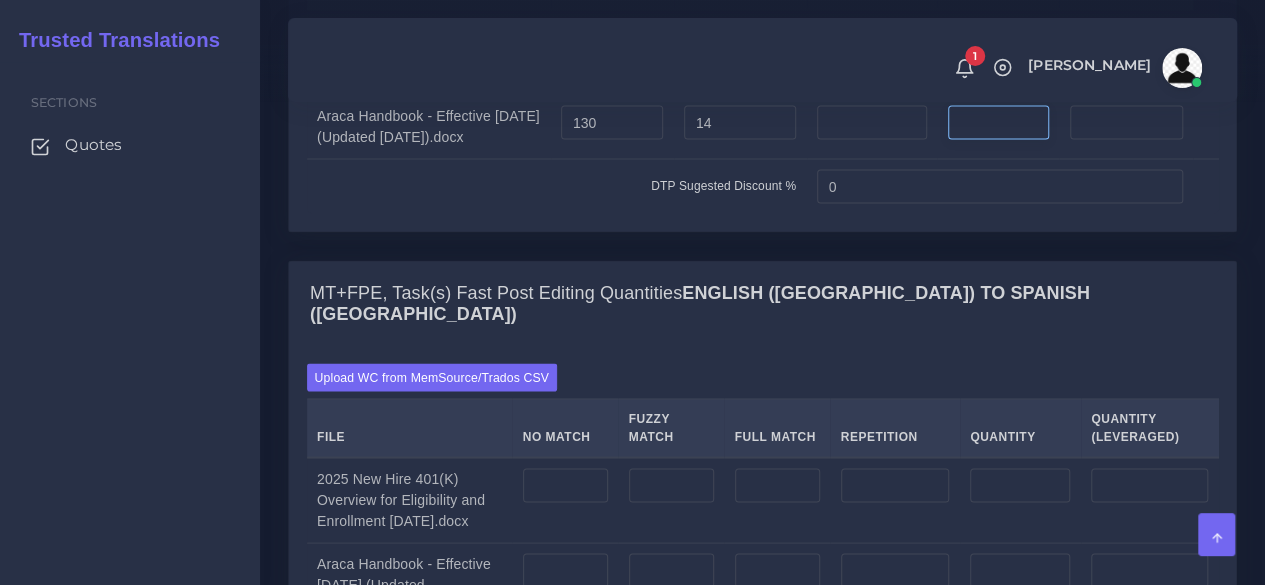 scroll, scrollTop: 1900, scrollLeft: 0, axis: vertical 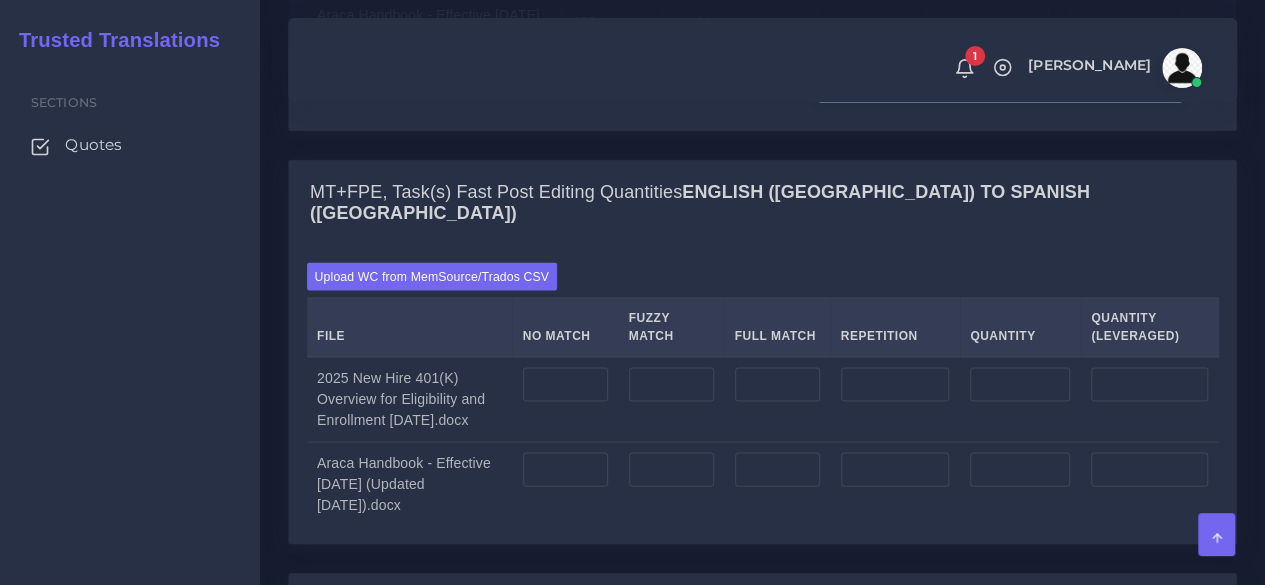 drag, startPoint x: 840, startPoint y: 212, endPoint x: 777, endPoint y: 211, distance: 63.007935 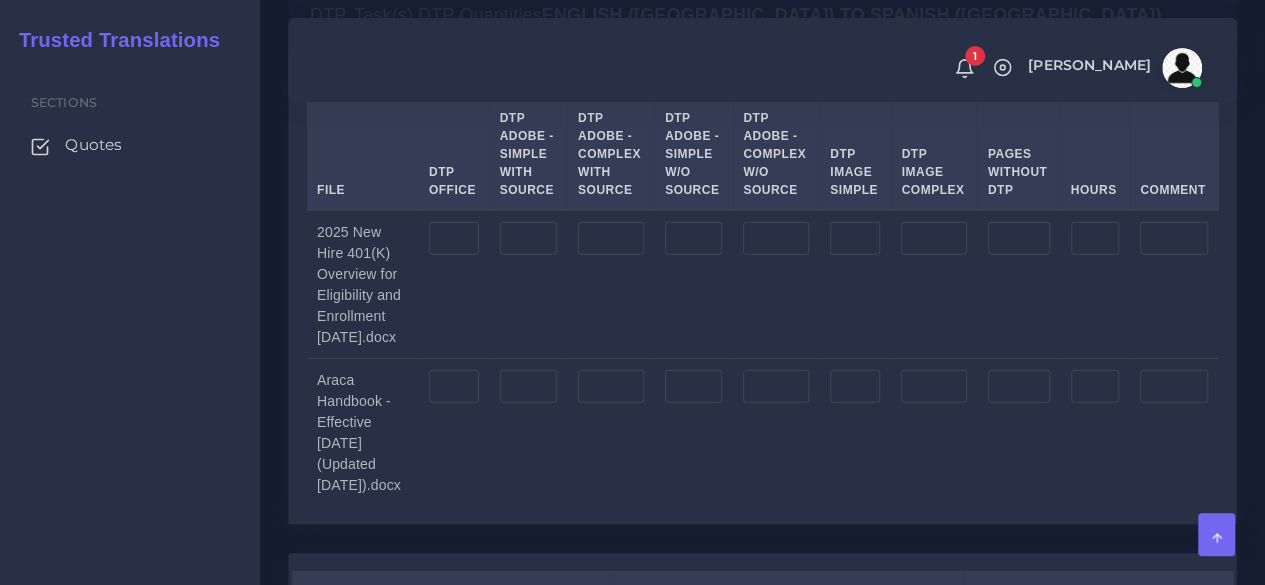 scroll, scrollTop: 2500, scrollLeft: 0, axis: vertical 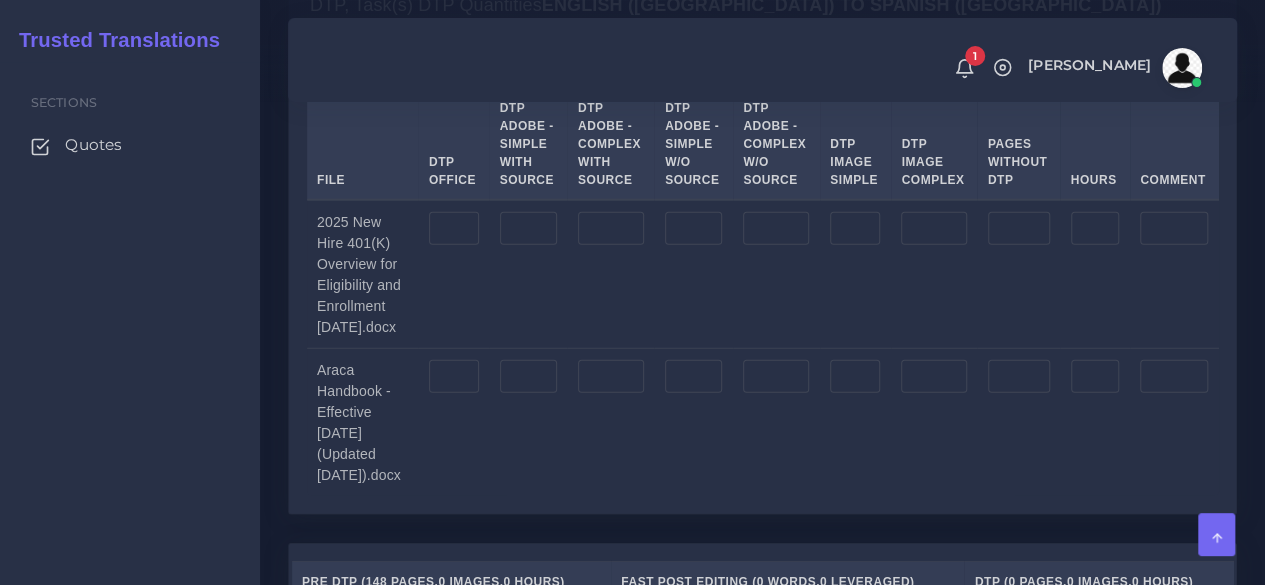 type on "15" 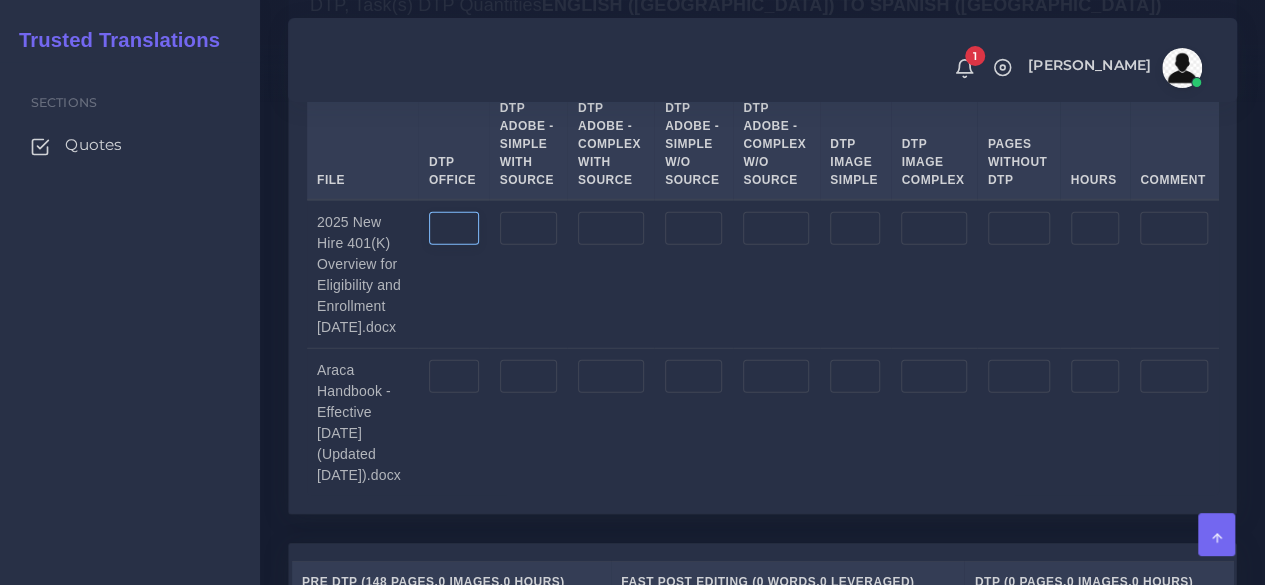 click at bounding box center [454, 229] 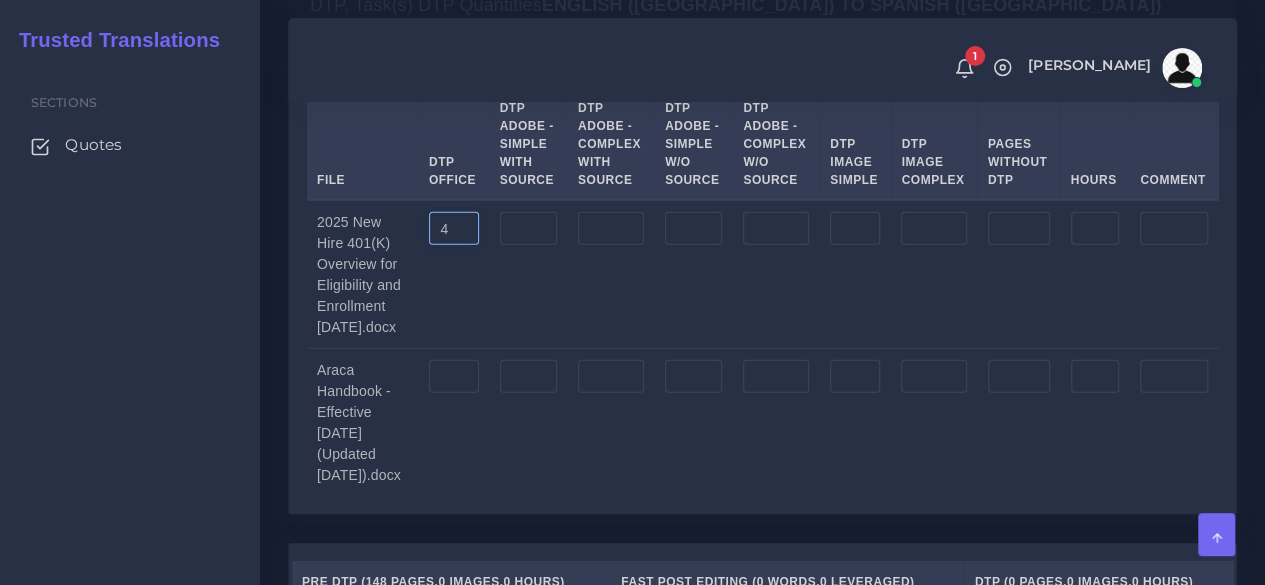 type on "4" 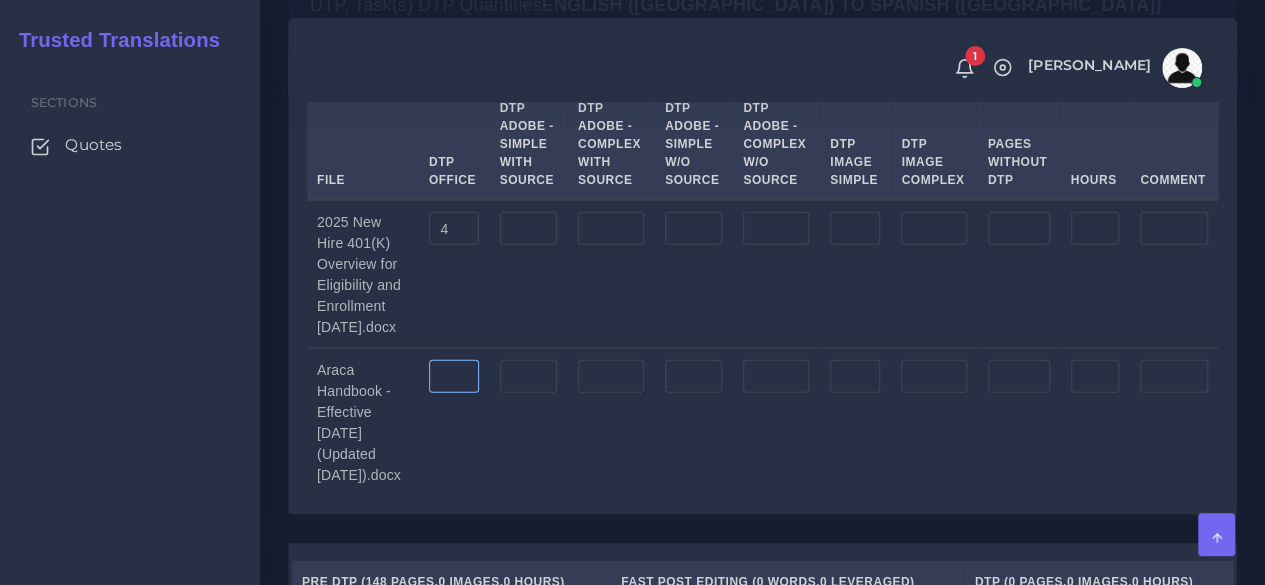 click at bounding box center (454, 377) 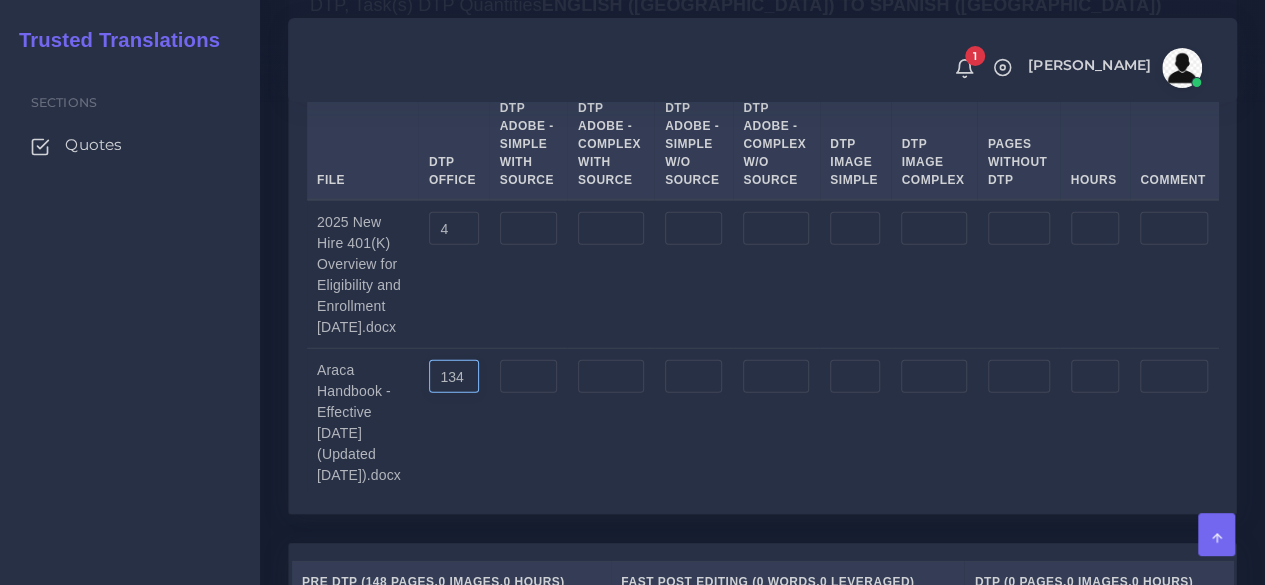 type on "134" 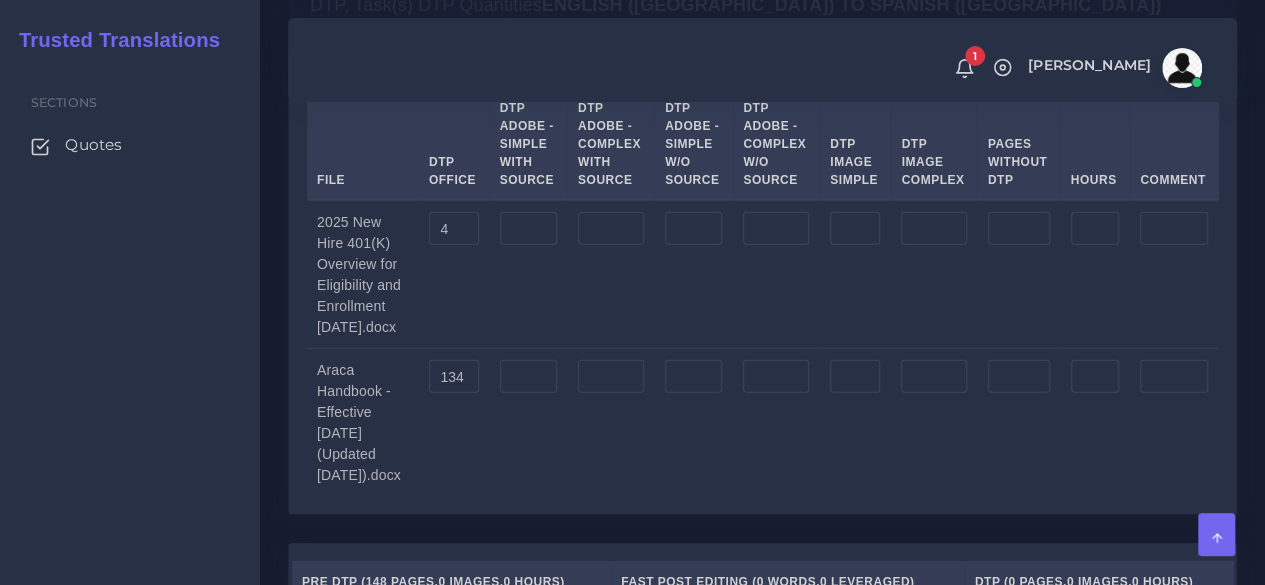 click at bounding box center (1095, 423) 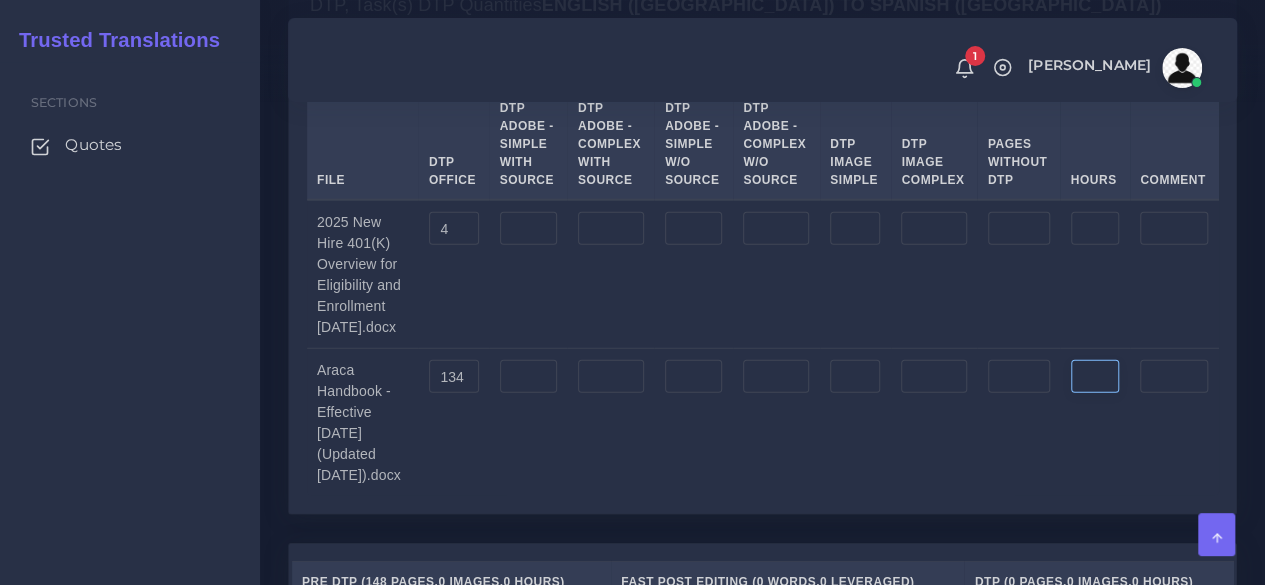 click at bounding box center (1095, 377) 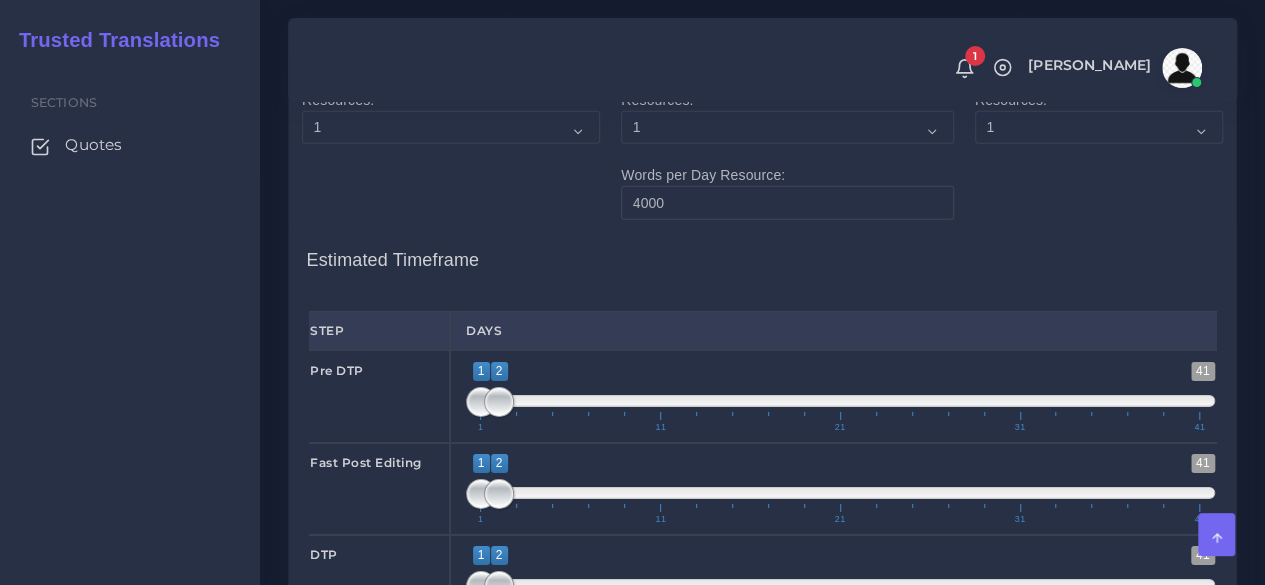 scroll, scrollTop: 3100, scrollLeft: 0, axis: vertical 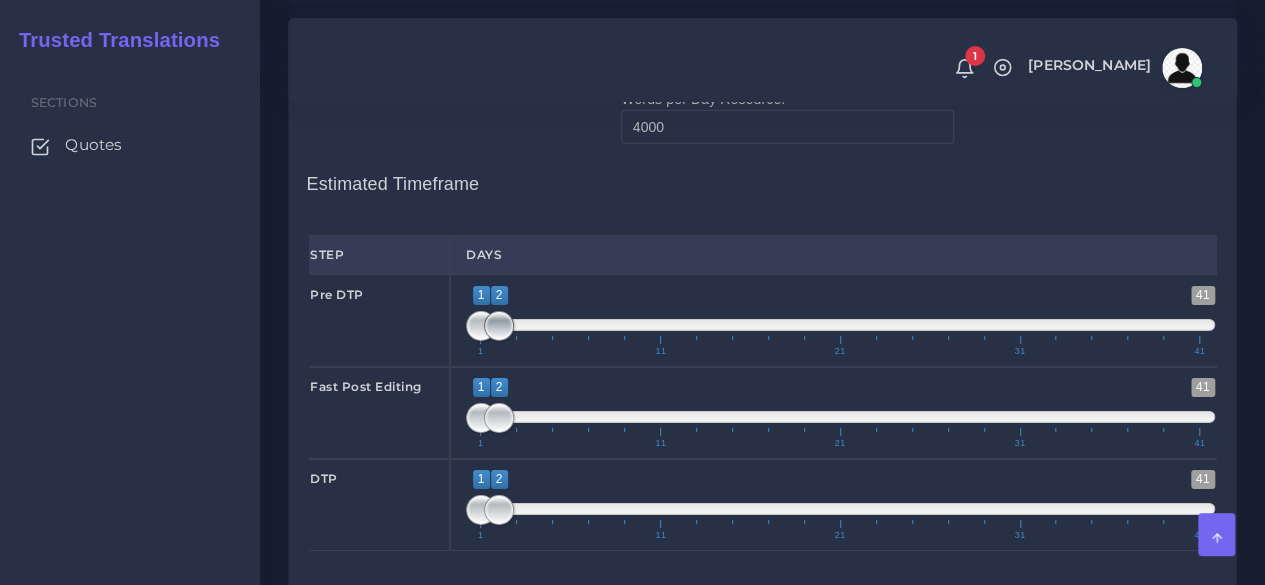 type on "2" 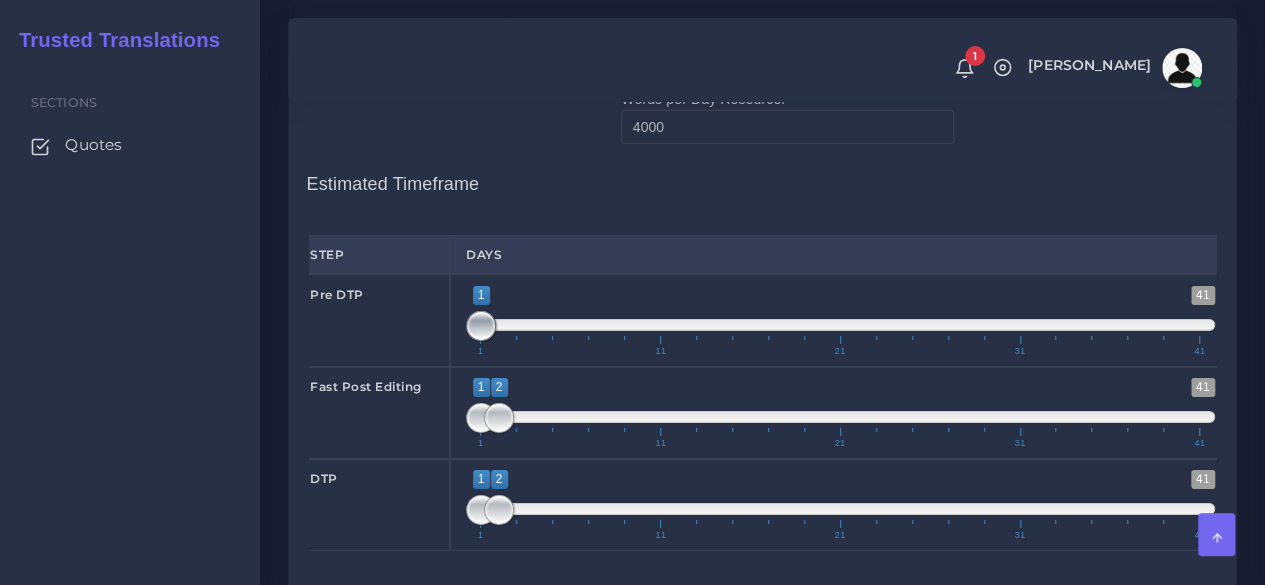 drag, startPoint x: 501, startPoint y: 450, endPoint x: 434, endPoint y: 462, distance: 68.06615 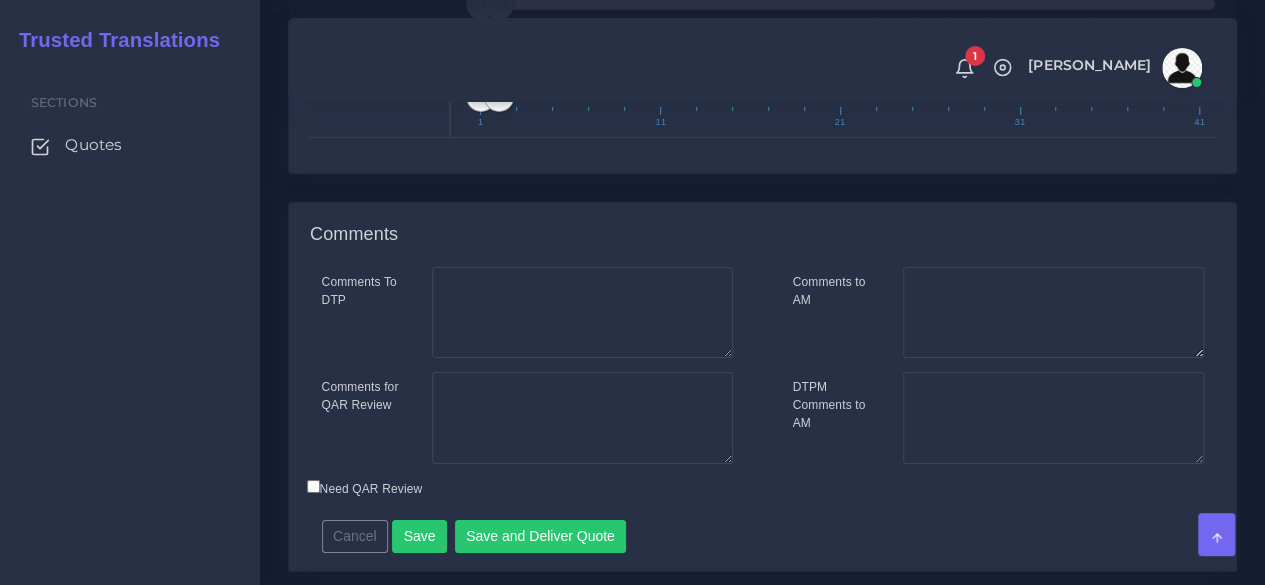 scroll, scrollTop: 3702, scrollLeft: 0, axis: vertical 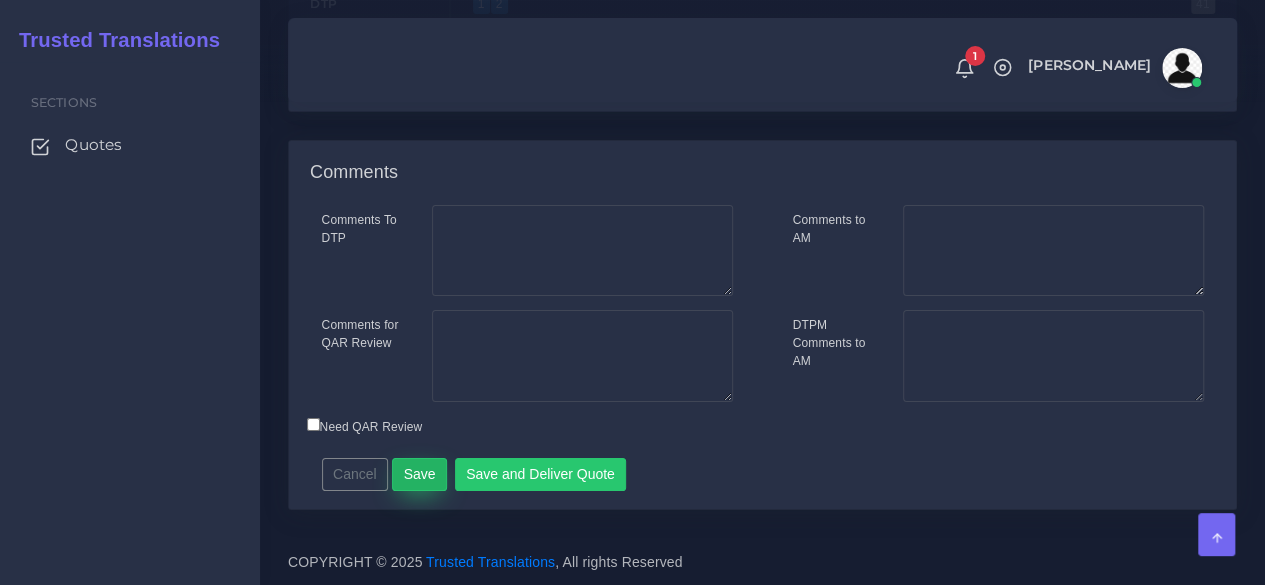 click on "Save" at bounding box center (419, 475) 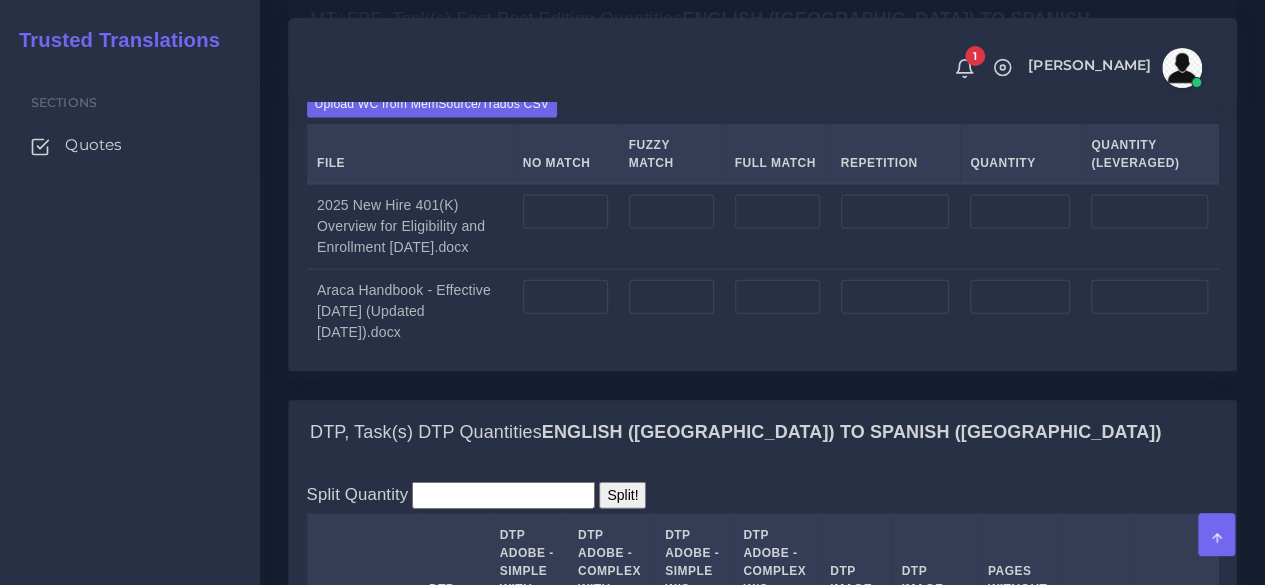scroll, scrollTop: 2200, scrollLeft: 0, axis: vertical 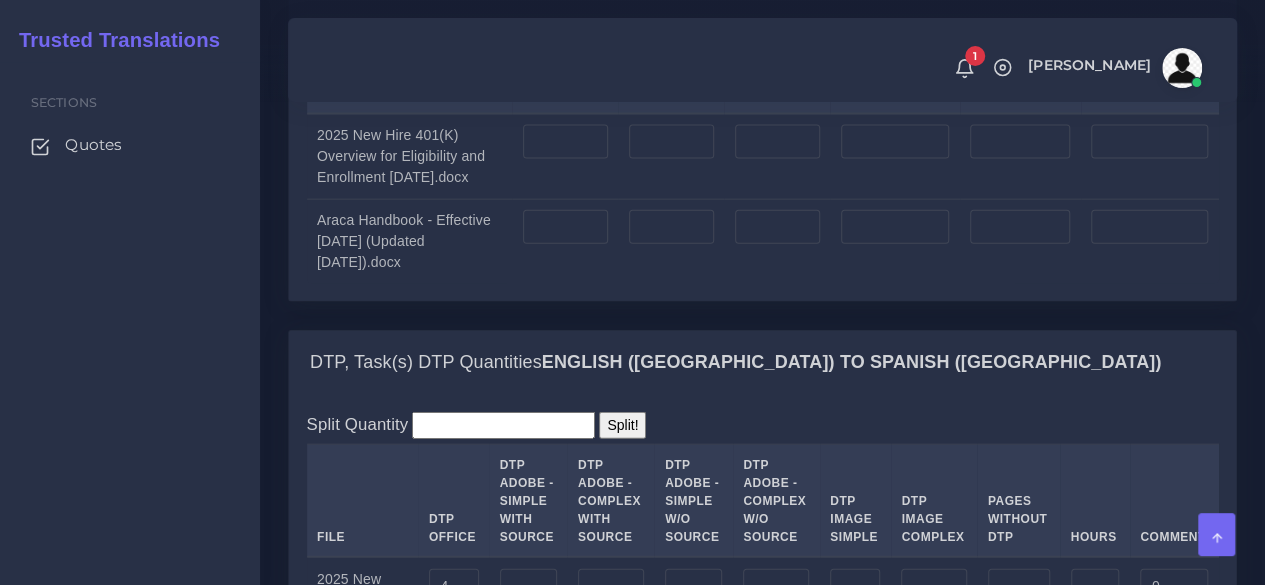 click on "Upload WC from MemSource/Trados CSV" at bounding box center (432, 33) 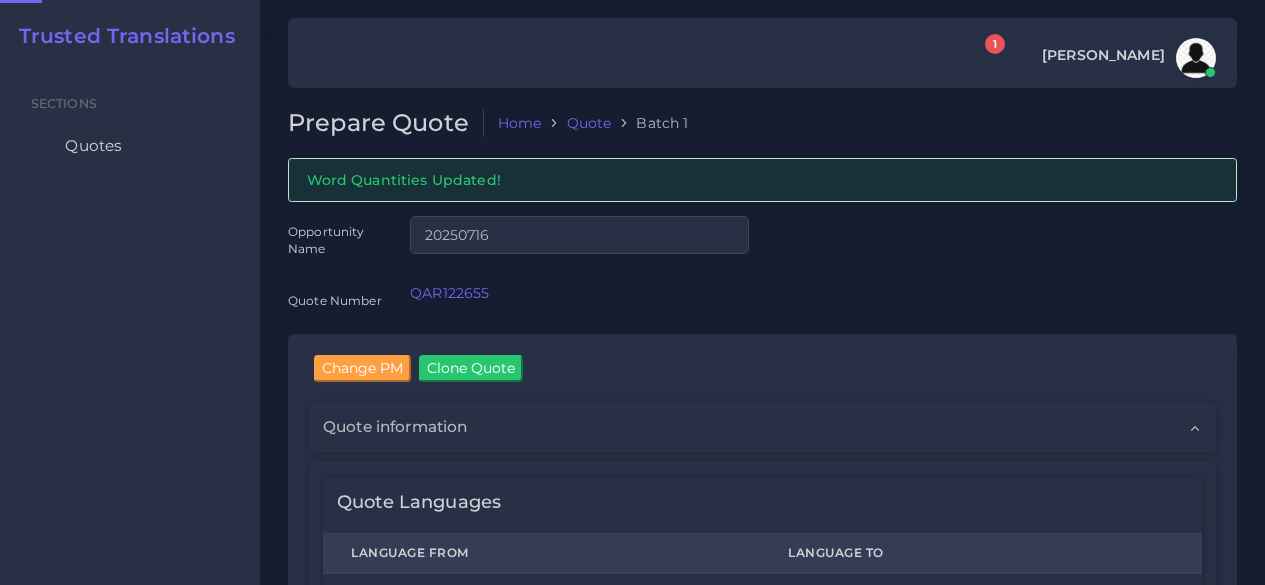 scroll, scrollTop: 0, scrollLeft: 0, axis: both 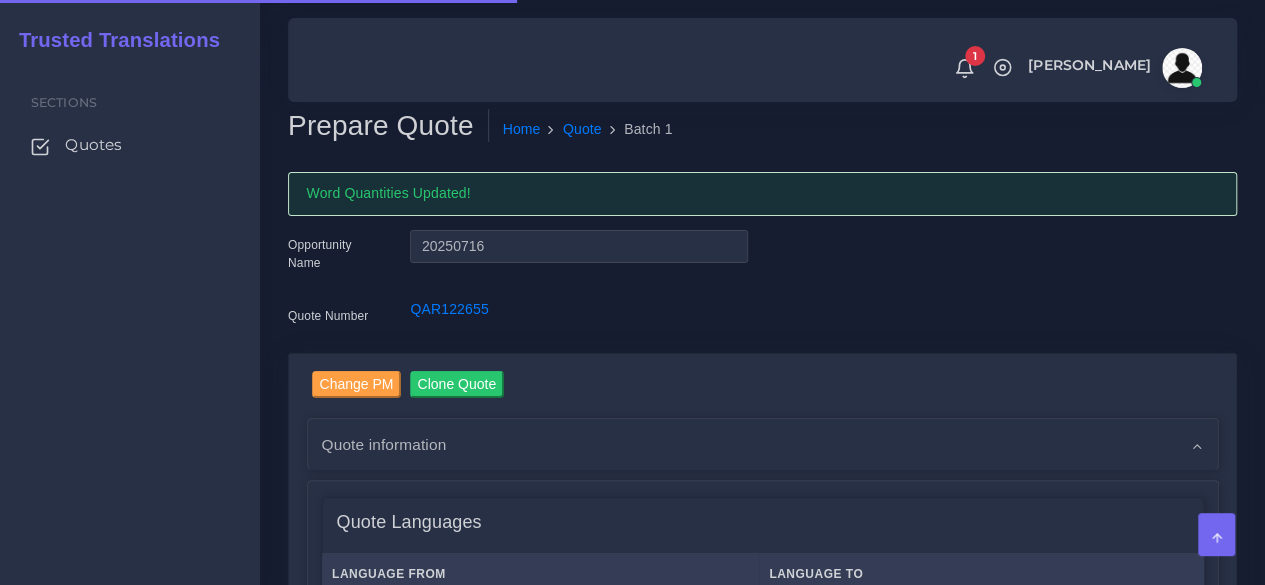 type 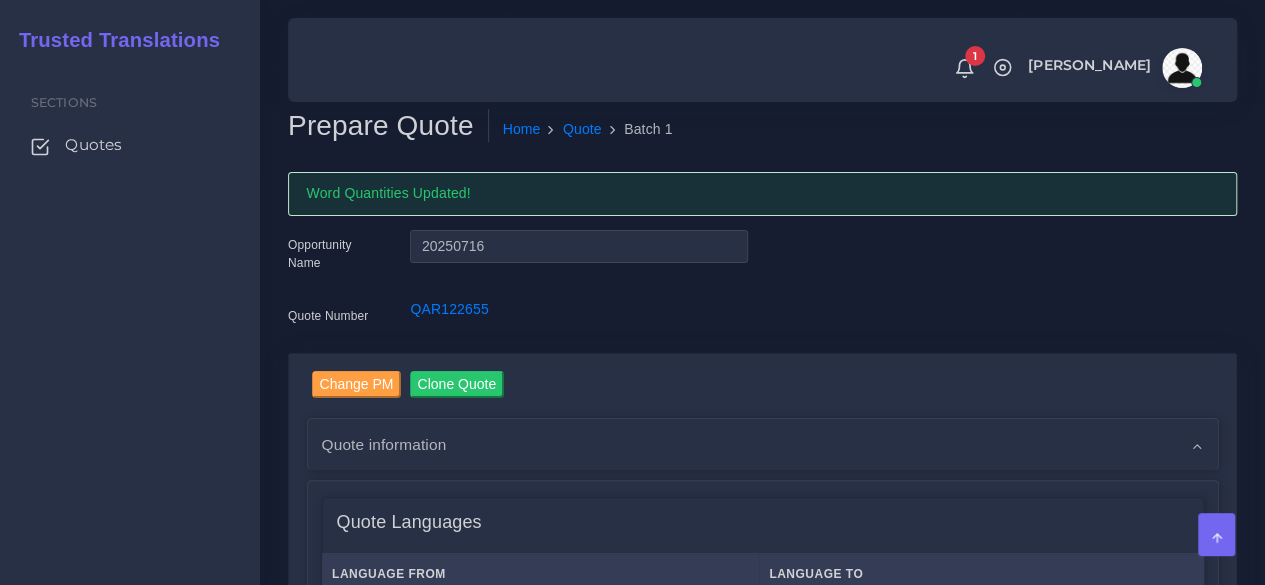 click on "Sections
Quotes" at bounding box center [130, 323] 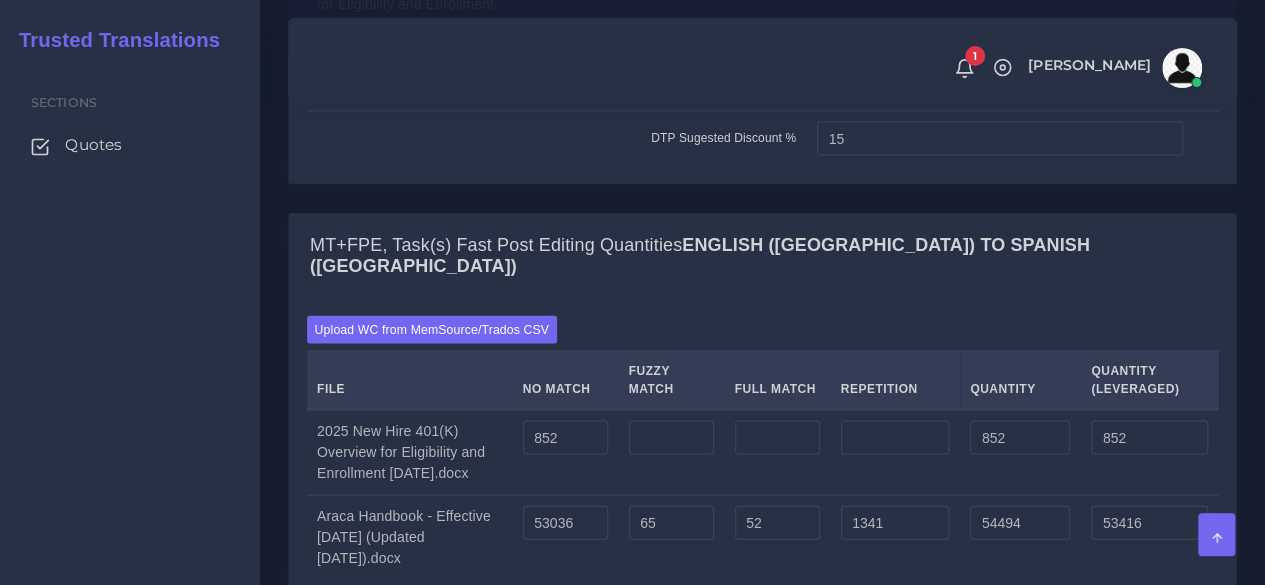 scroll, scrollTop: 1900, scrollLeft: 0, axis: vertical 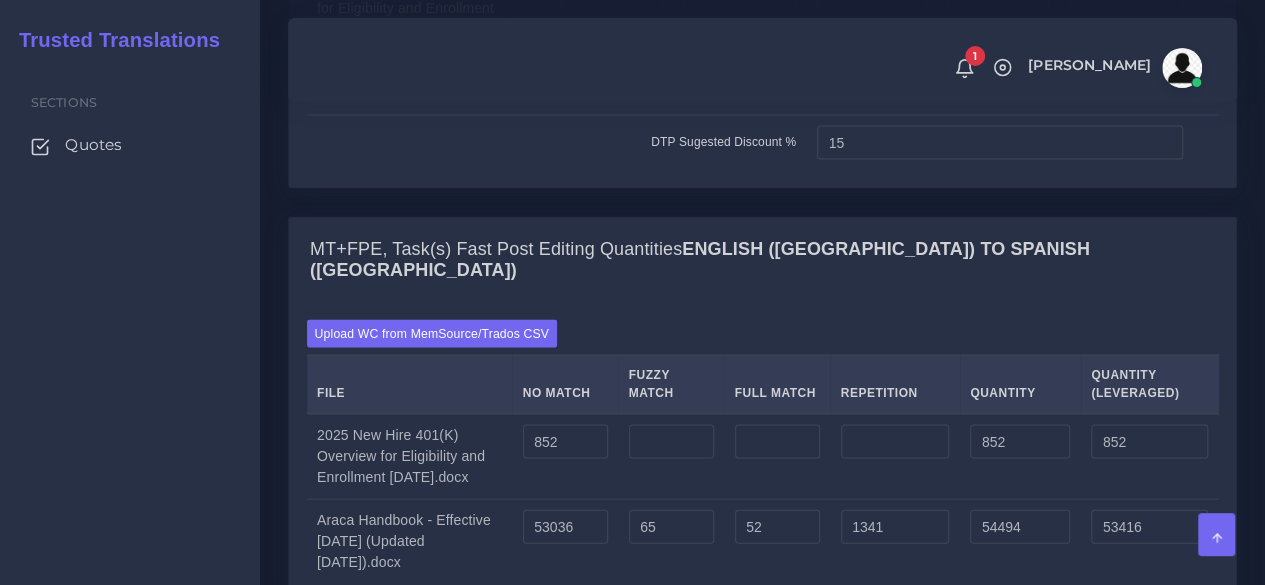 click on "Sections
Quotes" at bounding box center (130, 323) 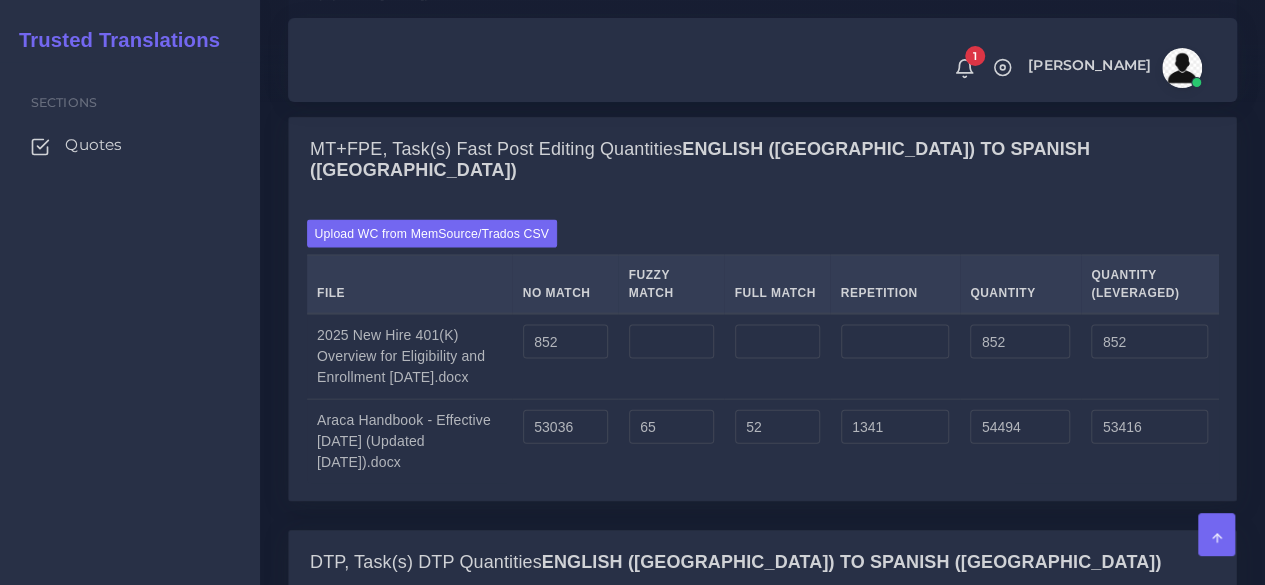 scroll, scrollTop: 1800, scrollLeft: 0, axis: vertical 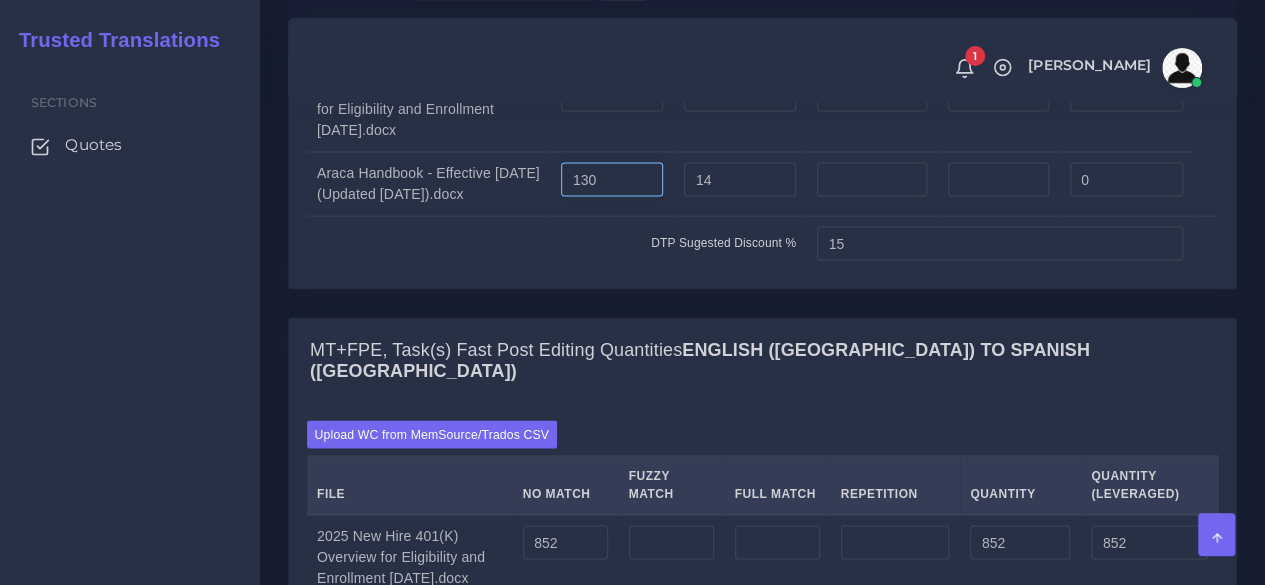 click on "130" at bounding box center [612, 179] 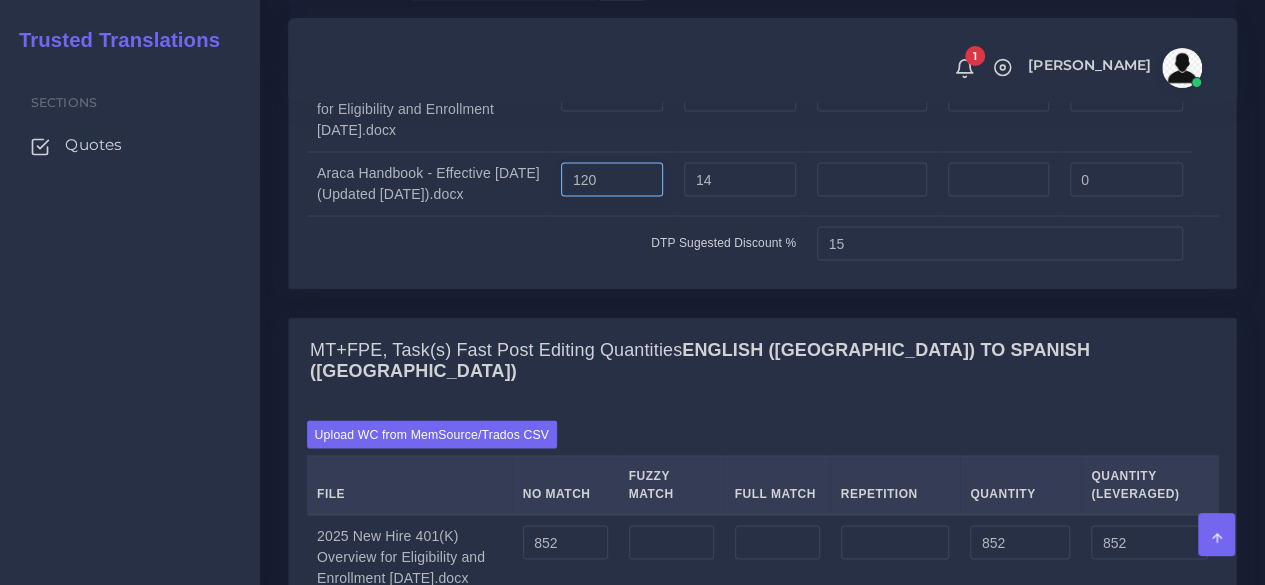 type on "120" 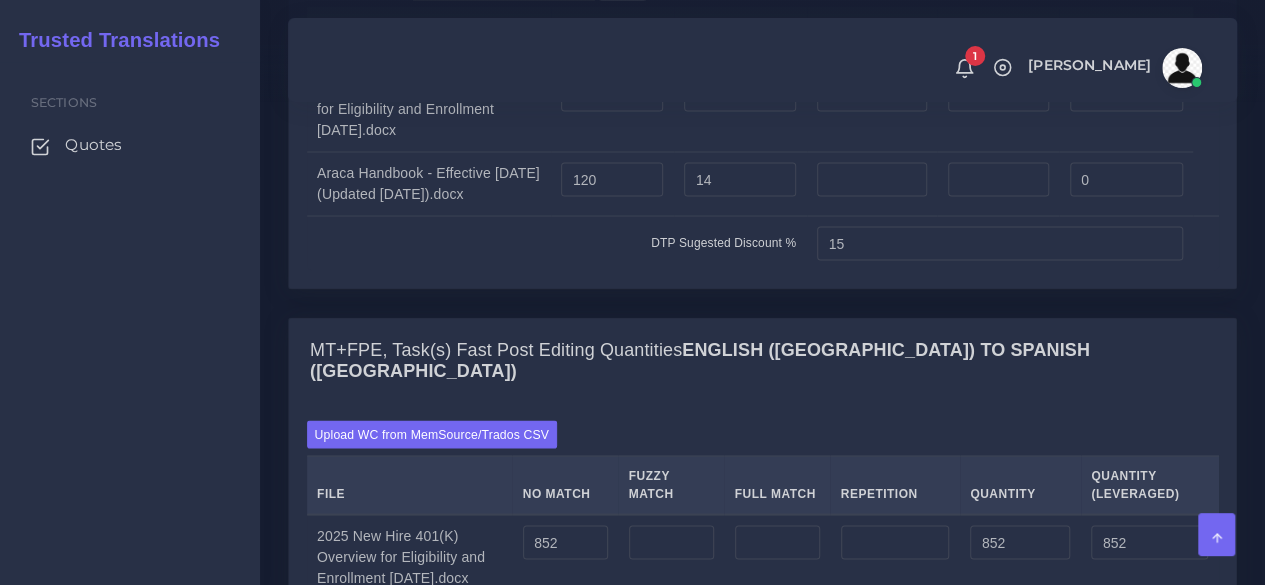 click on "DTP Sugested Discount %" at bounding box center (557, 242) 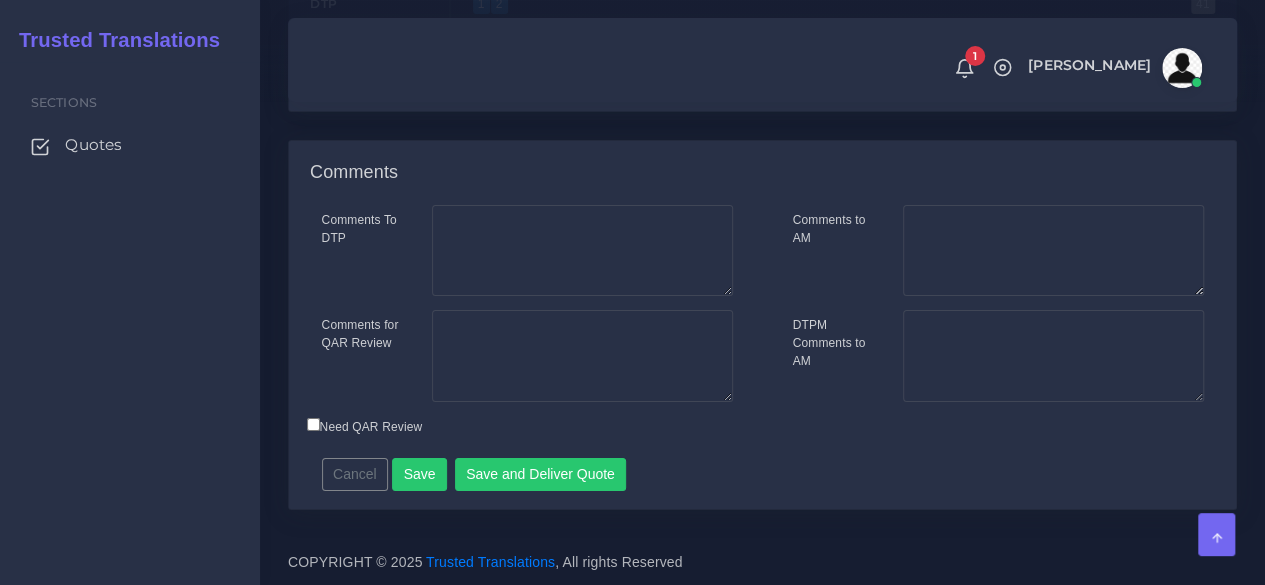 scroll, scrollTop: 3759, scrollLeft: 0, axis: vertical 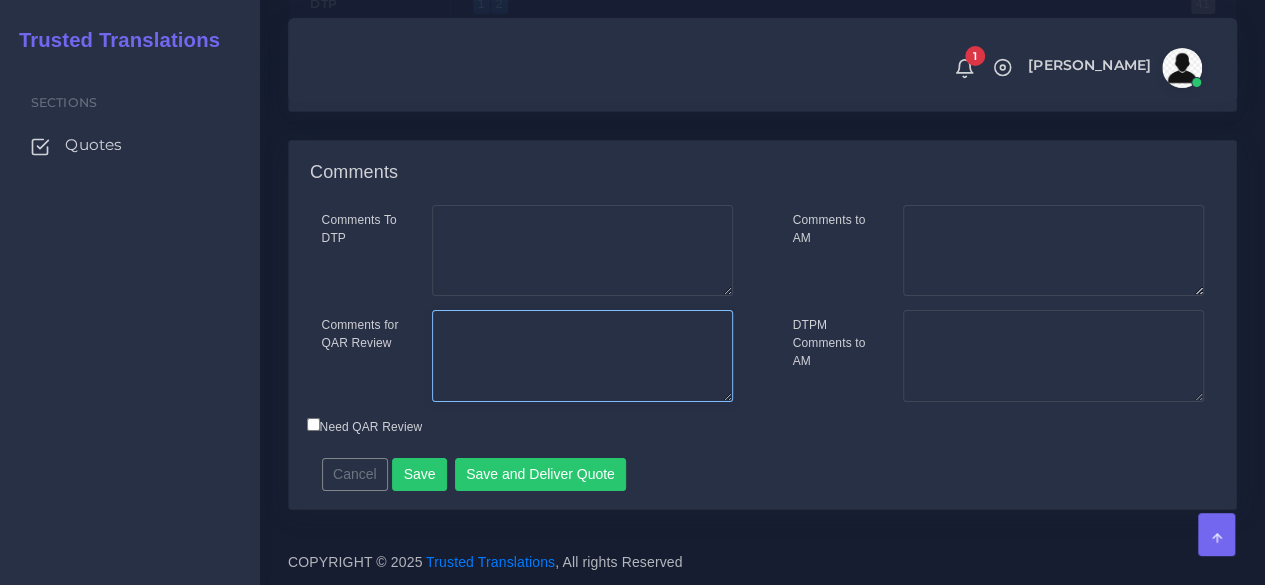 click on "Comments for QAR Review" at bounding box center (582, 356) 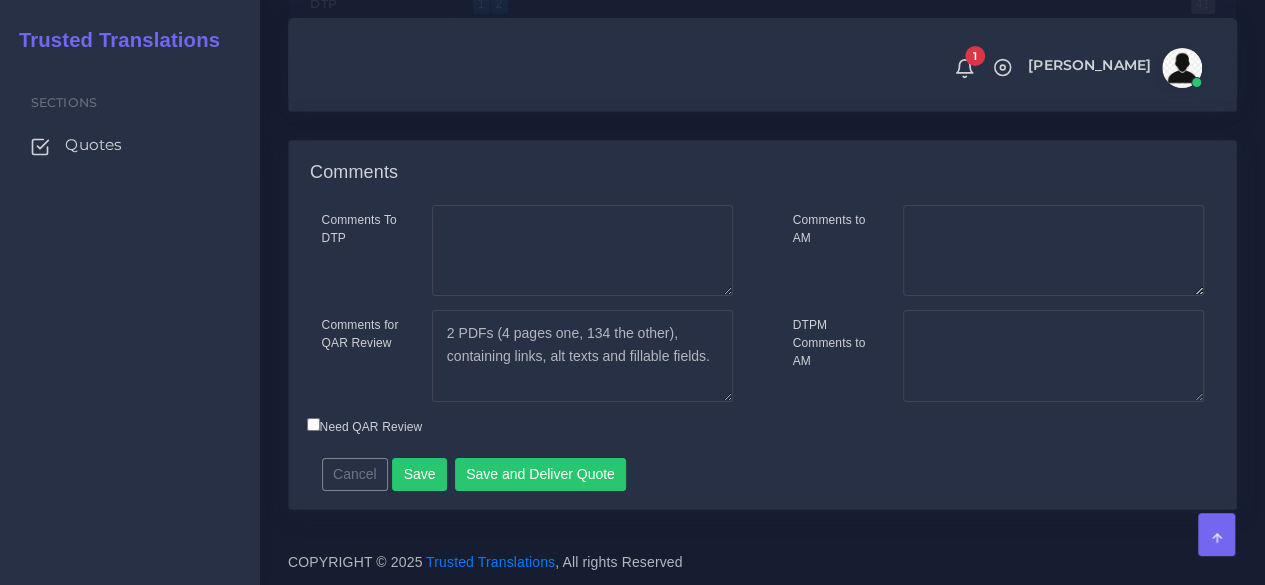 click on "Sections
Quotes" at bounding box center [130, 323] 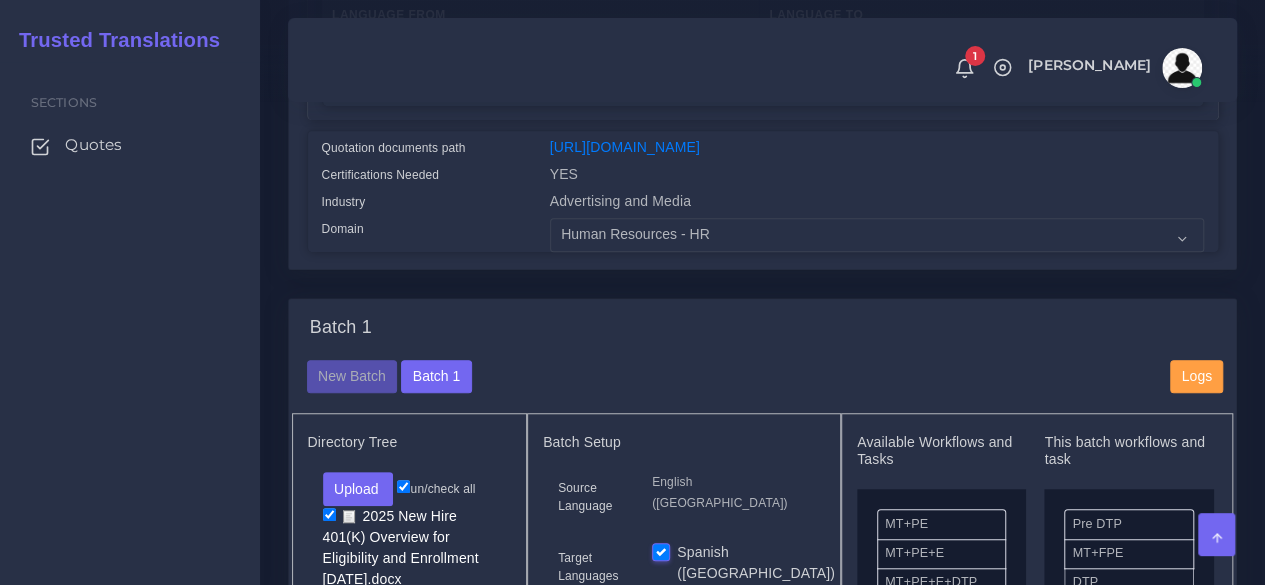 scroll, scrollTop: 359, scrollLeft: 0, axis: vertical 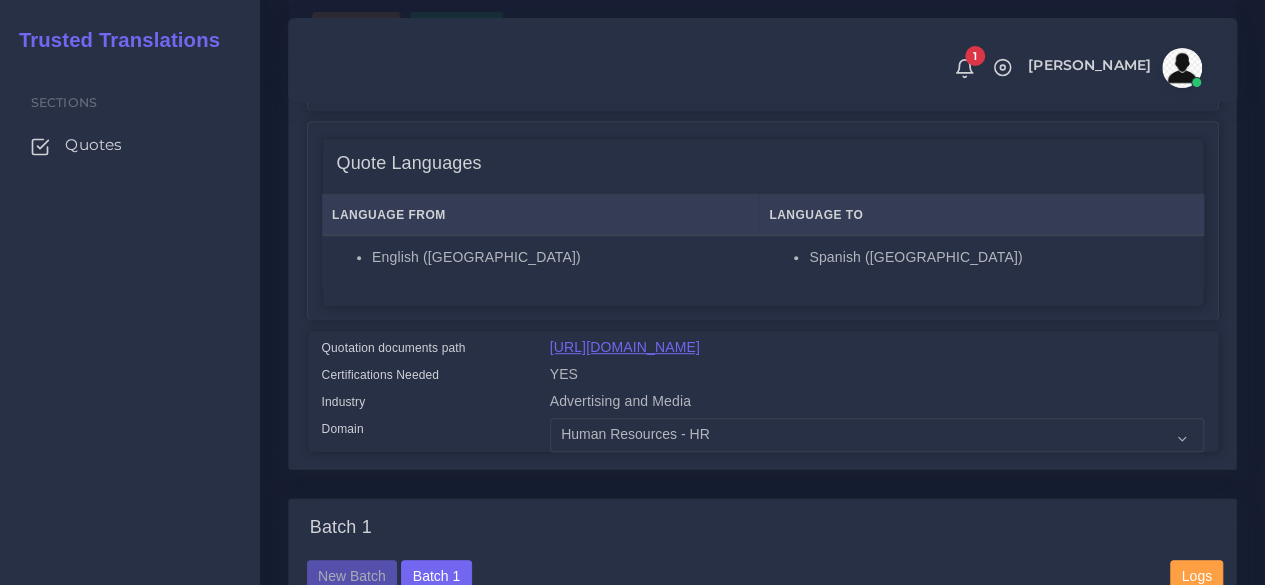 click on "https://workdrive.zoho.com/fgoh3e43b1a1fe2124b65bedd7c3c51a0e040/teams/fgoh3e43b1a1fe2124b65bedd7c3c51a0e040/ws/fgoh3cd45790bb17e457f864c310f1cbe2d9a/folders/r08dve056a0fa7f514f8181f2d877e5d8c0bf" at bounding box center [625, 347] 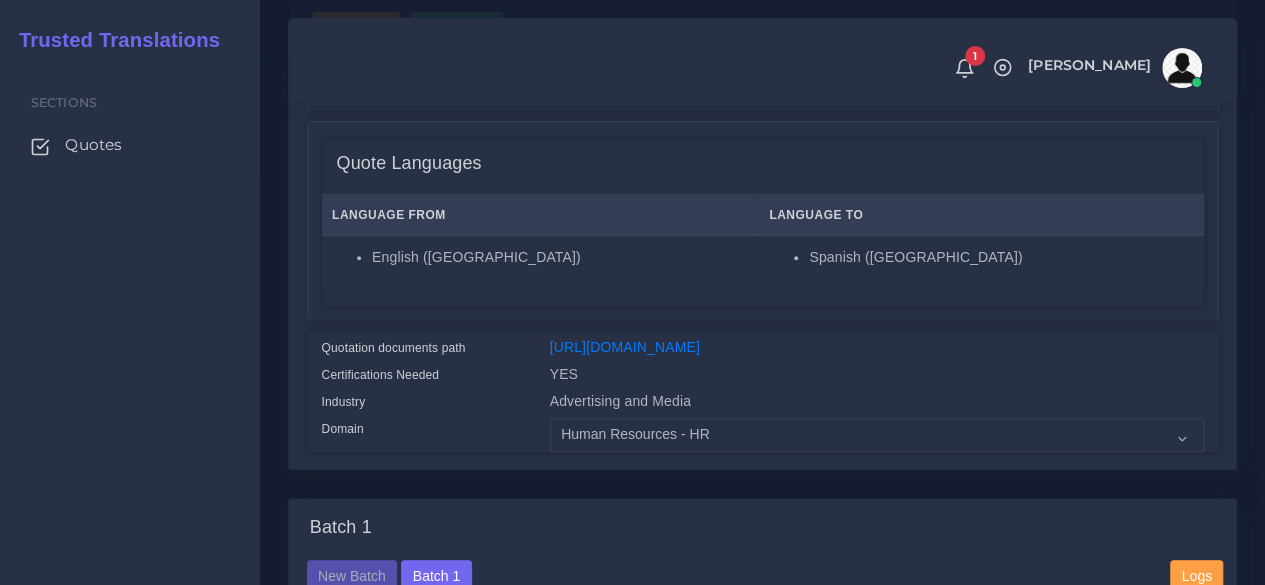 scroll, scrollTop: 0, scrollLeft: 0, axis: both 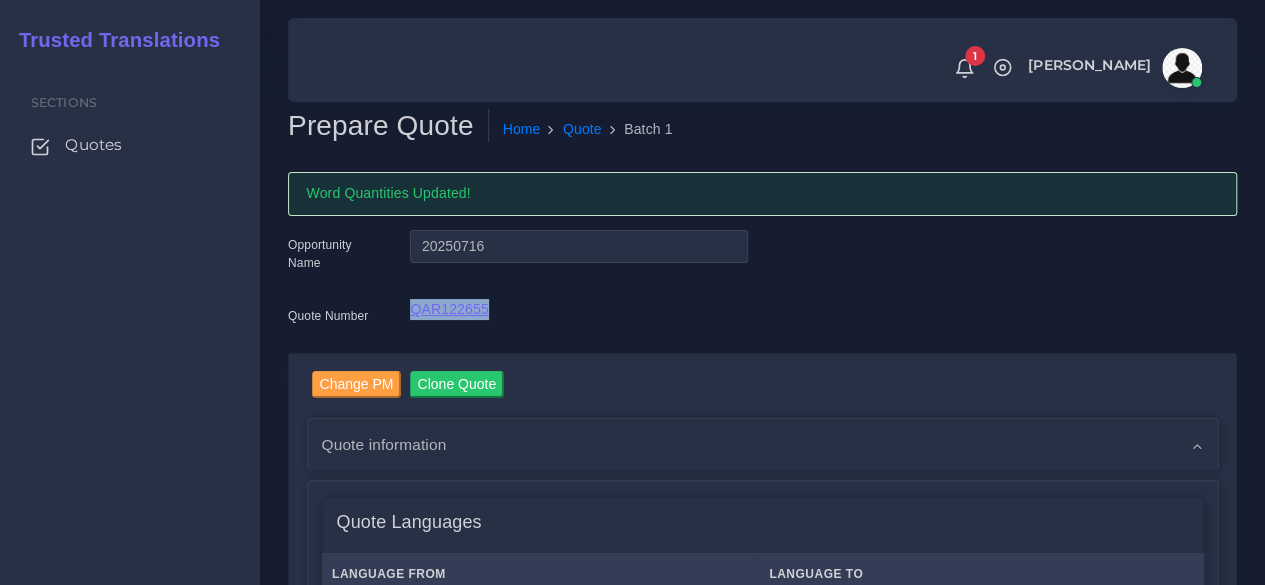 drag, startPoint x: 506, startPoint y: 307, endPoint x: 413, endPoint y: 309, distance: 93.0215 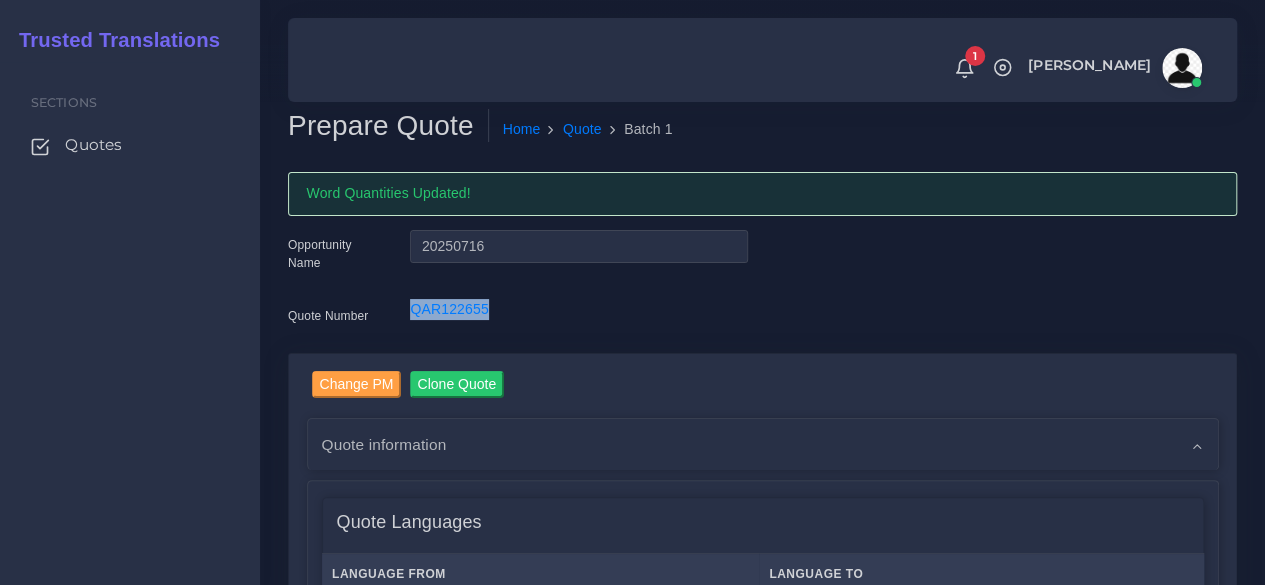 copy on "QAR122655" 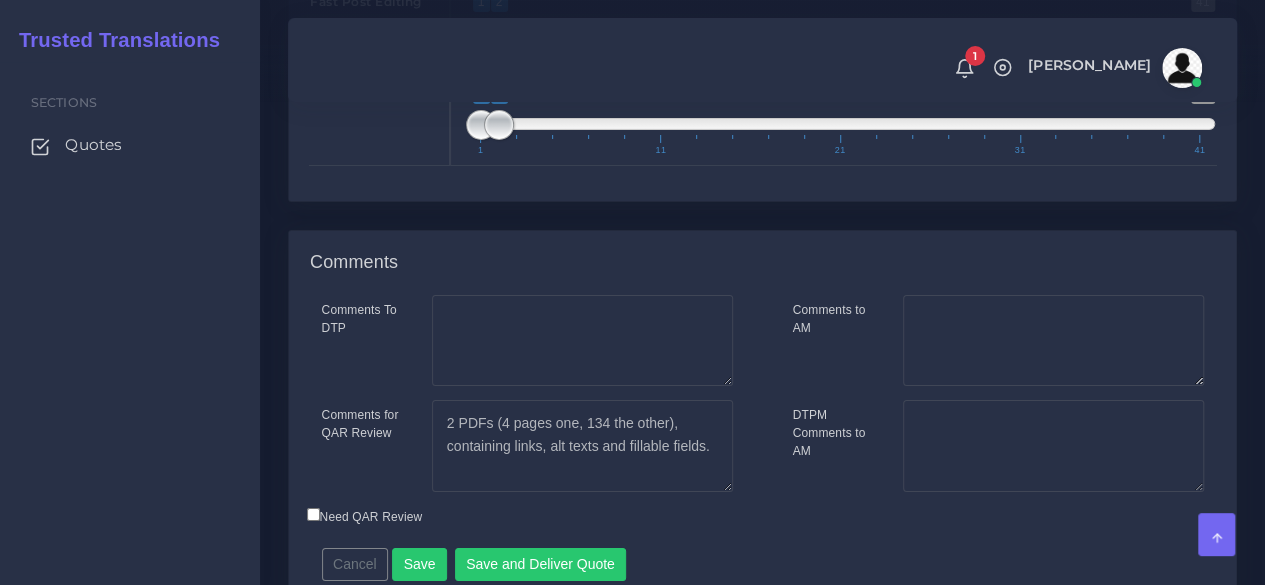 scroll, scrollTop: 3600, scrollLeft: 0, axis: vertical 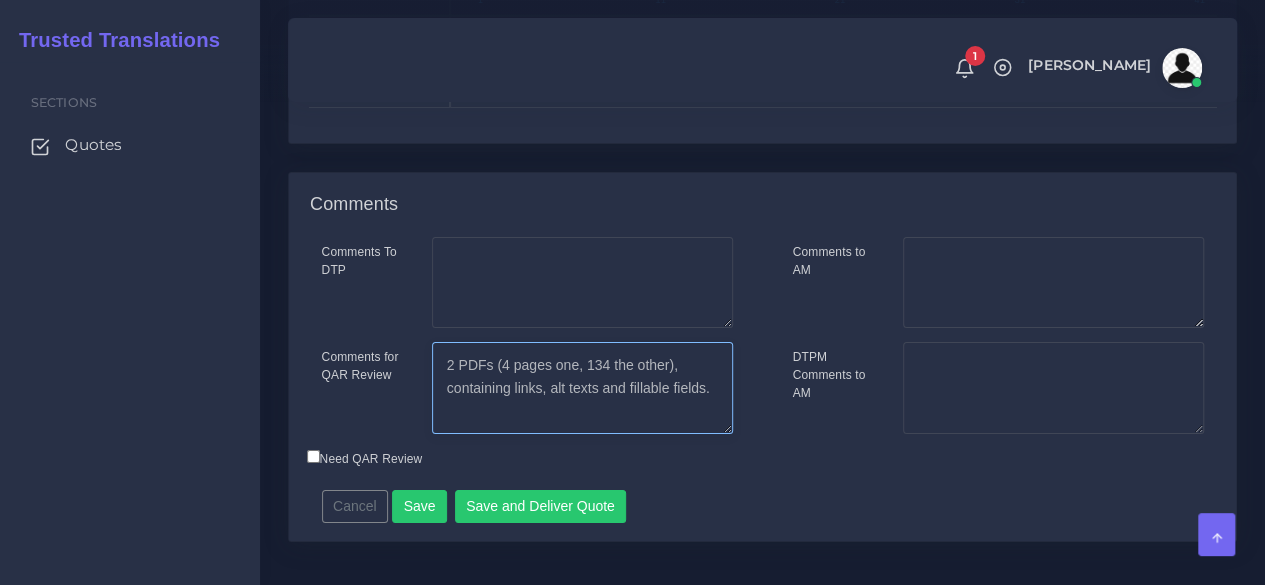 click on "2 PDFs (4 pages one, 134 the other), containing links, alt texts and fillable fields." at bounding box center [582, 388] 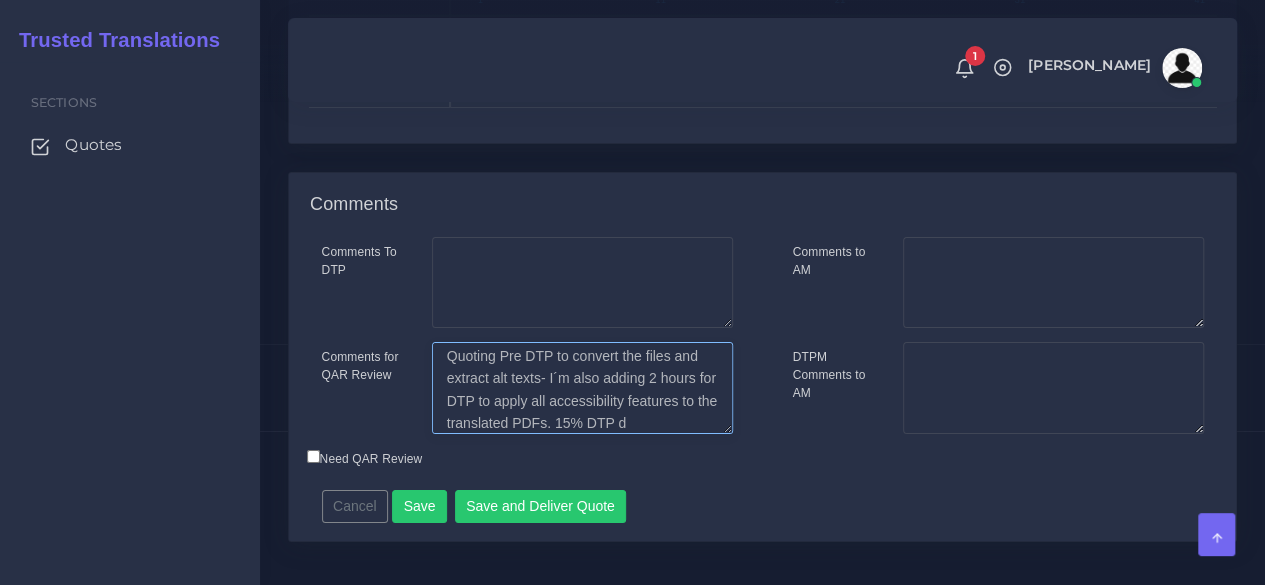 scroll, scrollTop: 76, scrollLeft: 0, axis: vertical 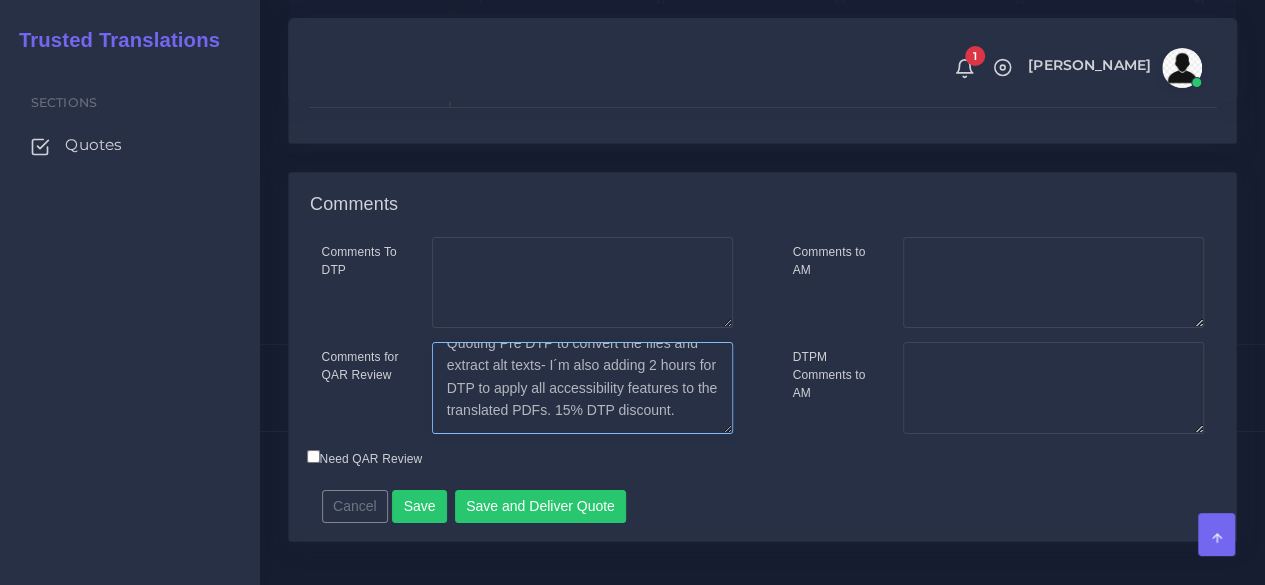 click on "2 PDFs (4 pages one, 134 the other), containing links, alt texts and fillable fields. Quoting Pre DTP to convert the files and extract alt texts- I´m also adding 2 hours for DTP to apply all accessibility features to the translated PDFs. 15% DTP discount." at bounding box center [582, 388] 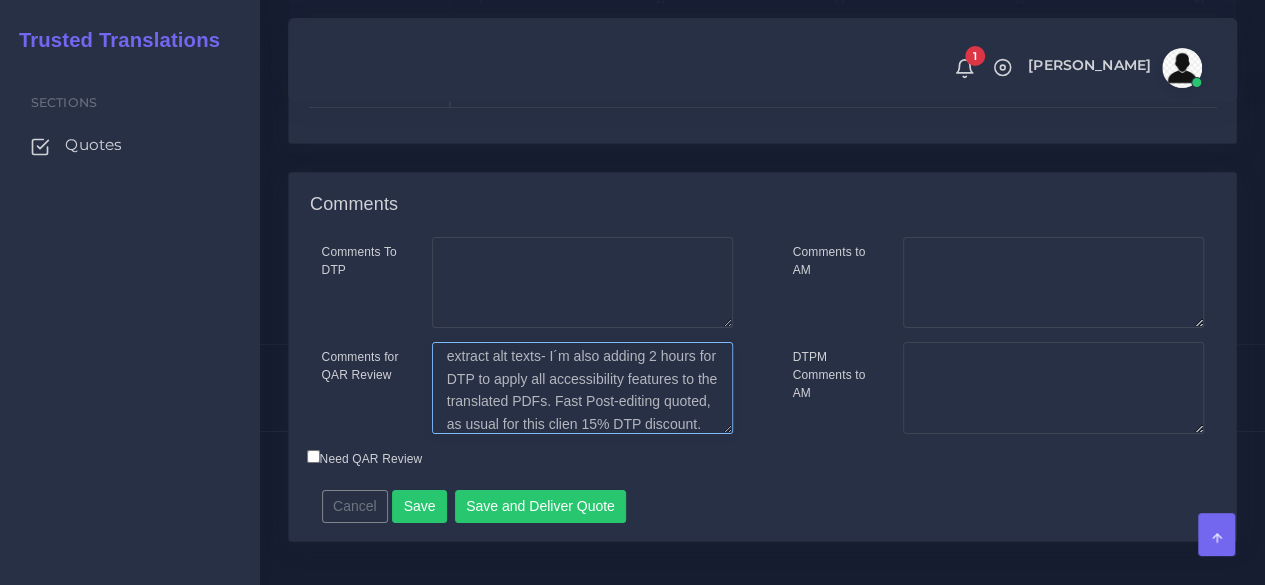scroll, scrollTop: 98, scrollLeft: 0, axis: vertical 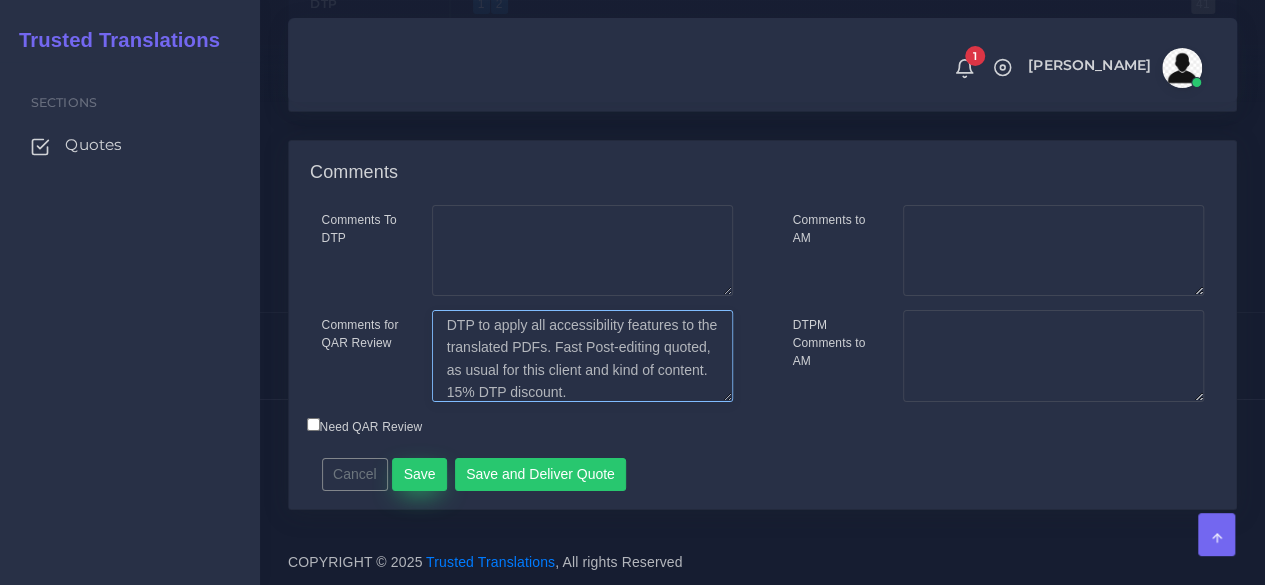 type on "2 PDFs (4 pages one, 134 the other), containing links, alt texts and fillable fields. Quoting Pre DTP to convert the files and extract alt texts- I´m also adding 2 hours for DTP to apply all accessibility features to the translated PDFs. Fast Post-editing quoted, as usual for this client and kind of content. 15% DTP discount." 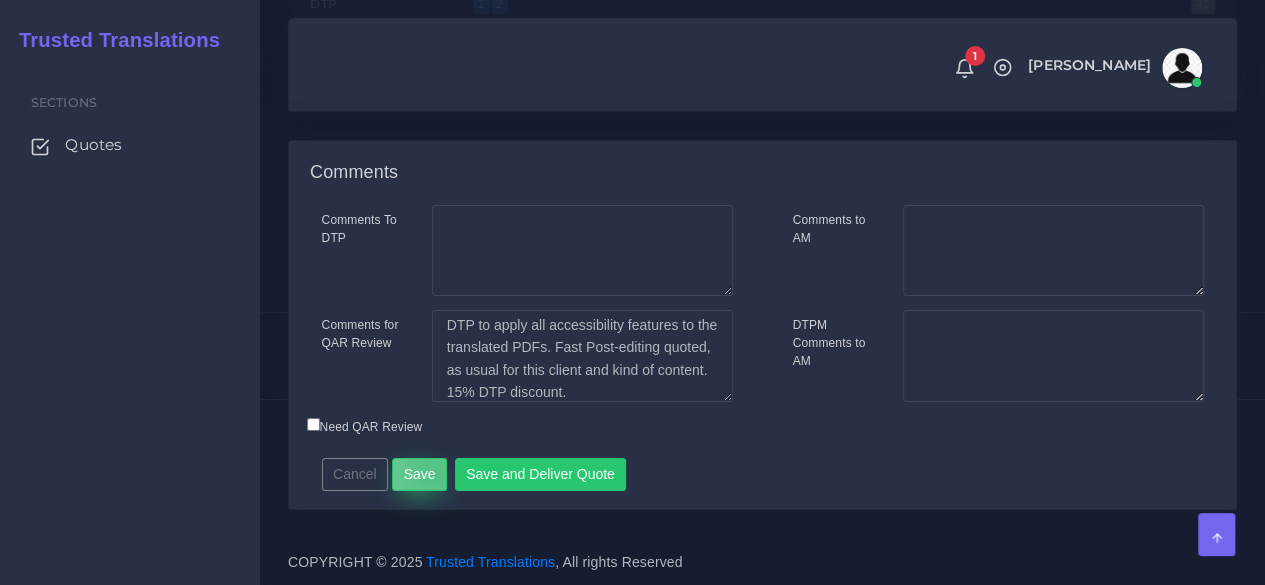 click on "Save" at bounding box center [419, 475] 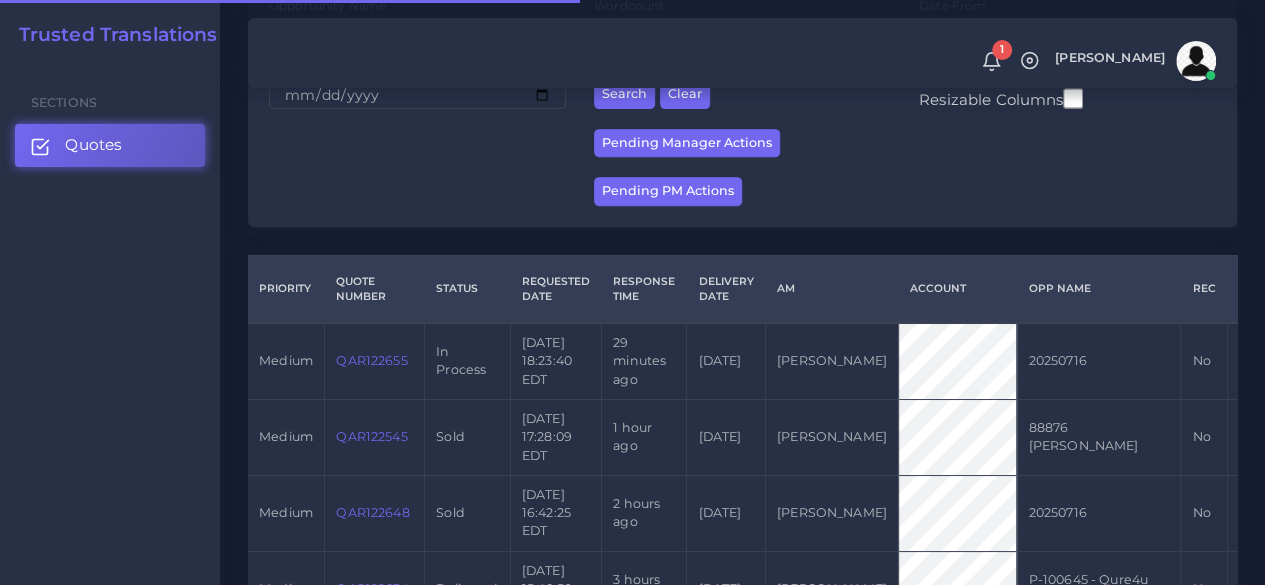 scroll, scrollTop: 400, scrollLeft: 0, axis: vertical 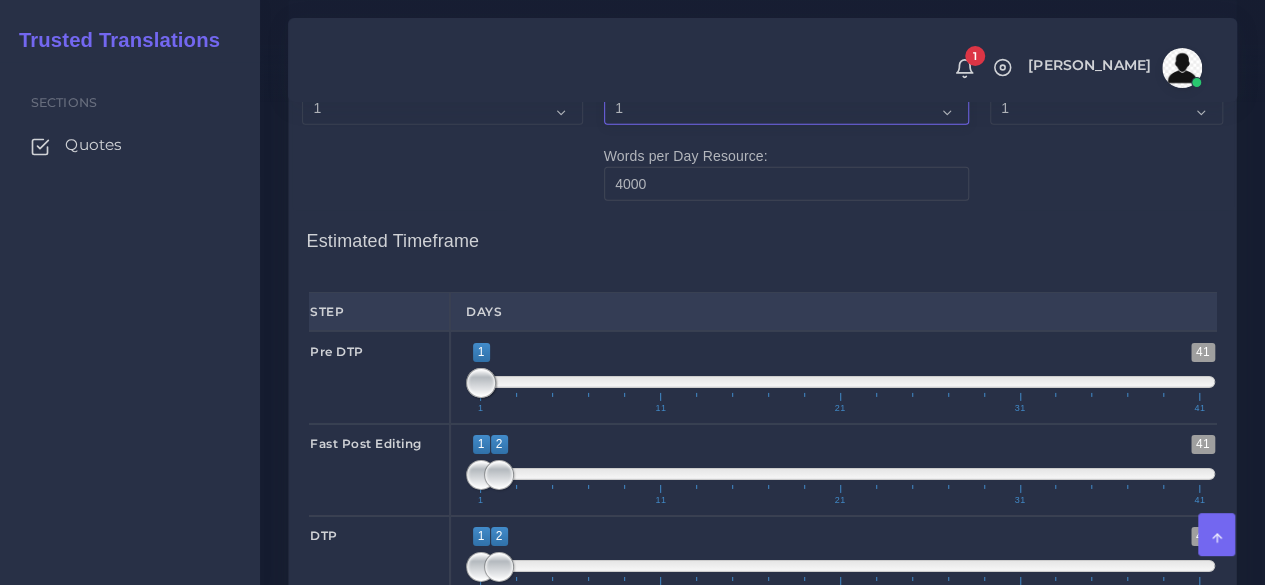 click on "1 2 3 4 5 6 7 8 9 10" at bounding box center [786, 109] 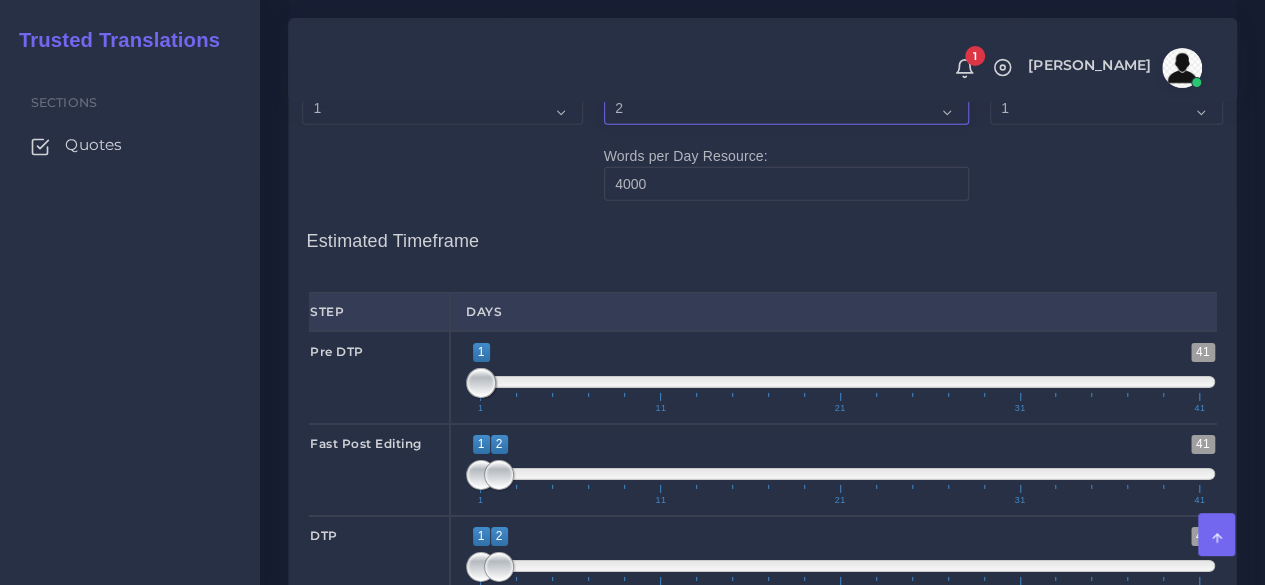 click on "1 2 3 4 5 6 7 8 9 10" at bounding box center (786, 109) 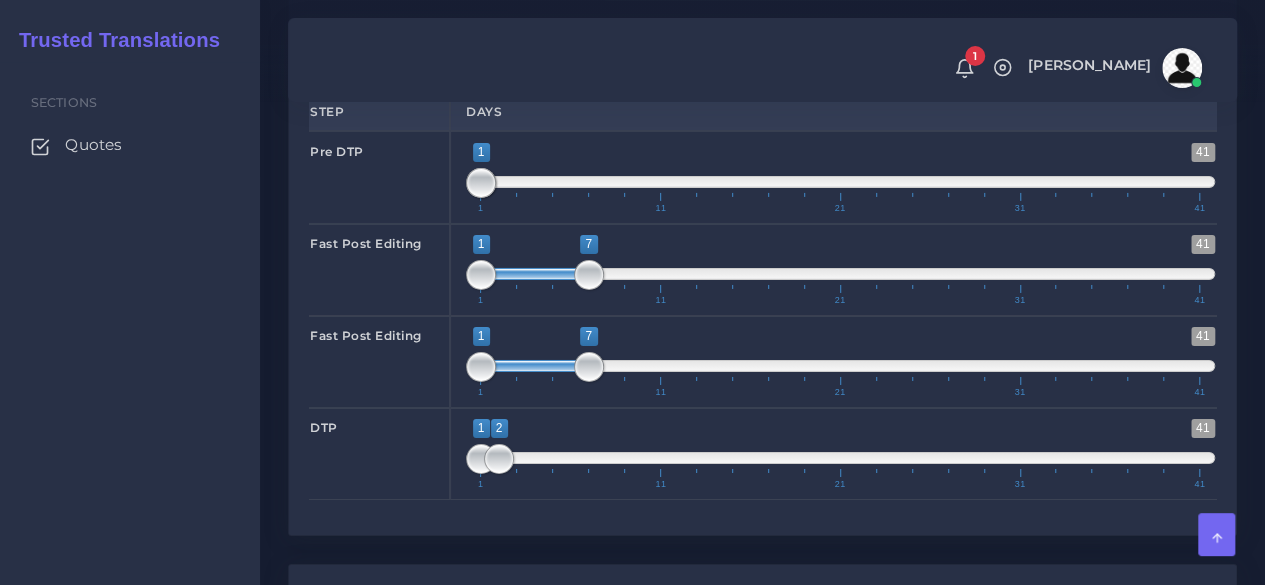 scroll, scrollTop: 3400, scrollLeft: 0, axis: vertical 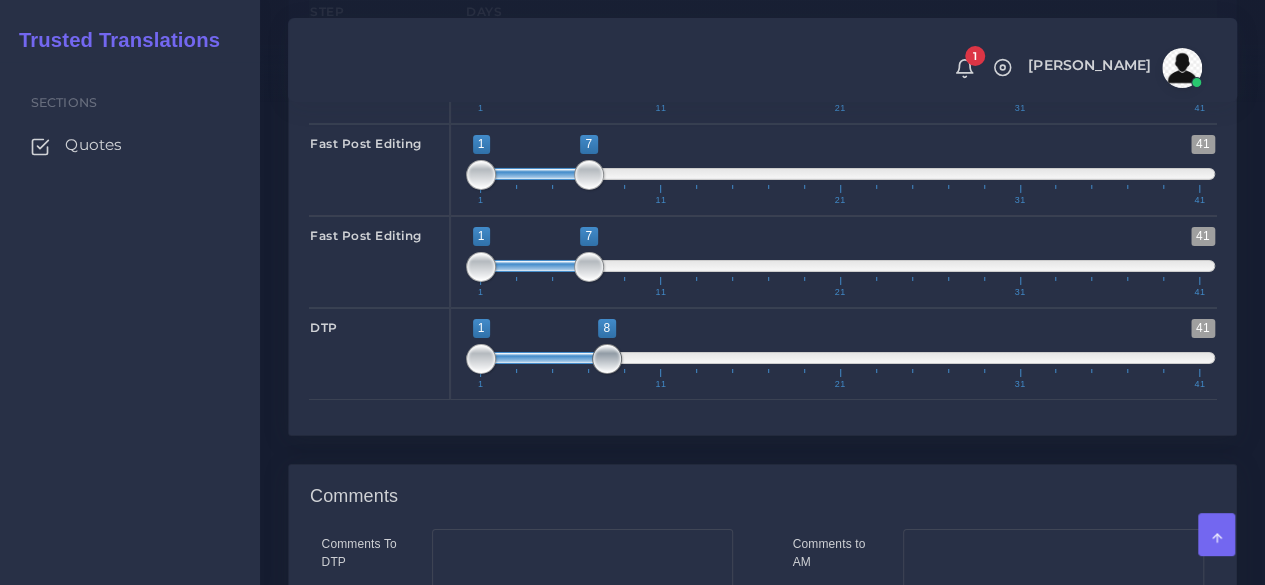 drag, startPoint x: 498, startPoint y: 491, endPoint x: 601, endPoint y: 493, distance: 103.01942 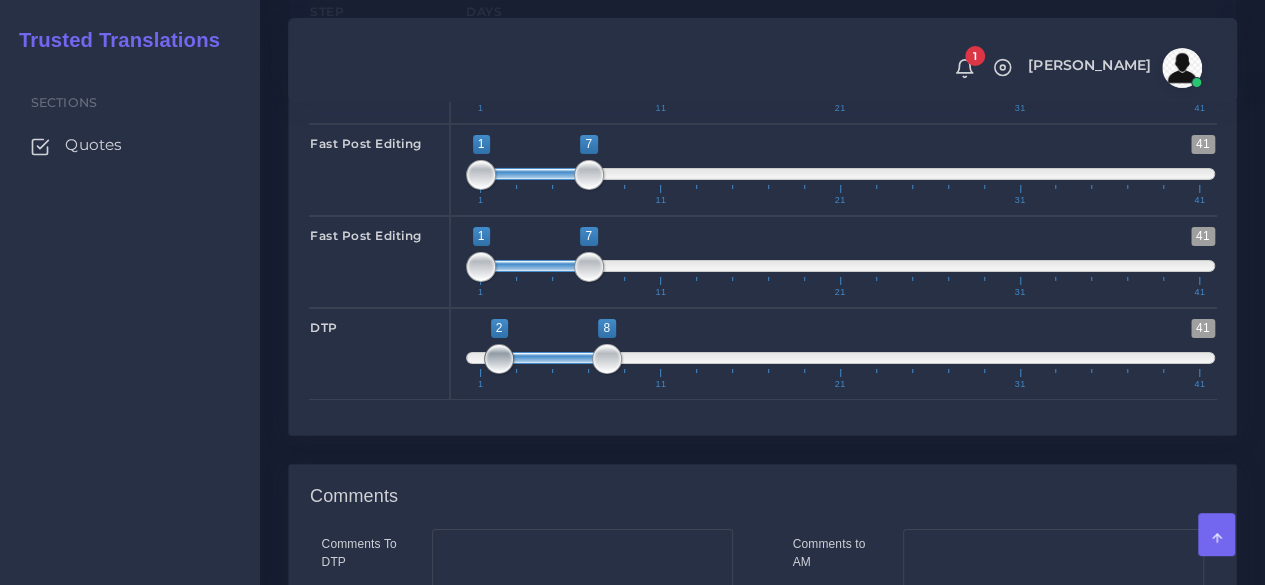 type on "8;8" 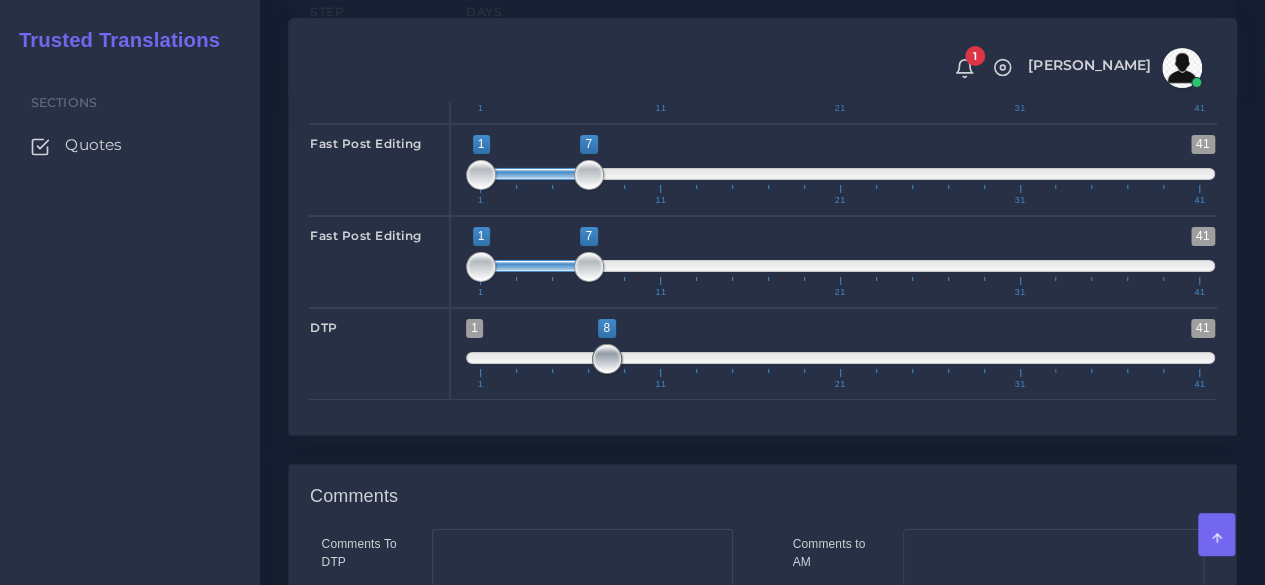 drag, startPoint x: 481, startPoint y: 492, endPoint x: 622, endPoint y: 489, distance: 141.0319 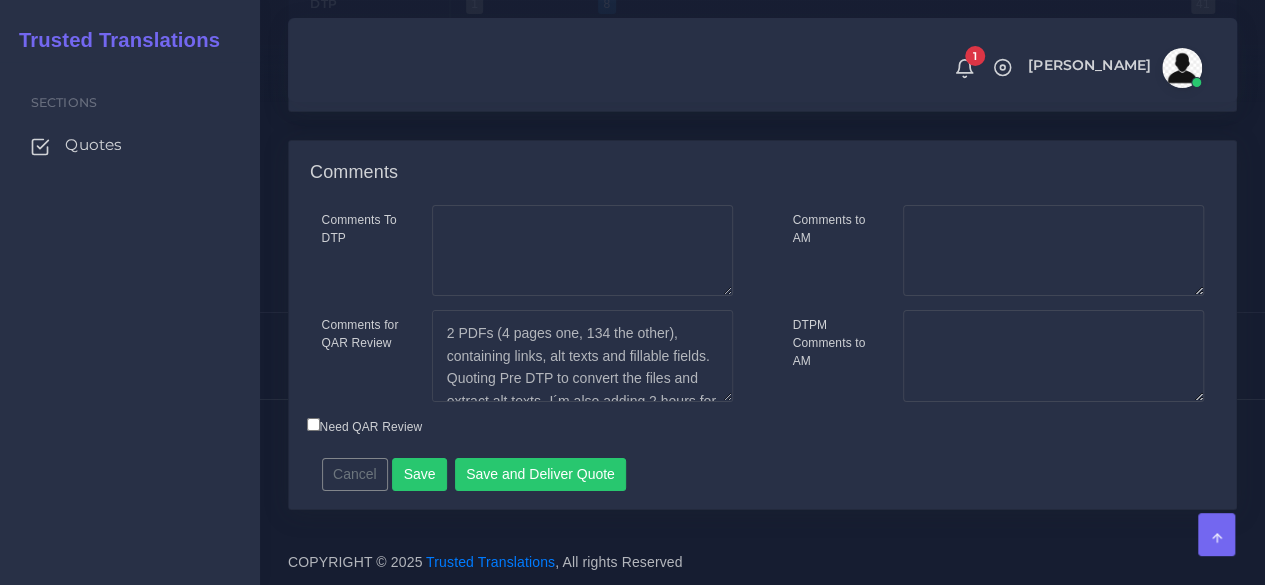 scroll, scrollTop: 3850, scrollLeft: 0, axis: vertical 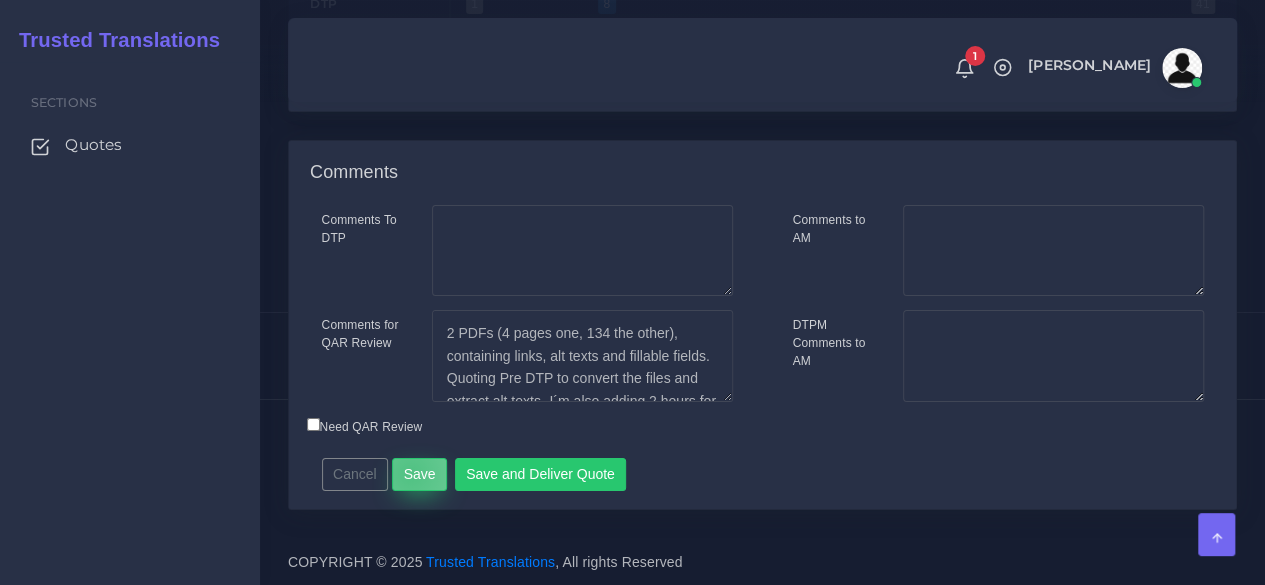 click on "Save" at bounding box center [419, 475] 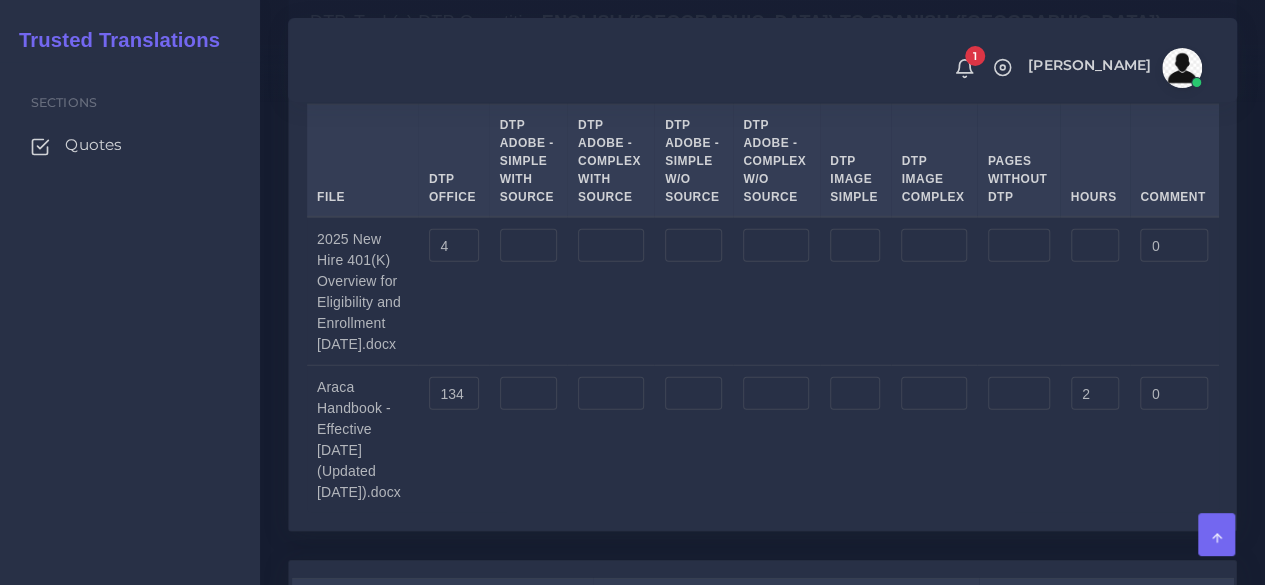 scroll, scrollTop: 2600, scrollLeft: 0, axis: vertical 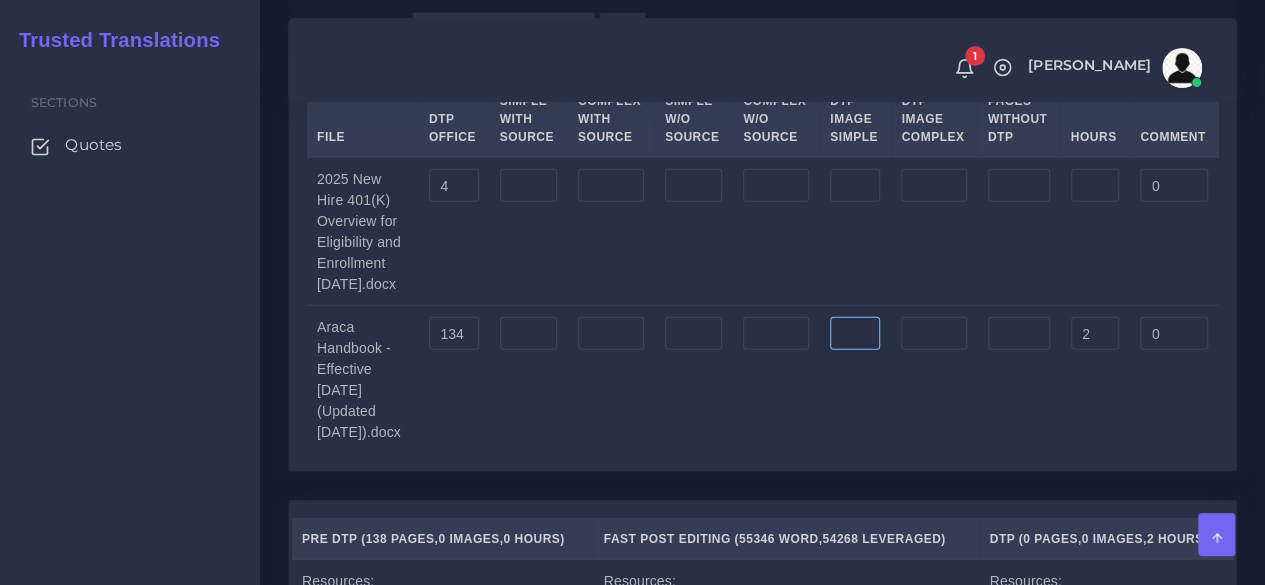 click at bounding box center [855, 334] 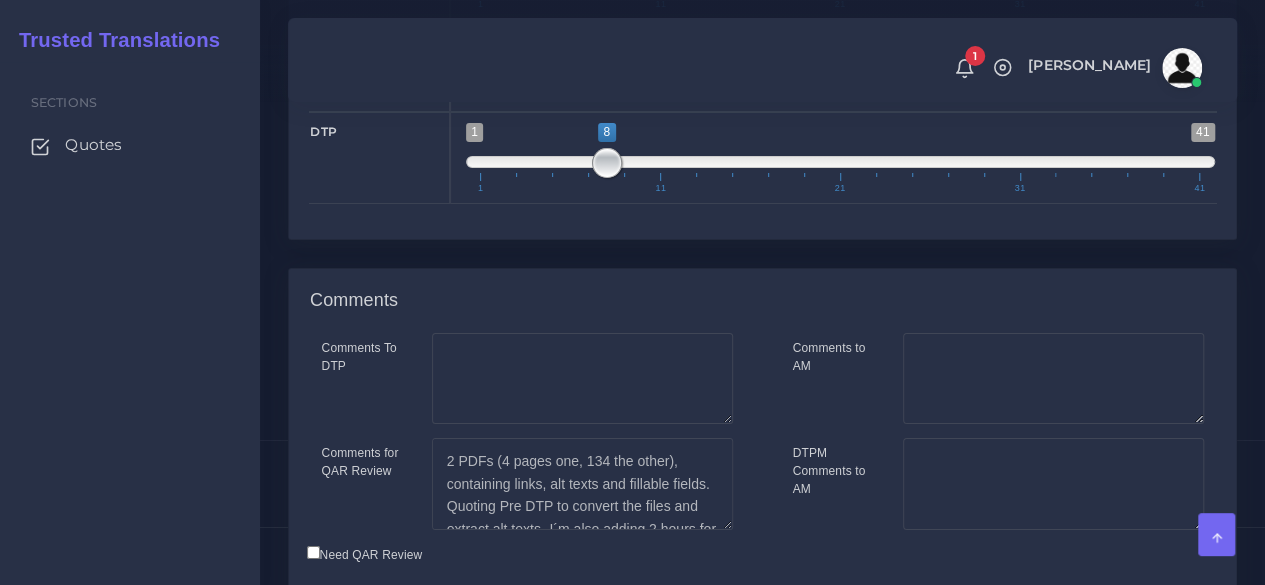 scroll, scrollTop: 3800, scrollLeft: 0, axis: vertical 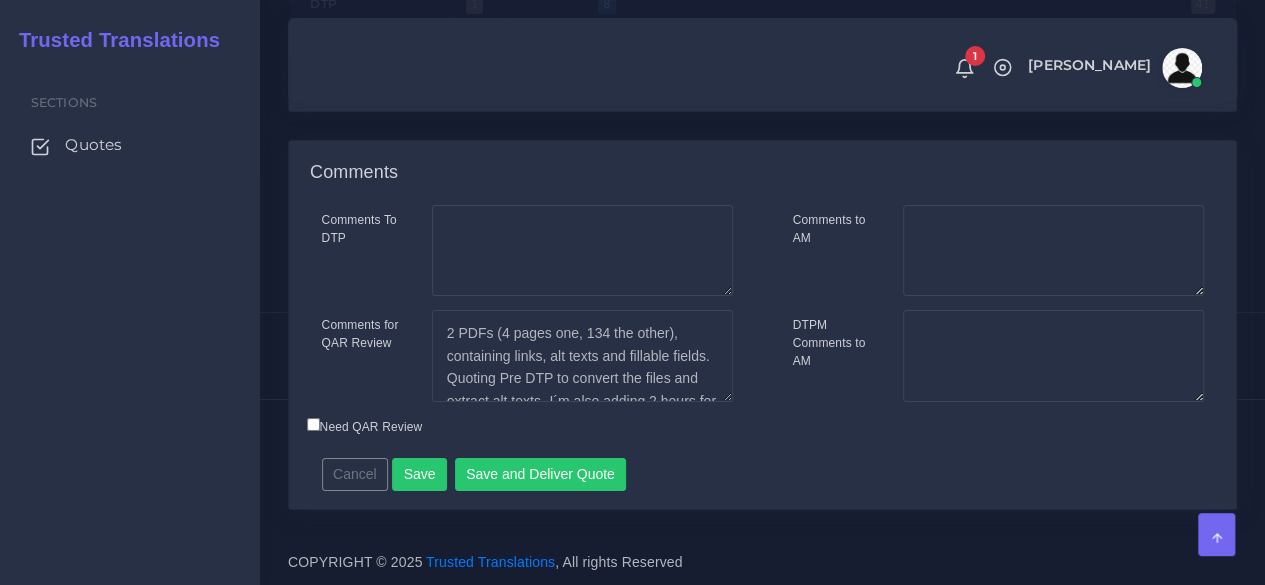 type on "1" 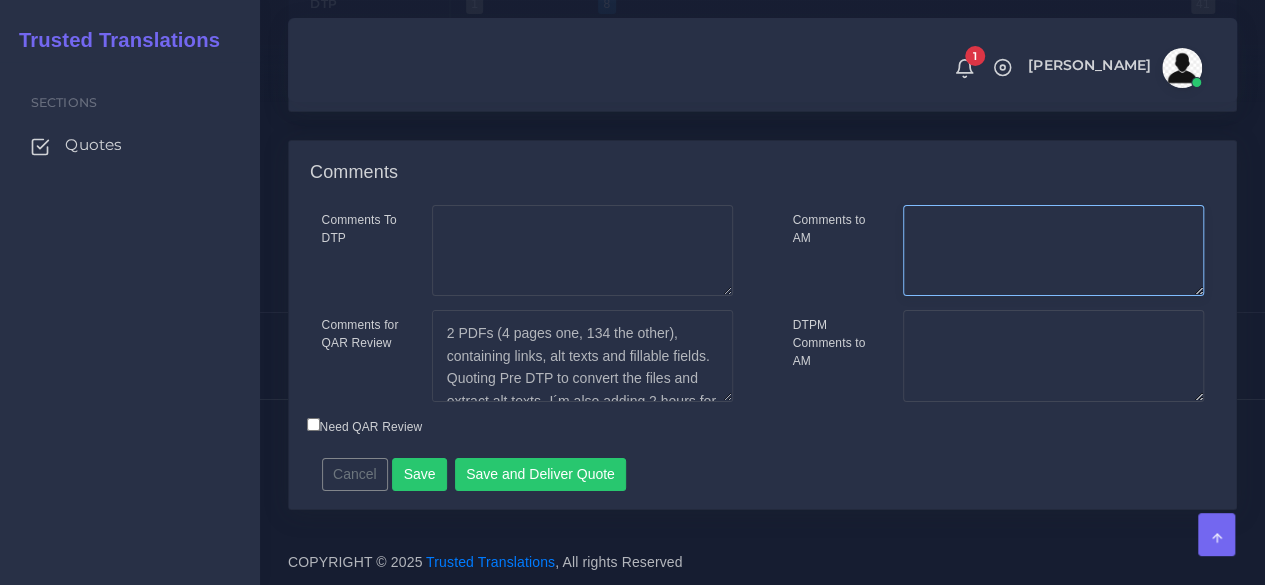 click on "Comments to AM" at bounding box center [1053, 251] 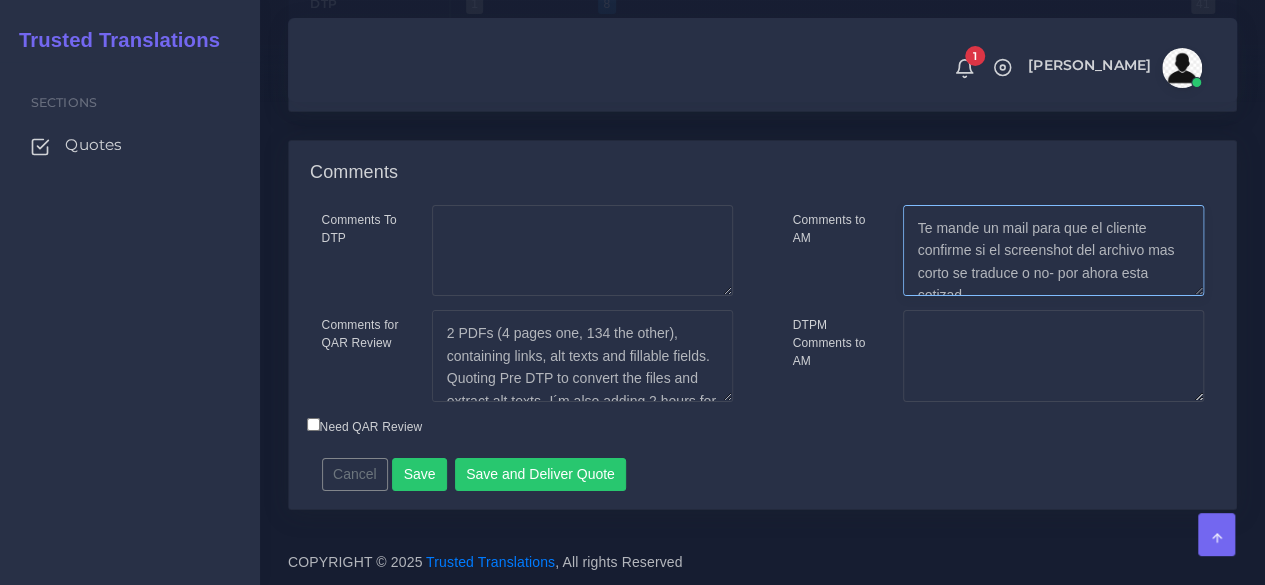 scroll, scrollTop: 9, scrollLeft: 0, axis: vertical 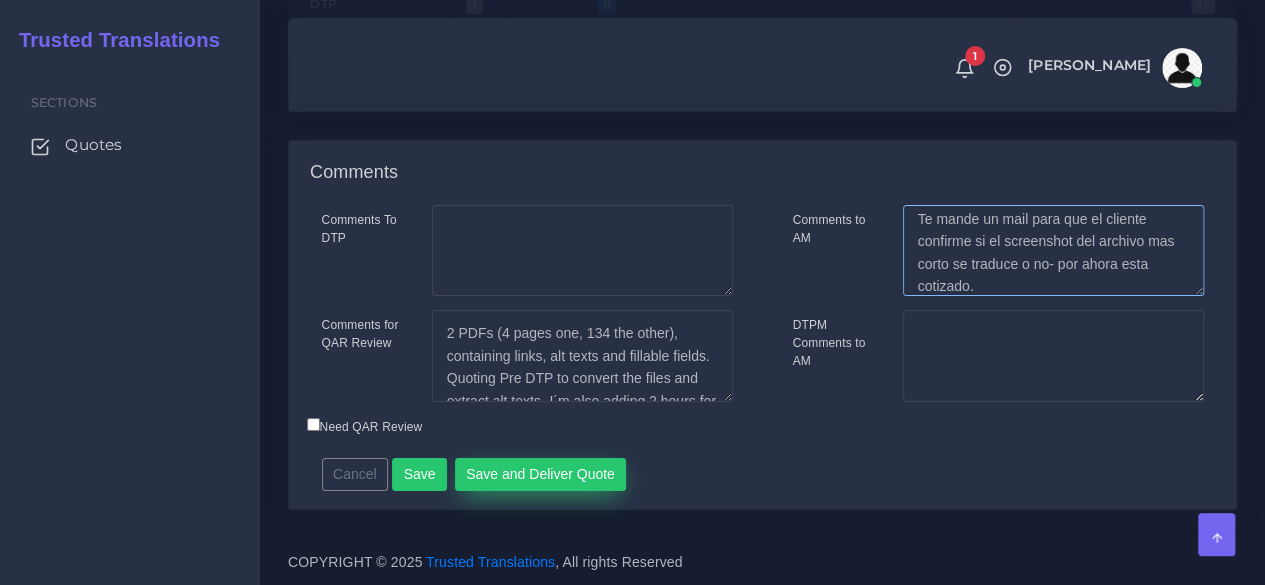 type on "Te mande un mail para que el cliente confirme si el screenshot del archivo mas corto se traduce o no- por ahora esta cotizado." 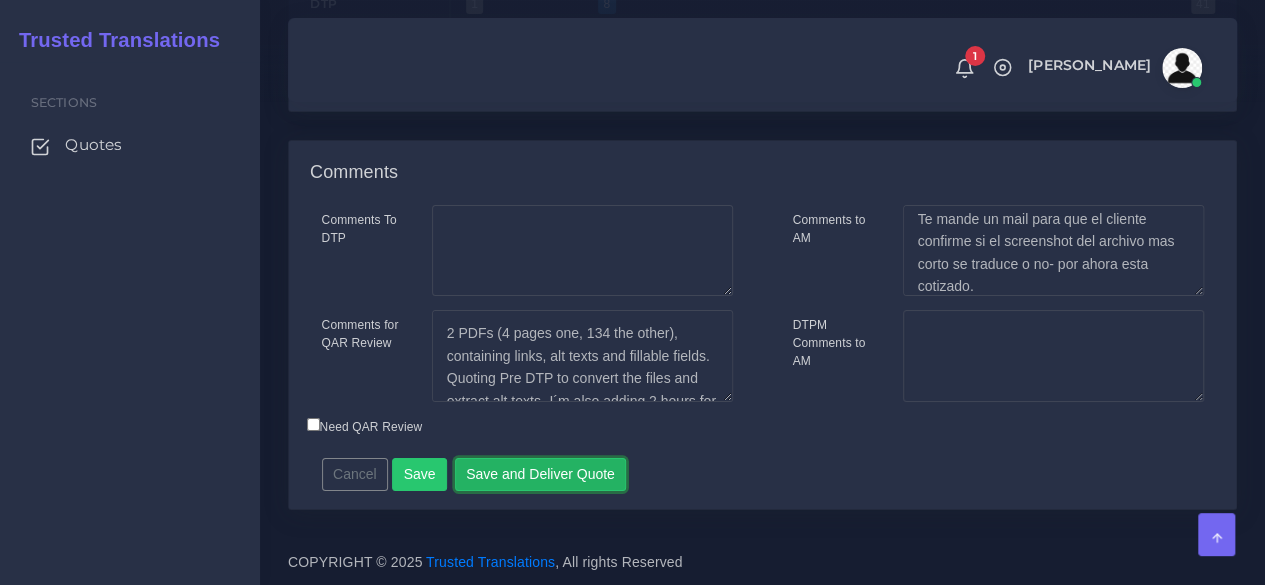 drag, startPoint x: 587, startPoint y: 471, endPoint x: 678, endPoint y: 385, distance: 125.207825 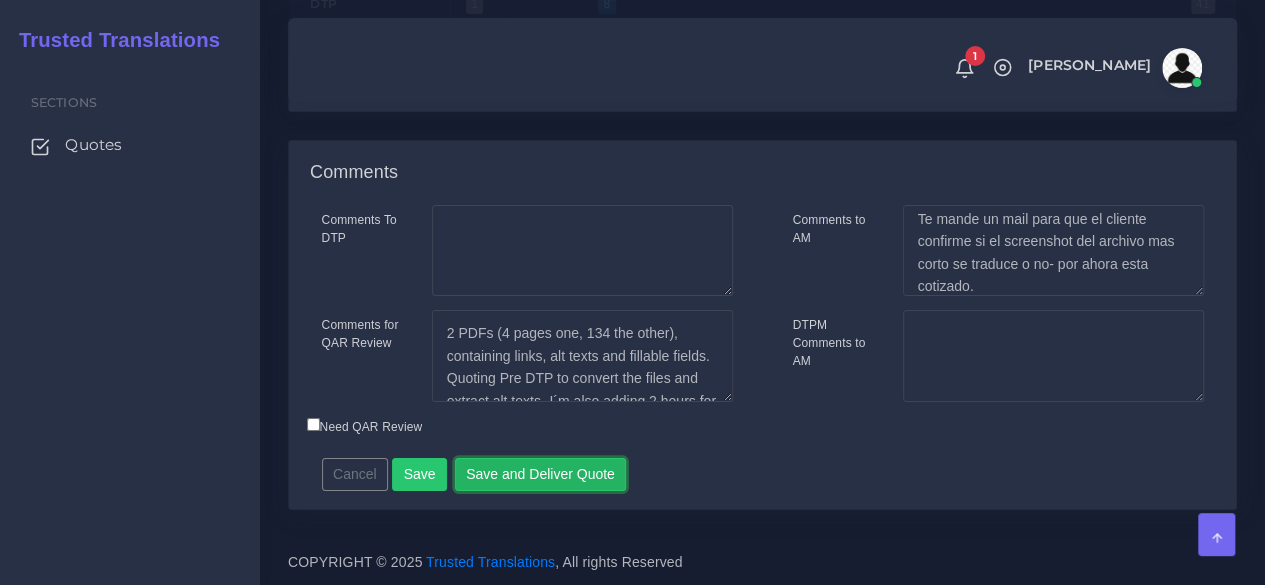 scroll, scrollTop: 3850, scrollLeft: 0, axis: vertical 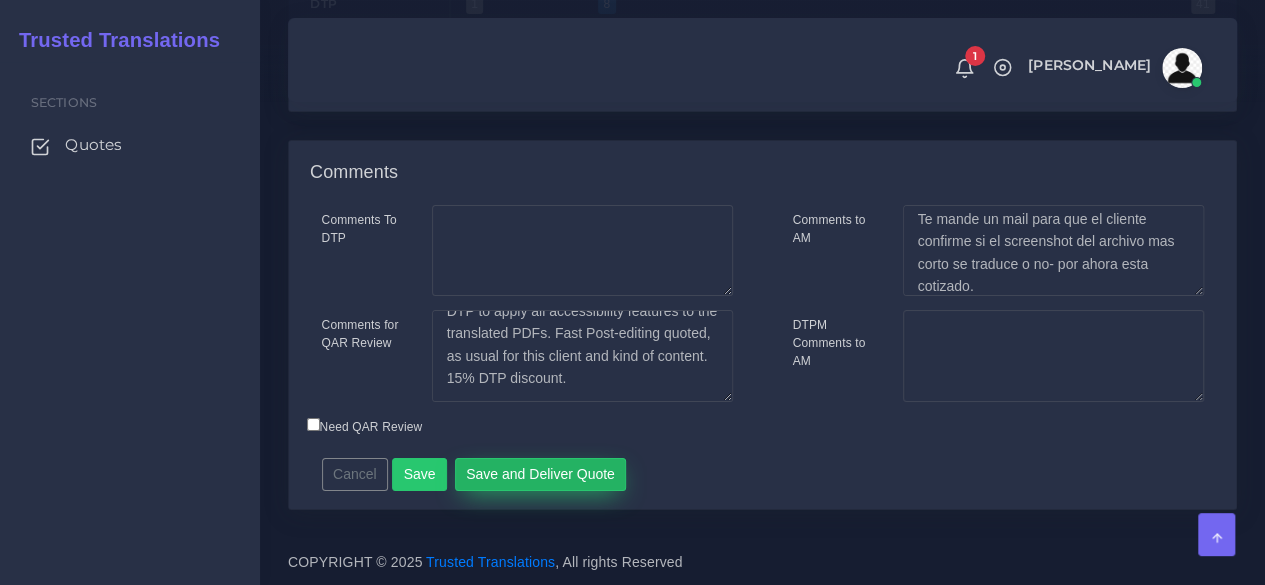 click on "Save and  Deliver Quote" at bounding box center (541, 475) 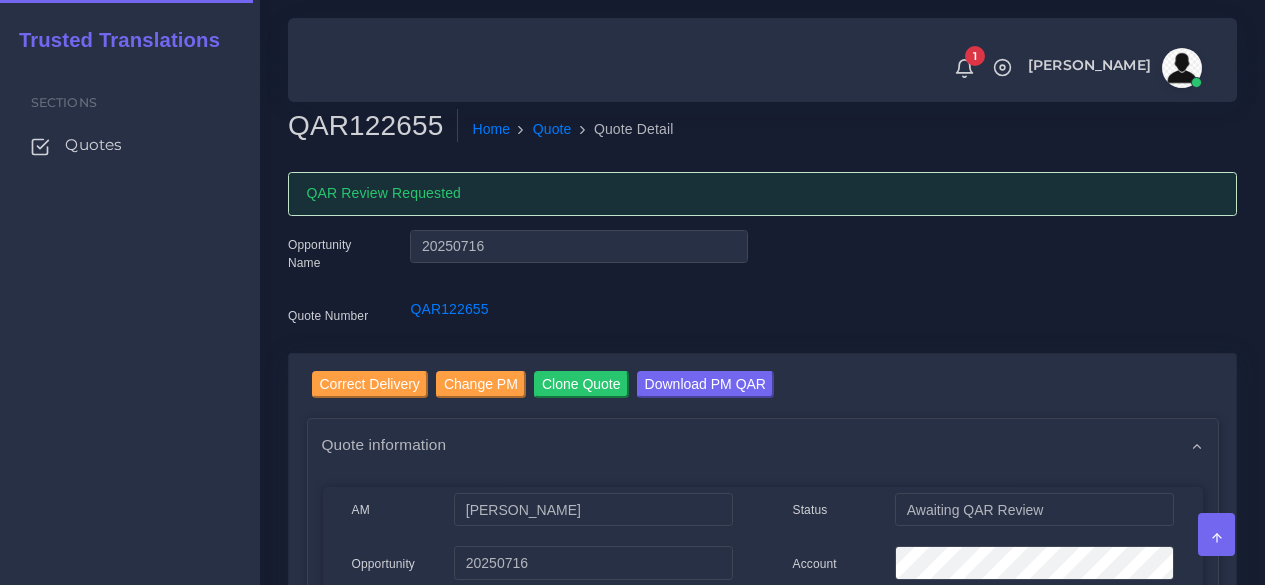 scroll, scrollTop: 0, scrollLeft: 0, axis: both 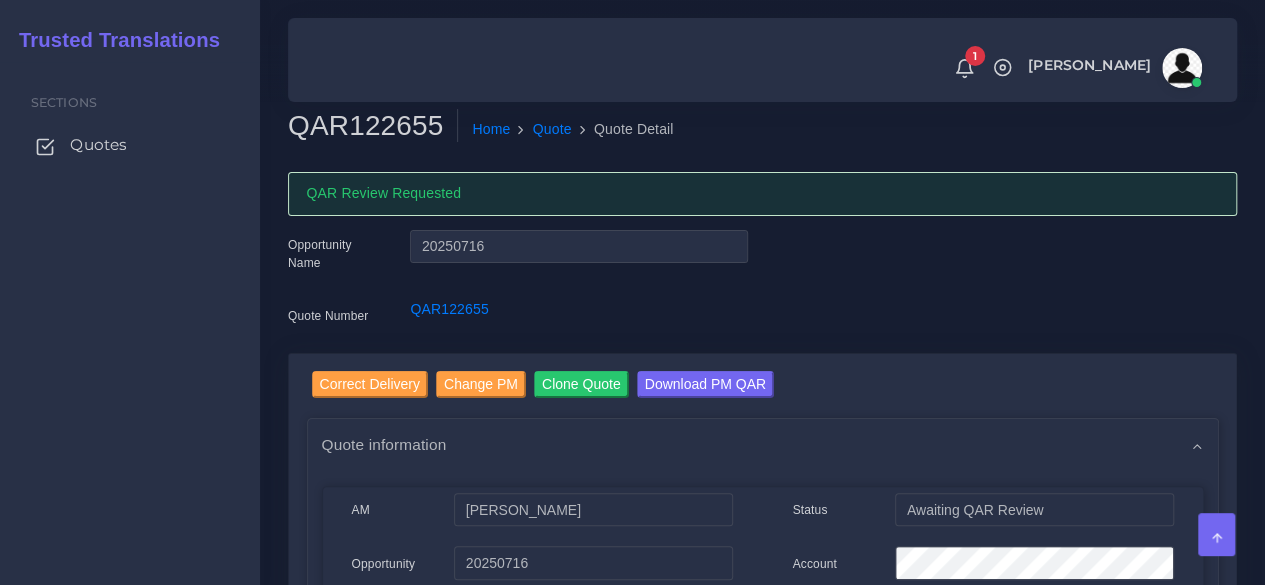 click on "Quotes" at bounding box center (130, 145) 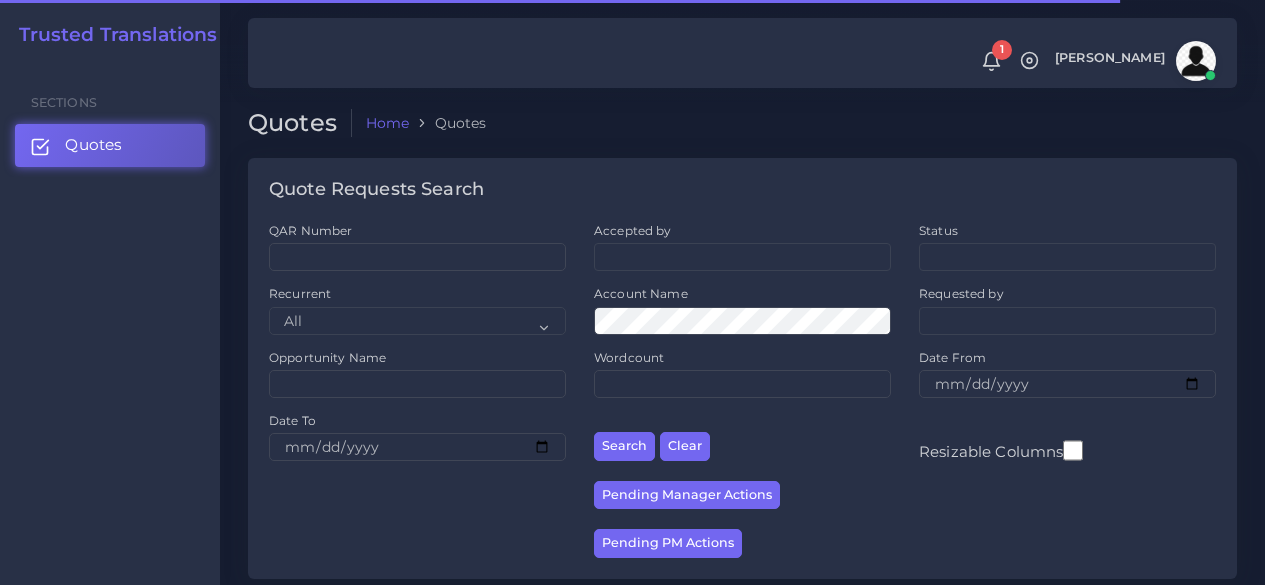 scroll, scrollTop: 0, scrollLeft: 0, axis: both 